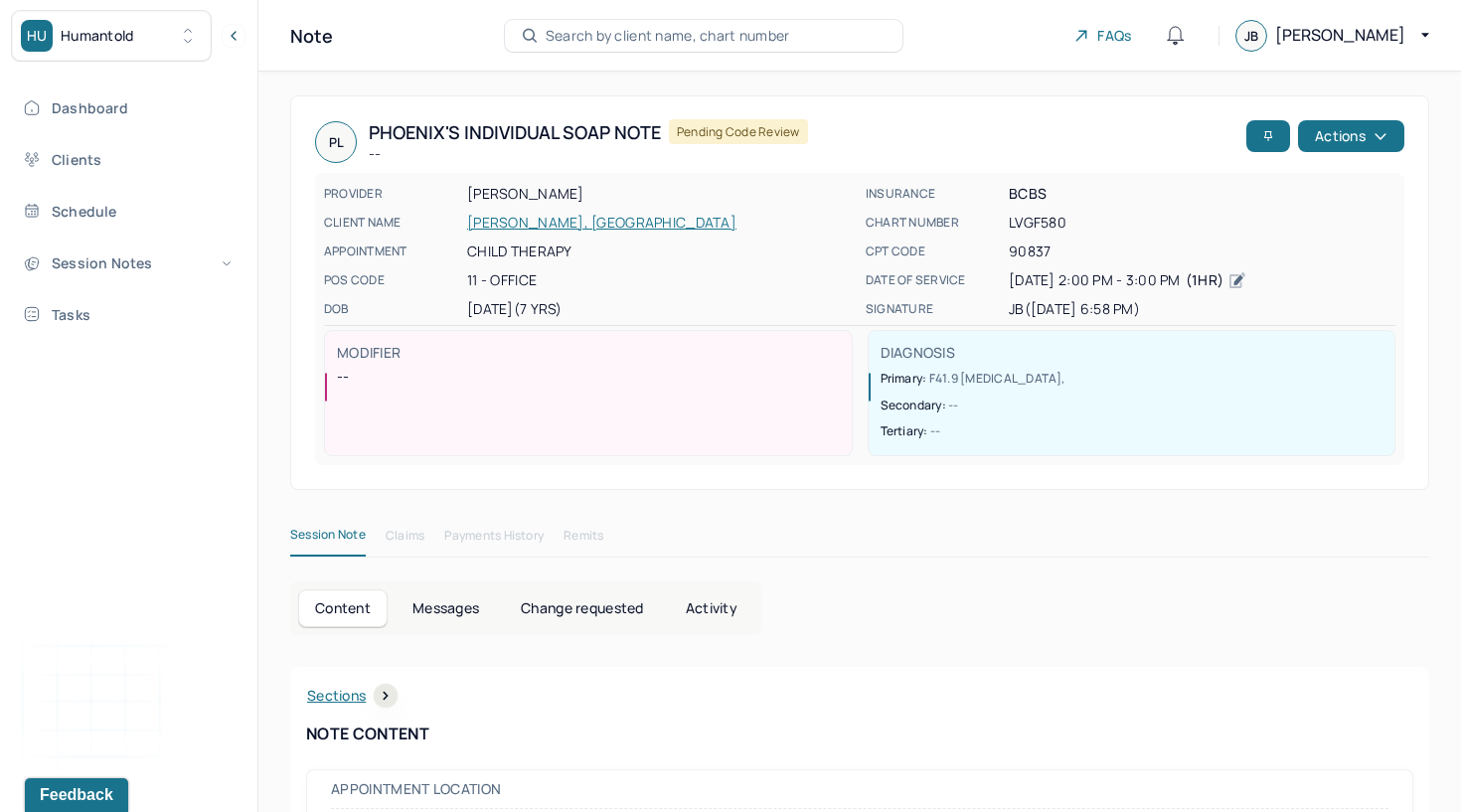 scroll, scrollTop: 0, scrollLeft: 0, axis: both 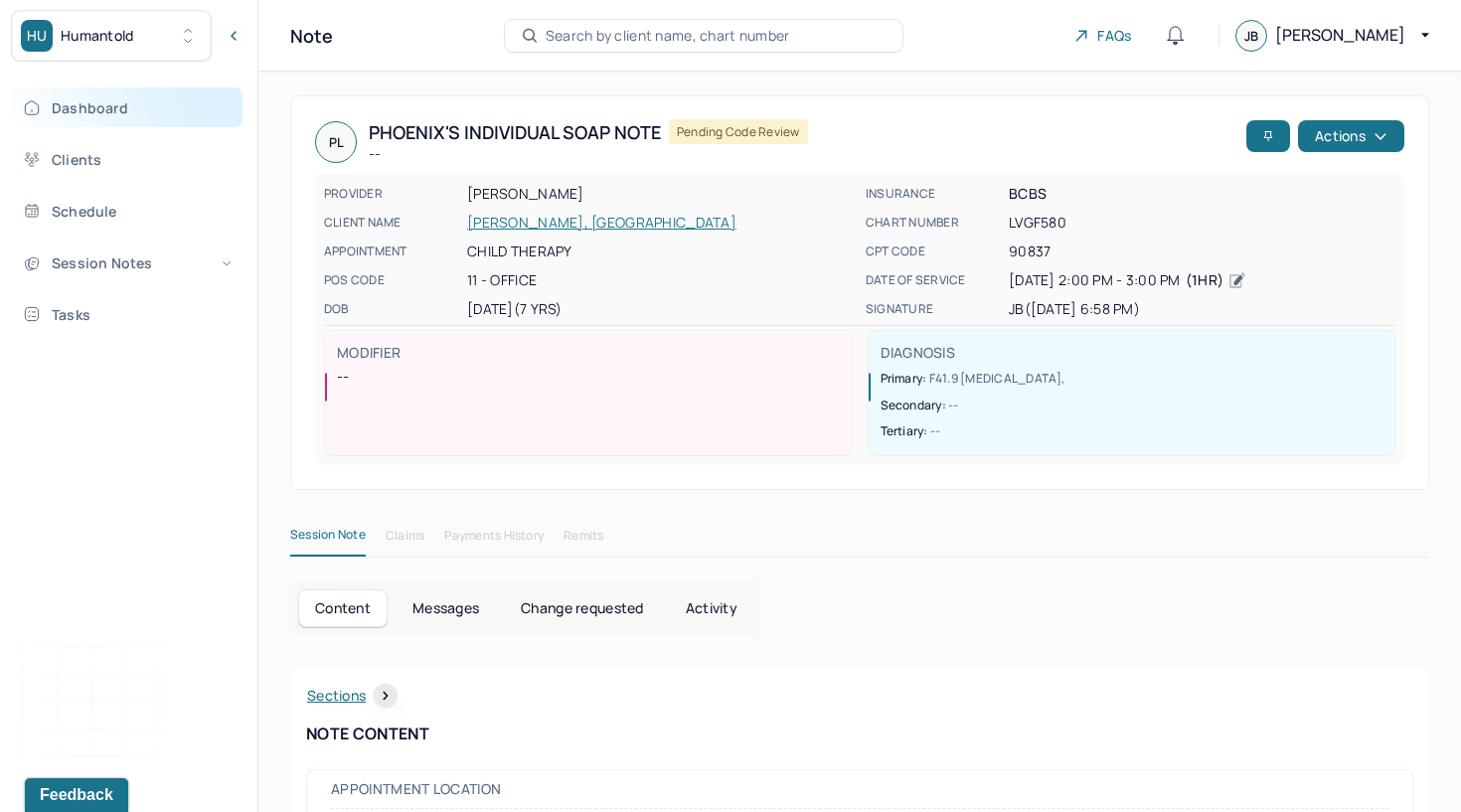 click on "Dashboard" at bounding box center (127, 107) 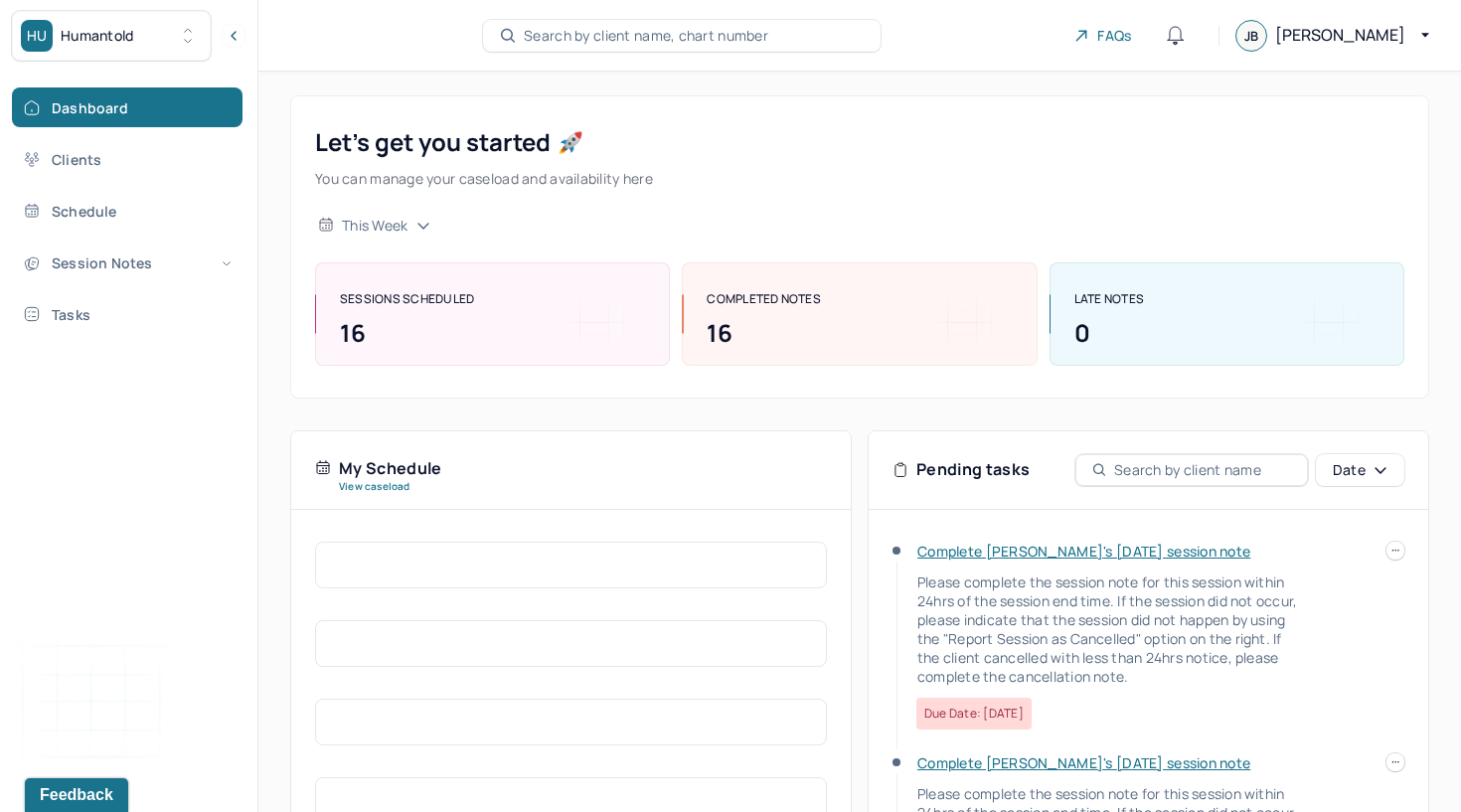 click on "Complete [PERSON_NAME]'s [DATE] session note" at bounding box center [1083, 551] 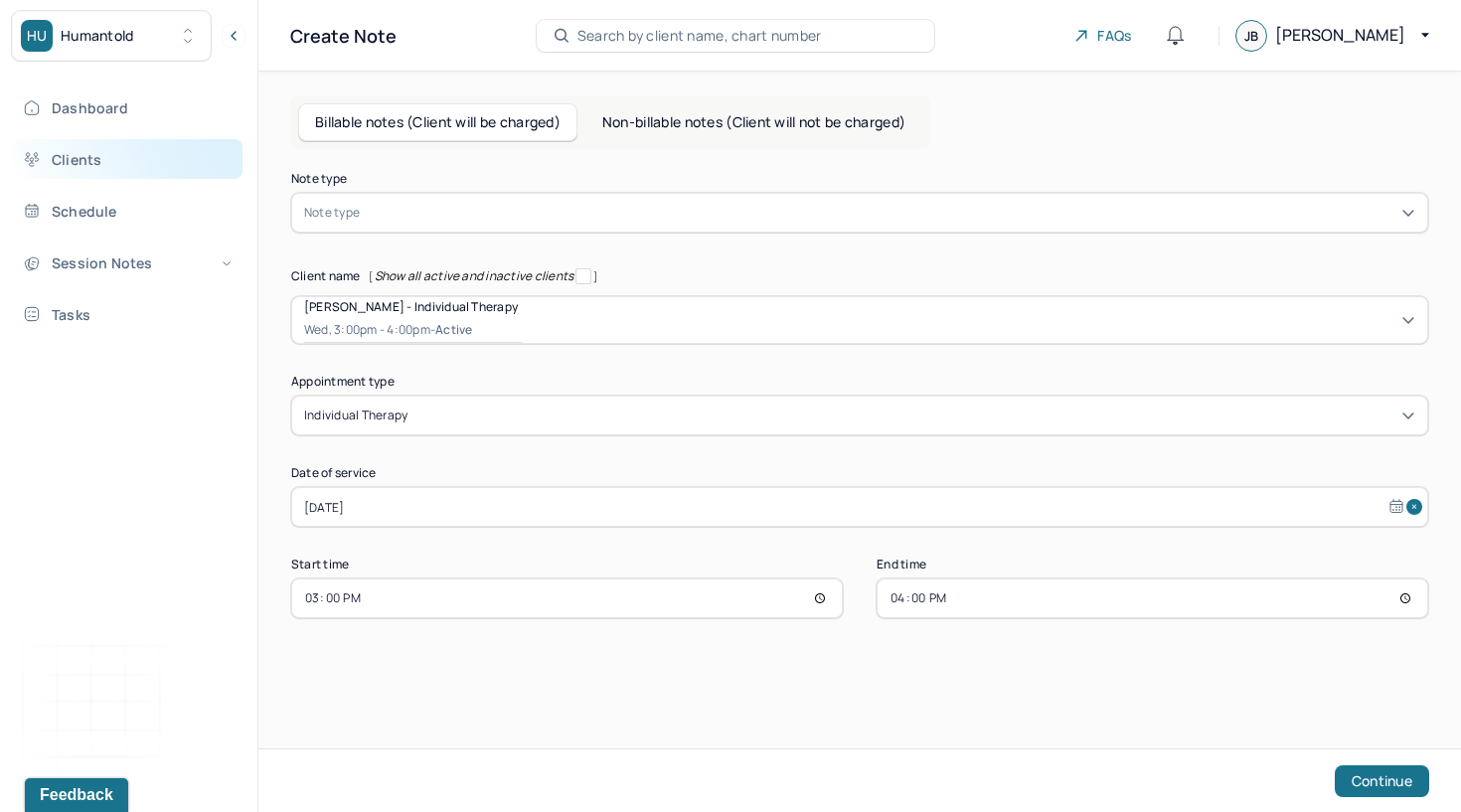 click on "Clients" at bounding box center (127, 159) 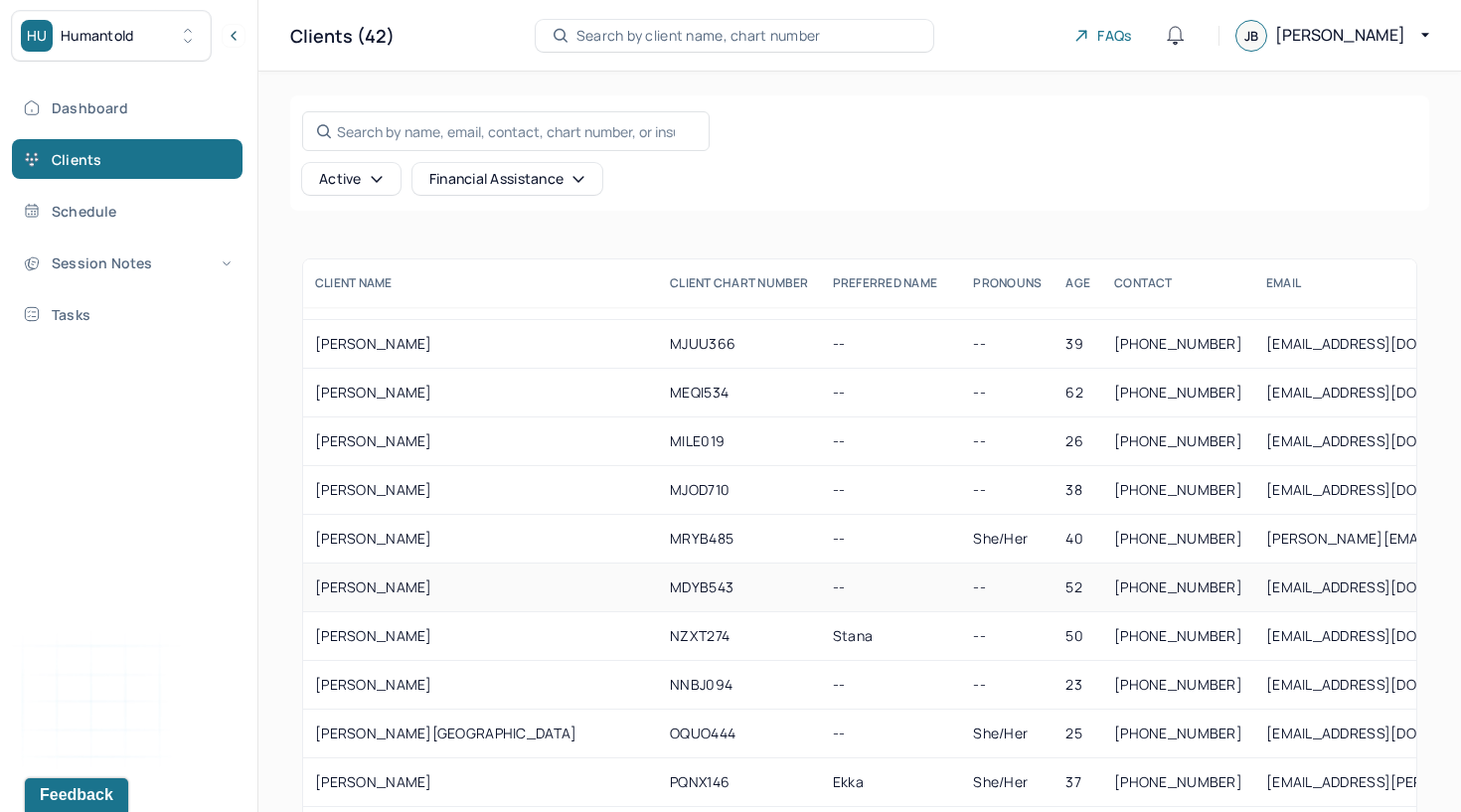 scroll, scrollTop: 1104, scrollLeft: 1, axis: both 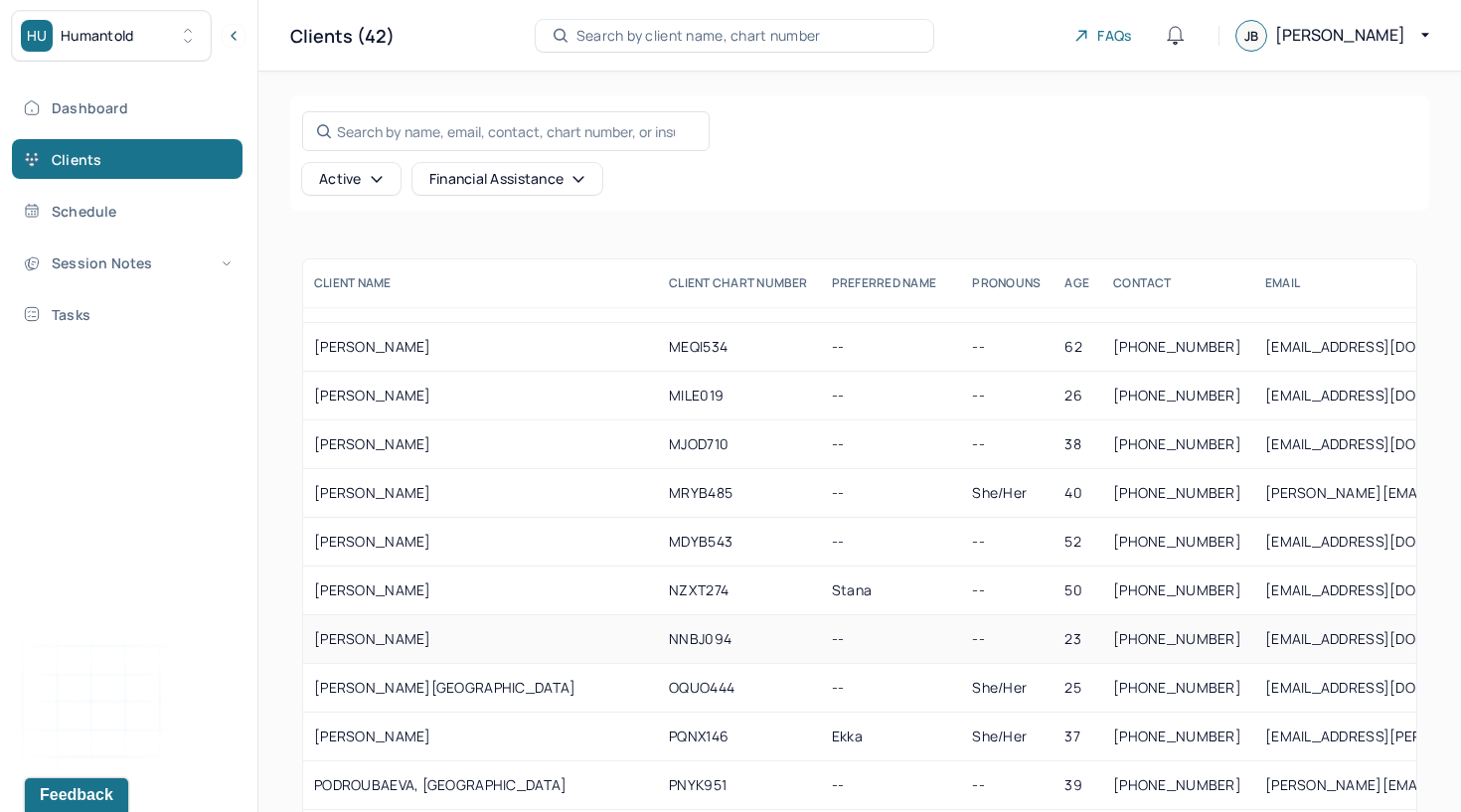 click on "[PERSON_NAME]" at bounding box center [479, 639] 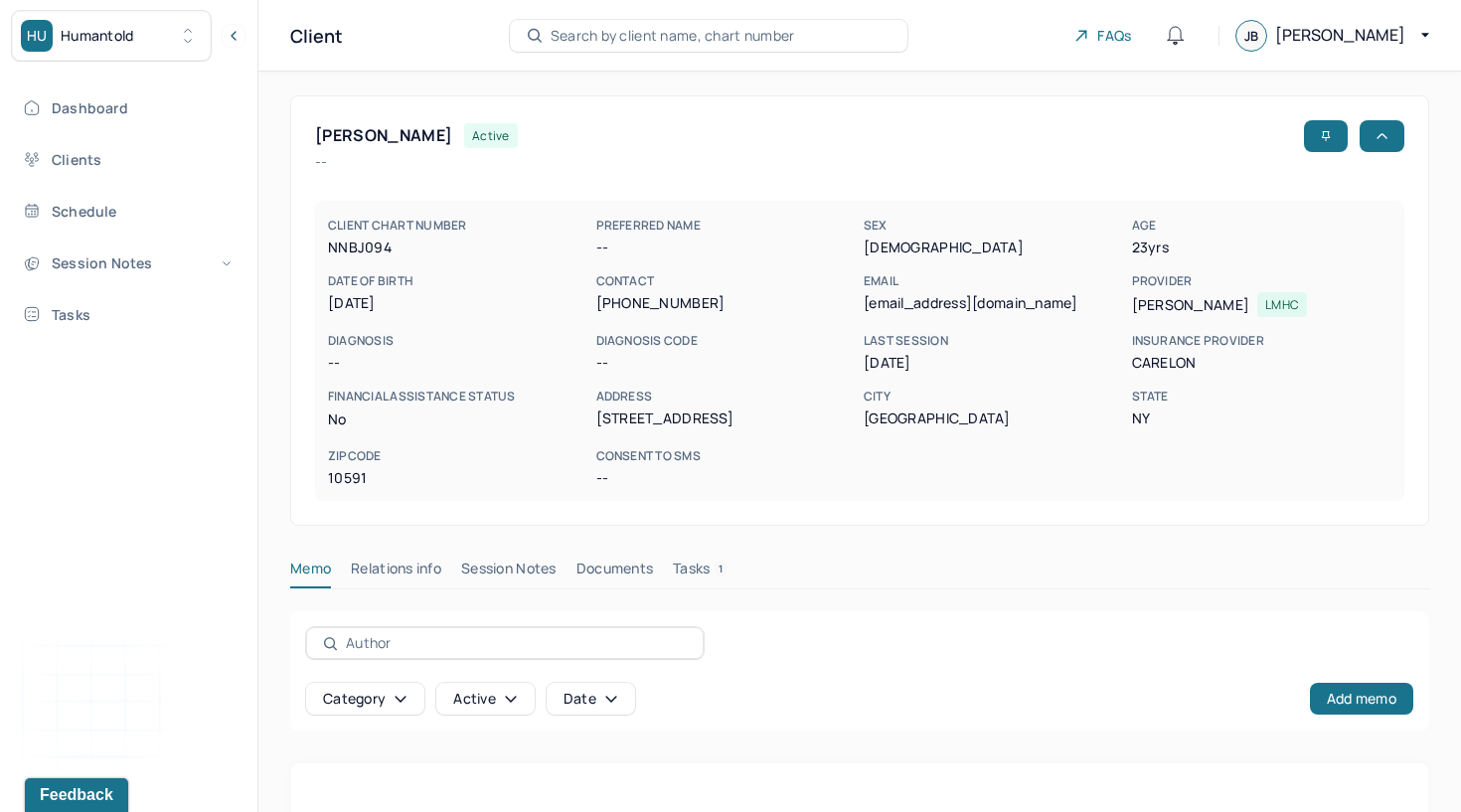 click on "Session Notes" at bounding box center (509, 572) 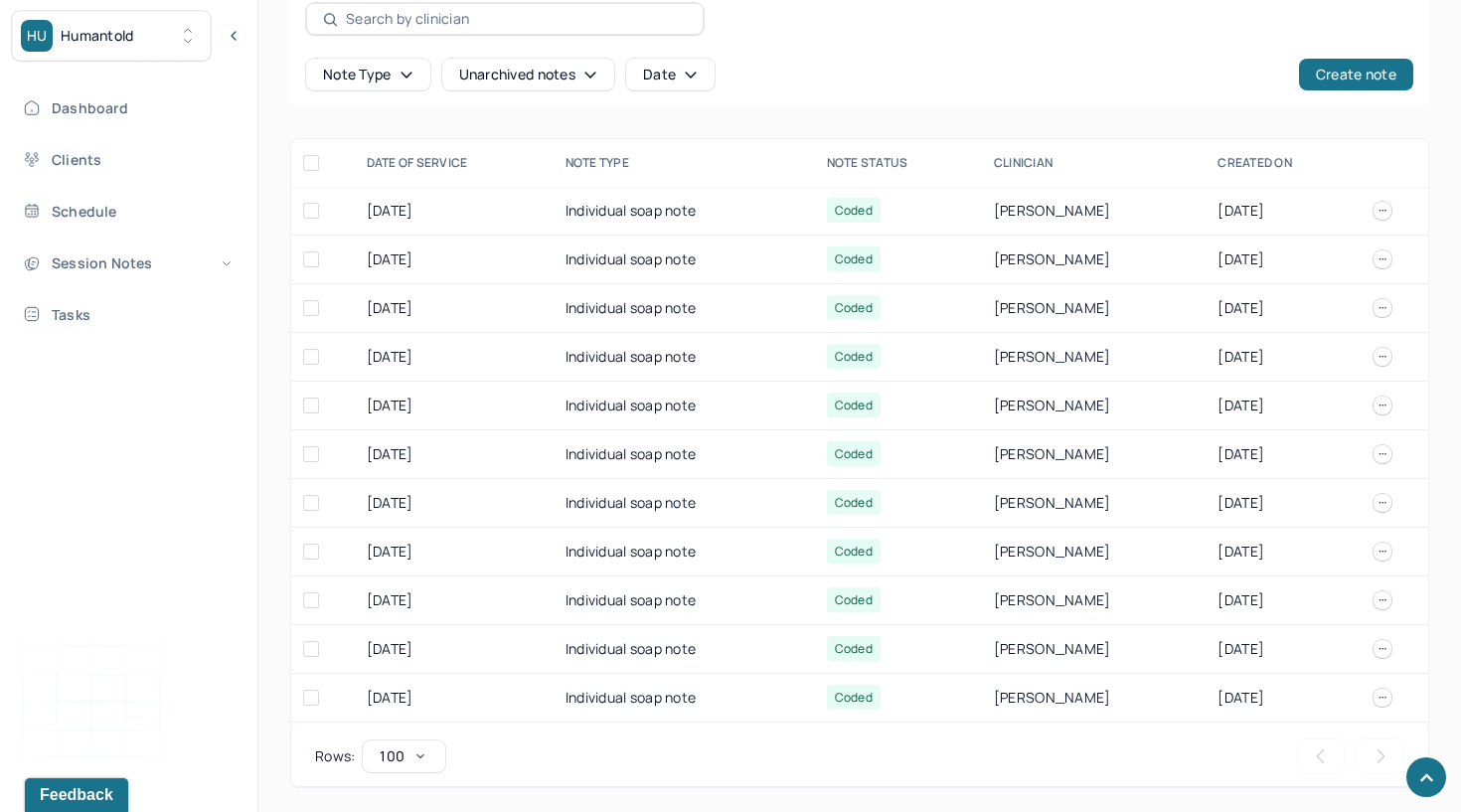 scroll, scrollTop: 624, scrollLeft: 0, axis: vertical 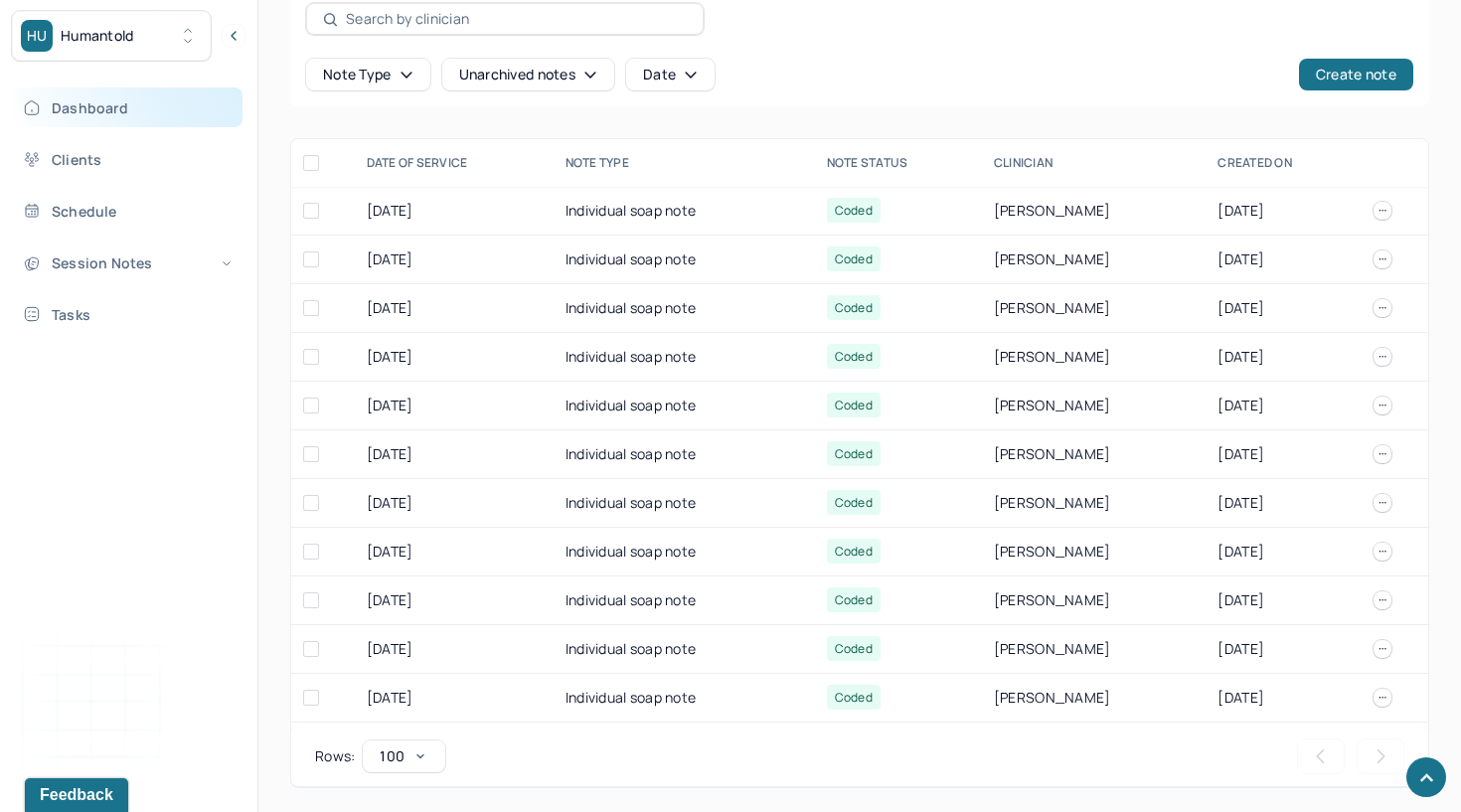 click on "Dashboard" at bounding box center (127, 107) 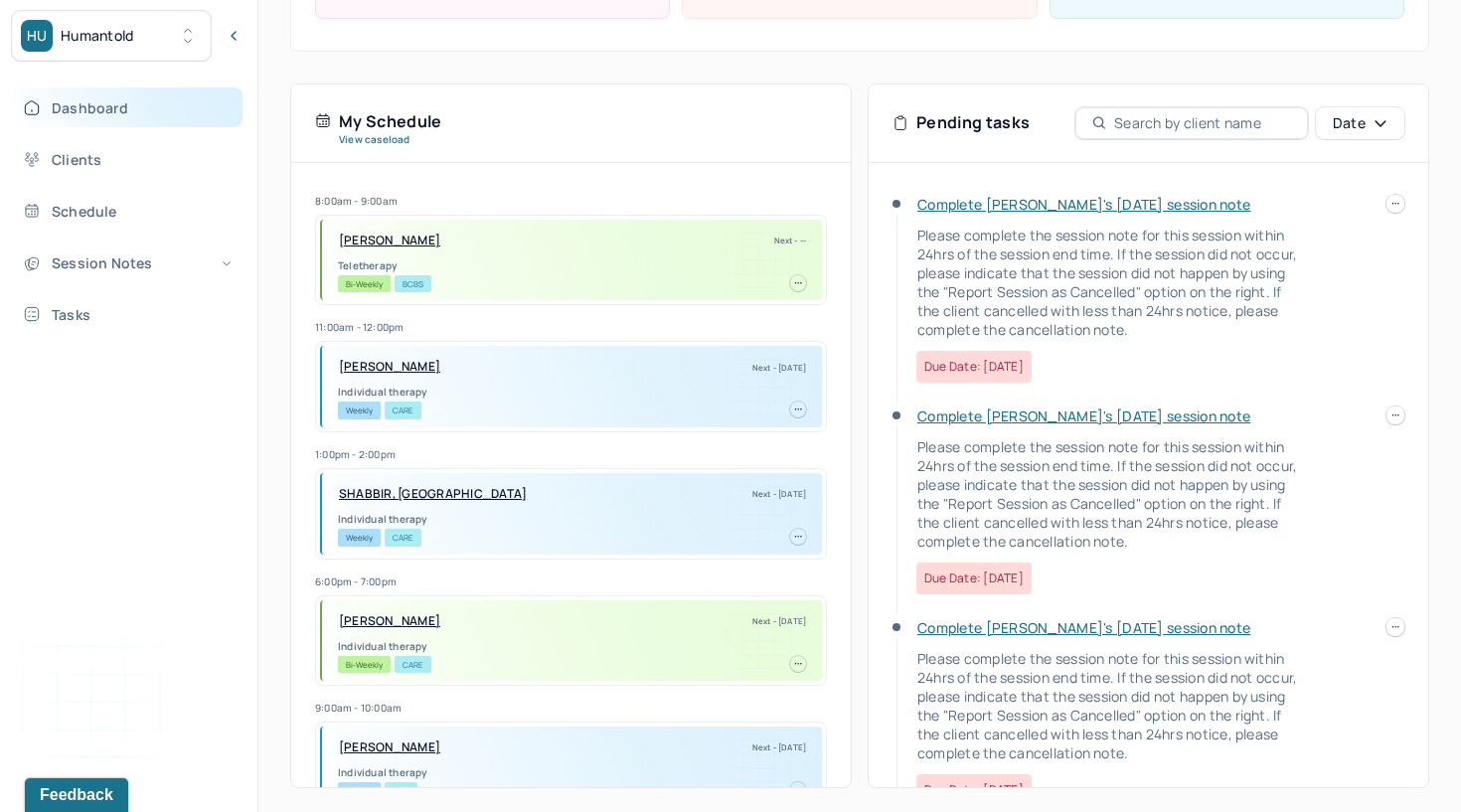 scroll, scrollTop: 345, scrollLeft: 0, axis: vertical 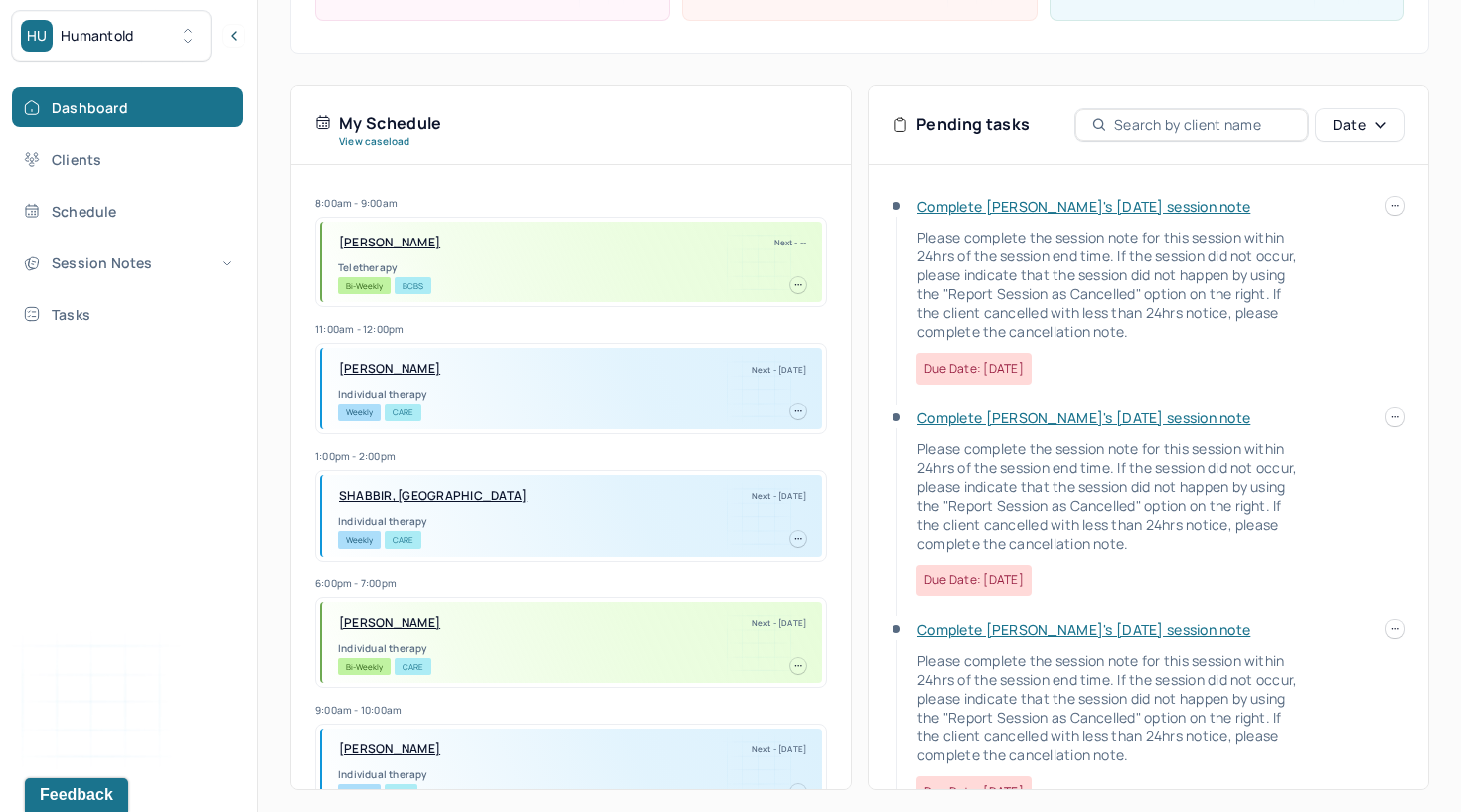 click on "Complete [PERSON_NAME]'s [DATE] session note" at bounding box center (1083, 206) 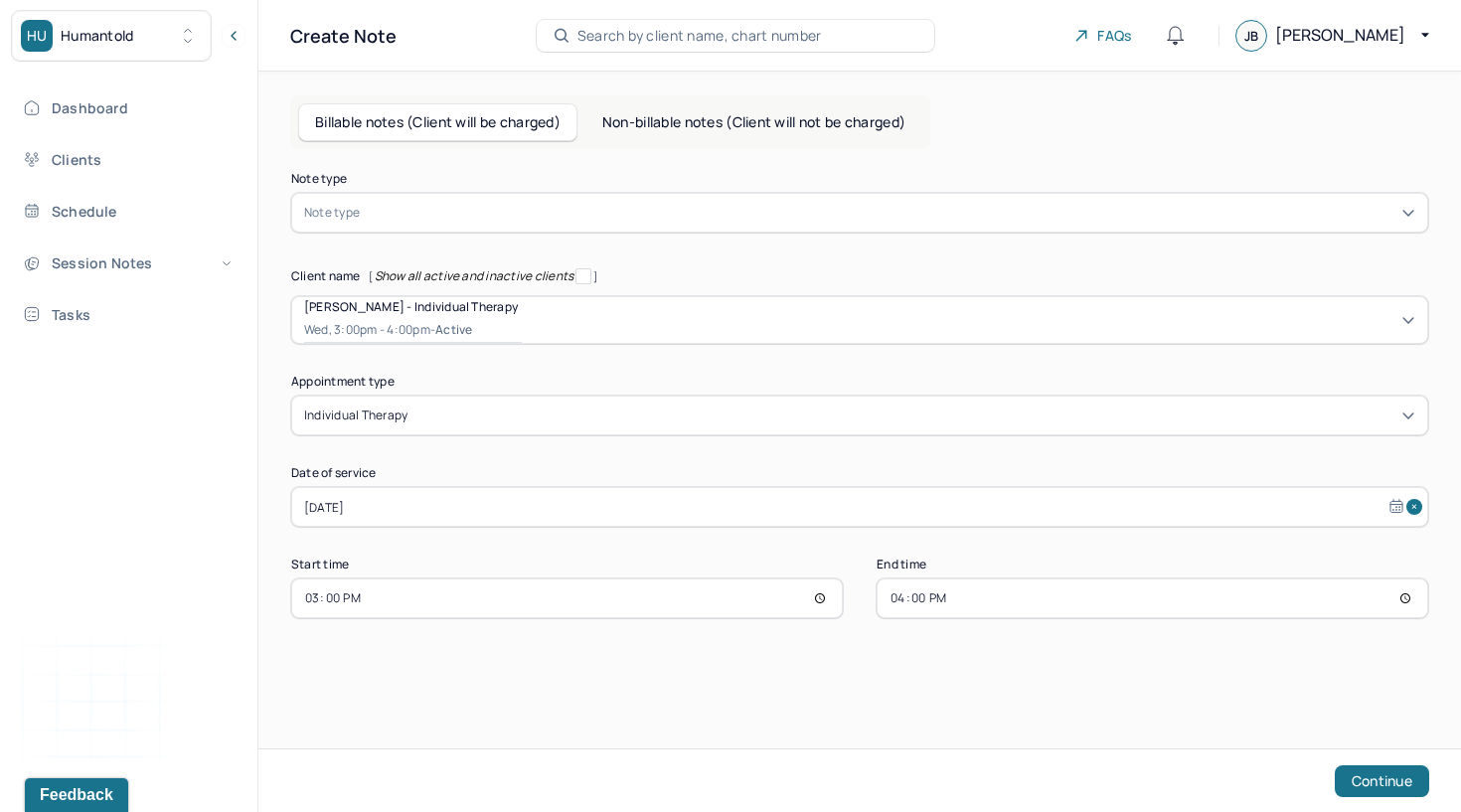 click on "Note type" at bounding box center [332, 213] 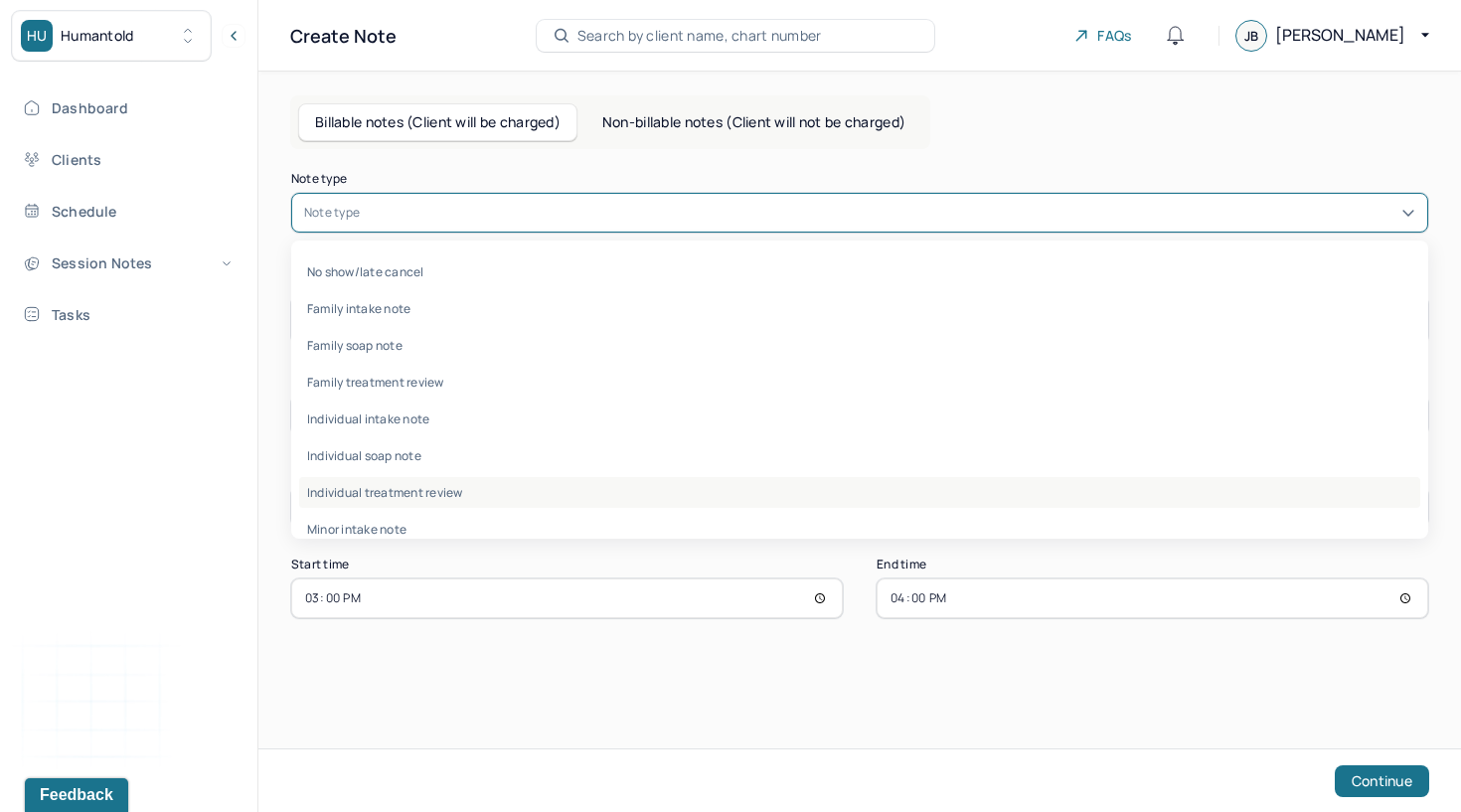 click on "Individual treatment review" at bounding box center (860, 492) 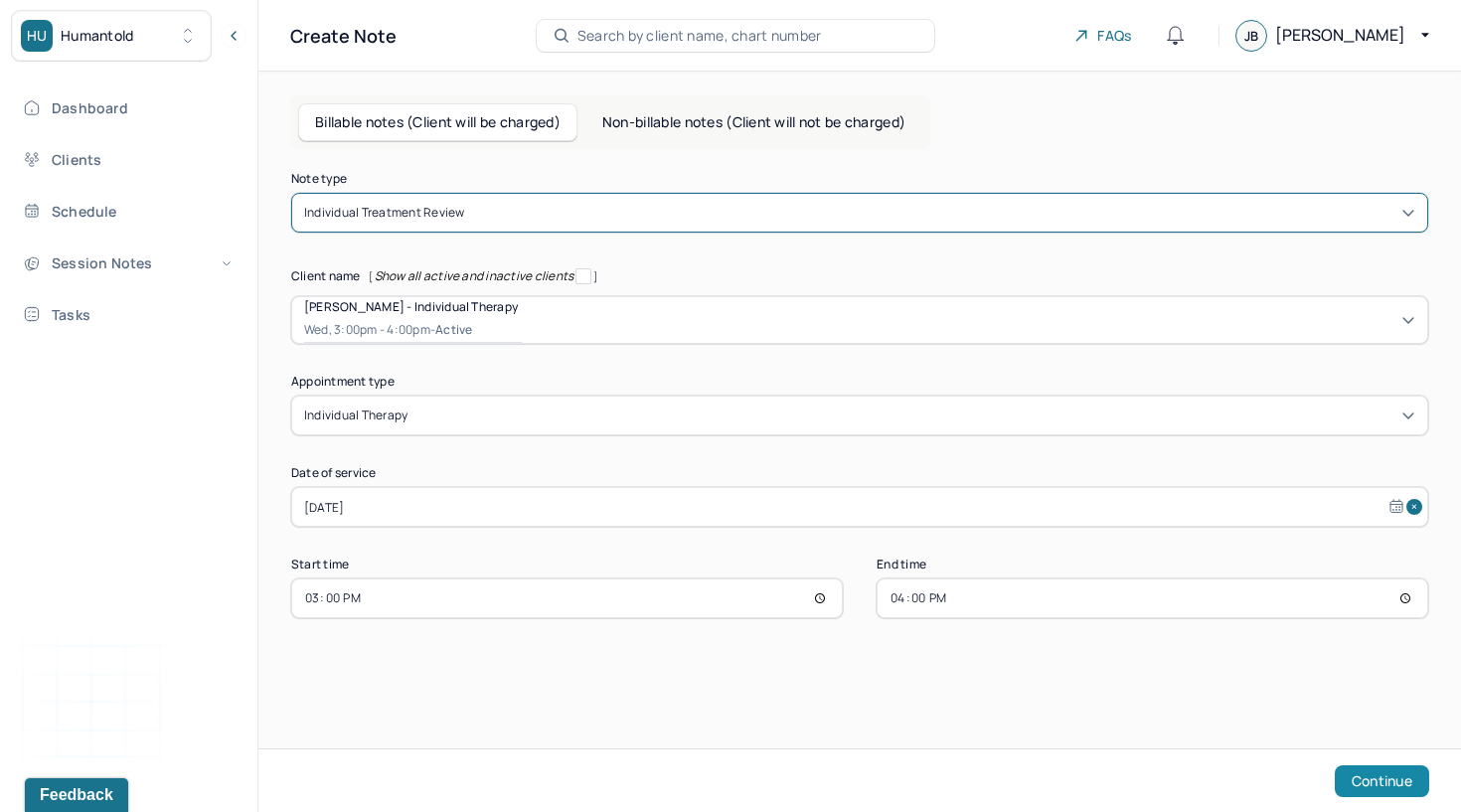 click on "Continue" at bounding box center [1381, 781] 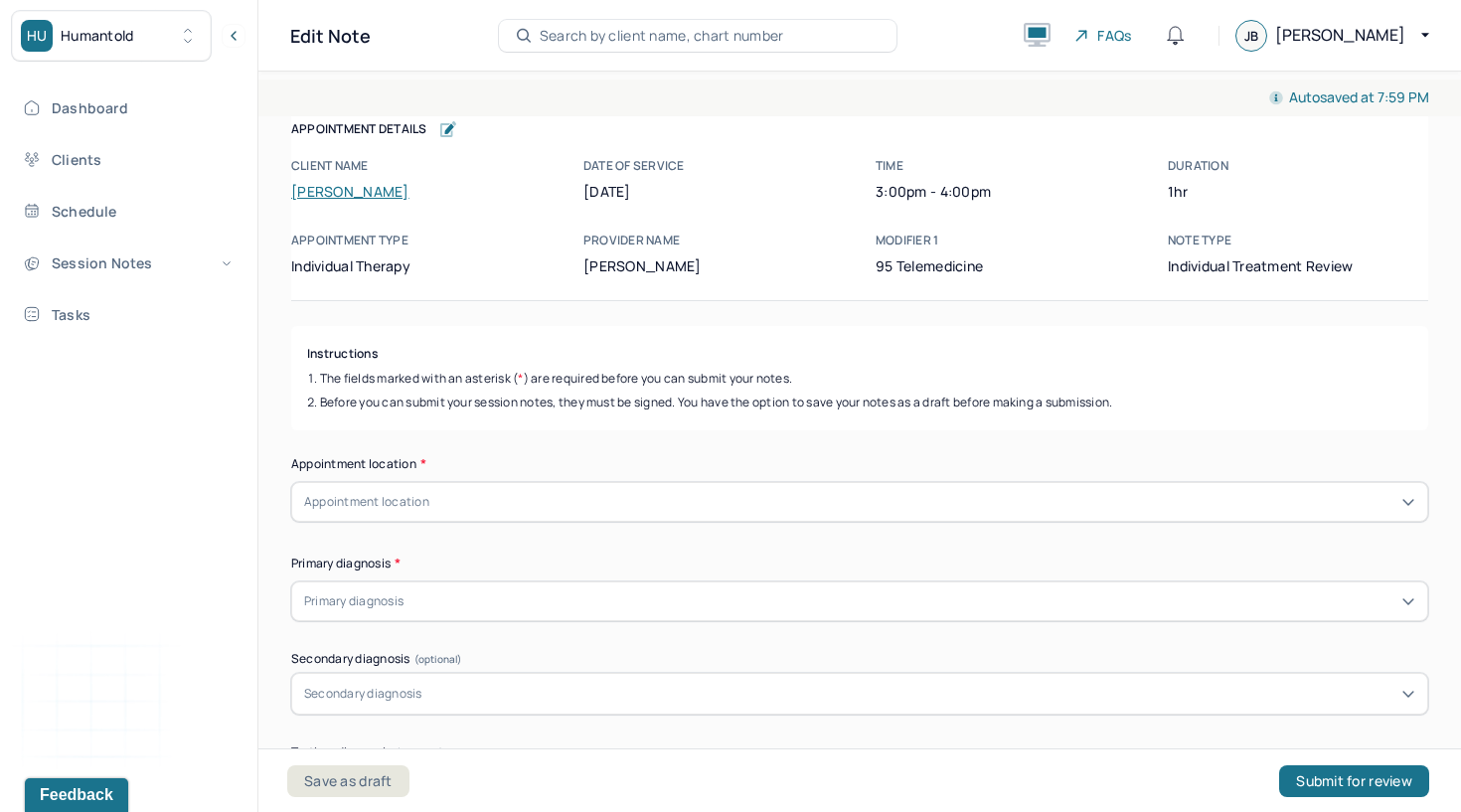 click on "Appointment location" at bounding box center [367, 502] 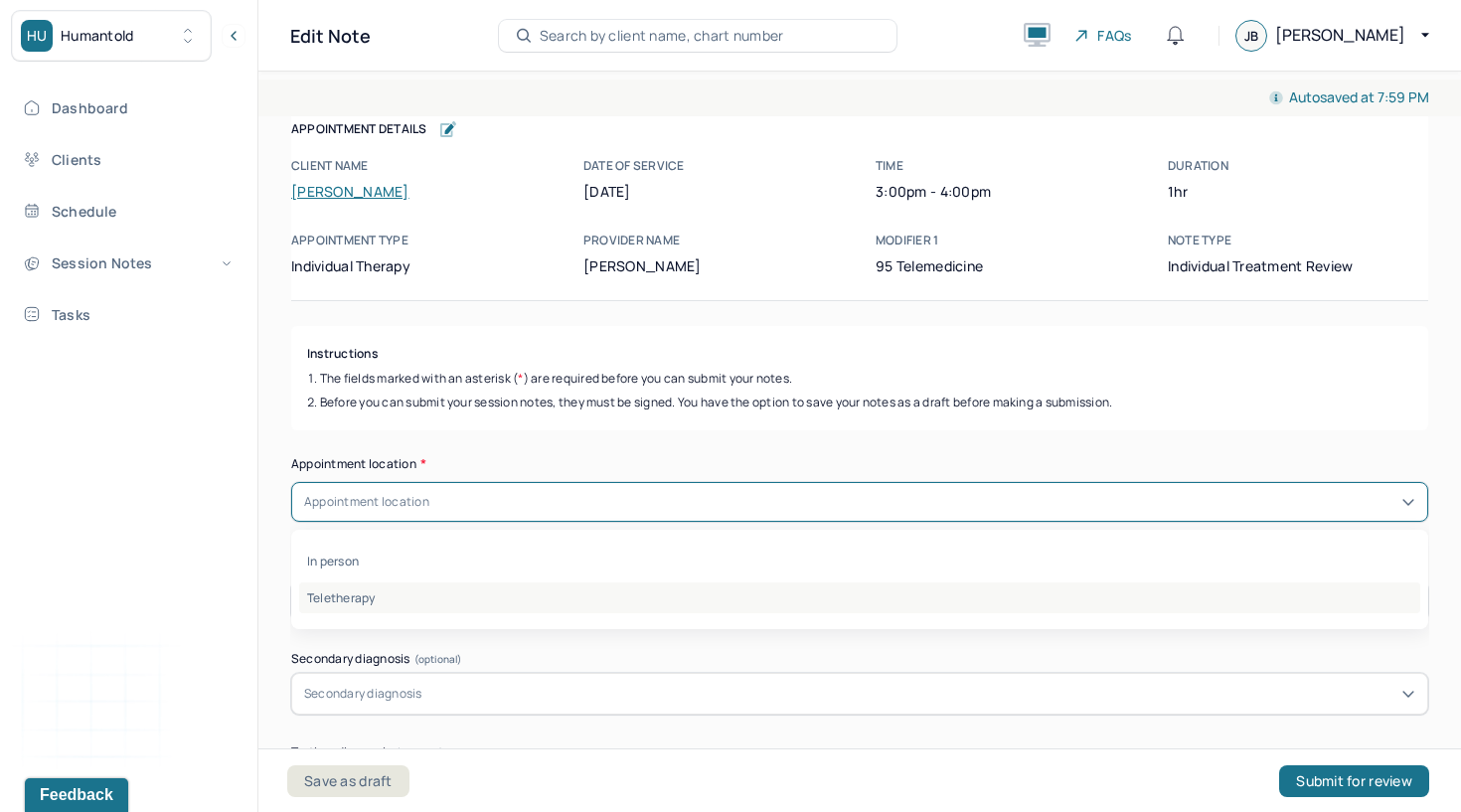 click on "Teletherapy" at bounding box center [860, 597] 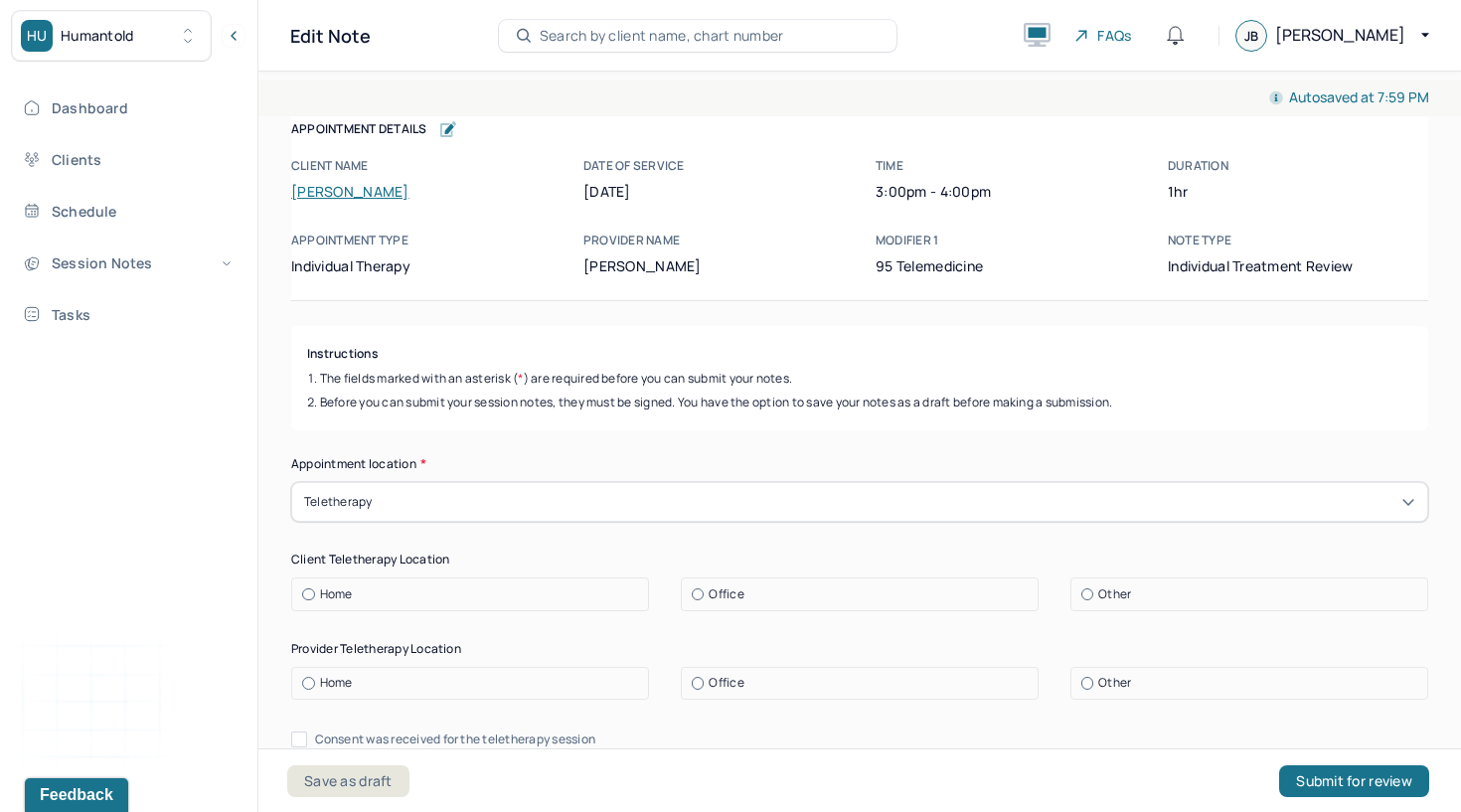 click on "Home" at bounding box center [336, 594] 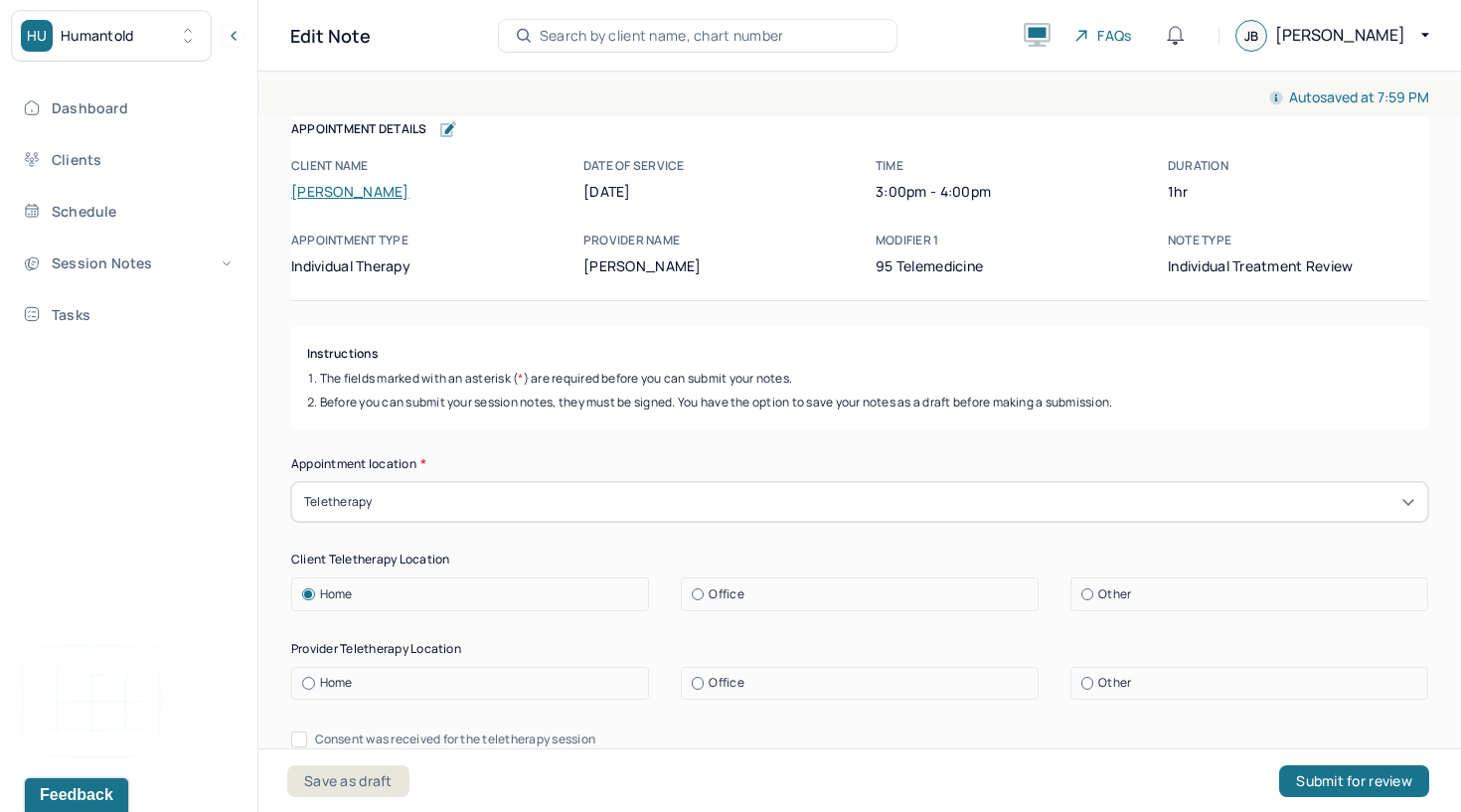 click on "Office" at bounding box center (726, 683) 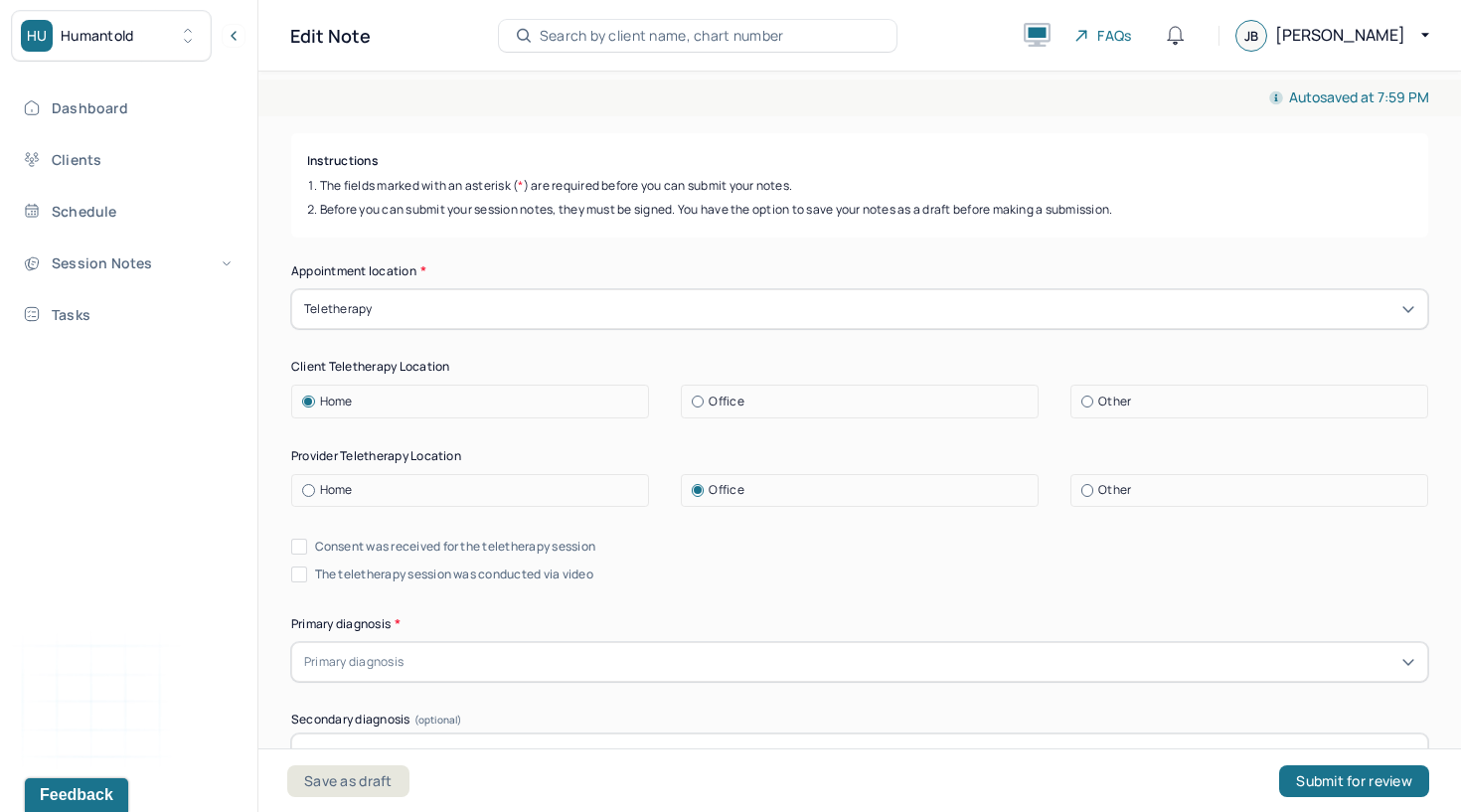 scroll, scrollTop: 297, scrollLeft: 0, axis: vertical 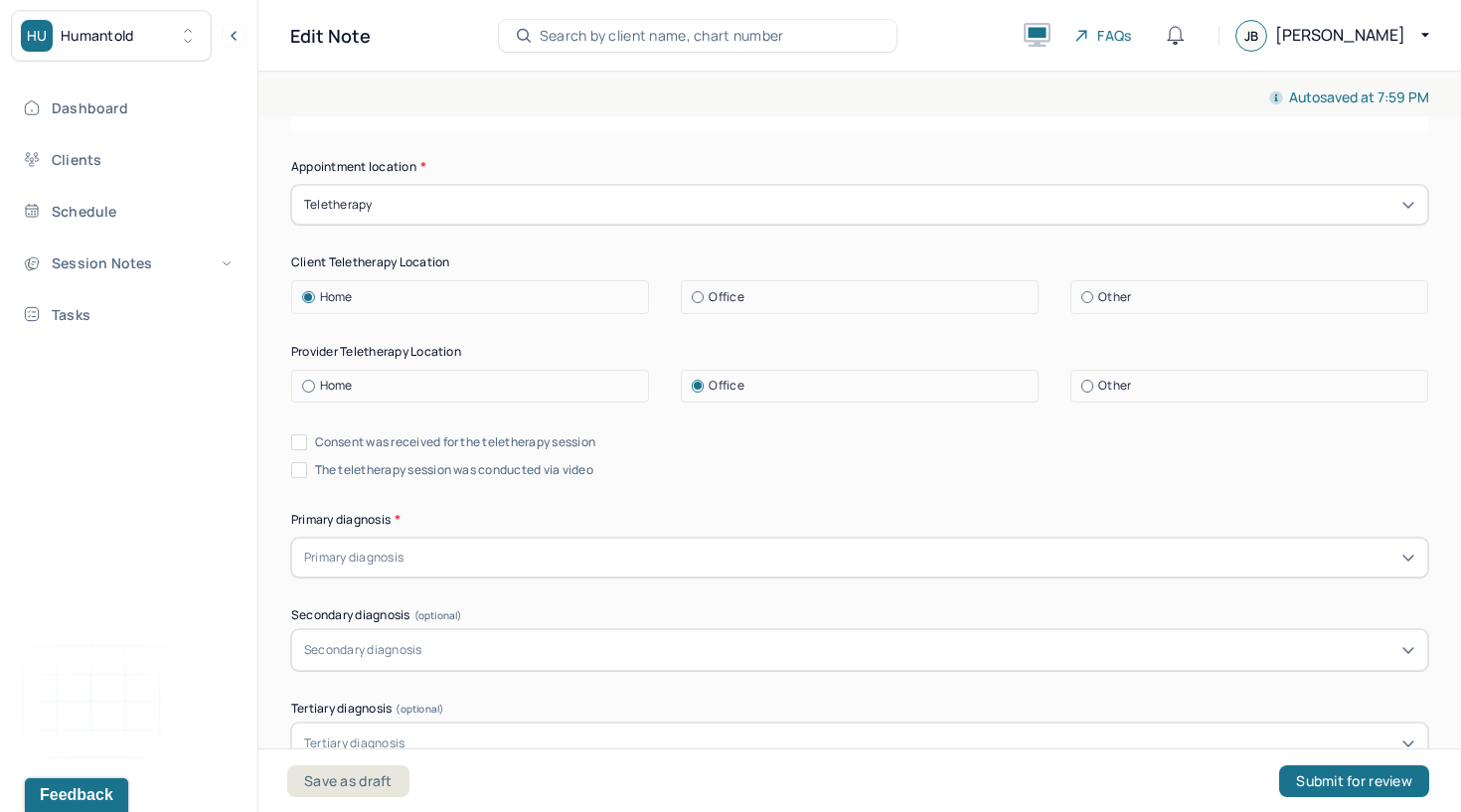 click on "Consent was received for the teletherapy session" at bounding box center (455, 442) 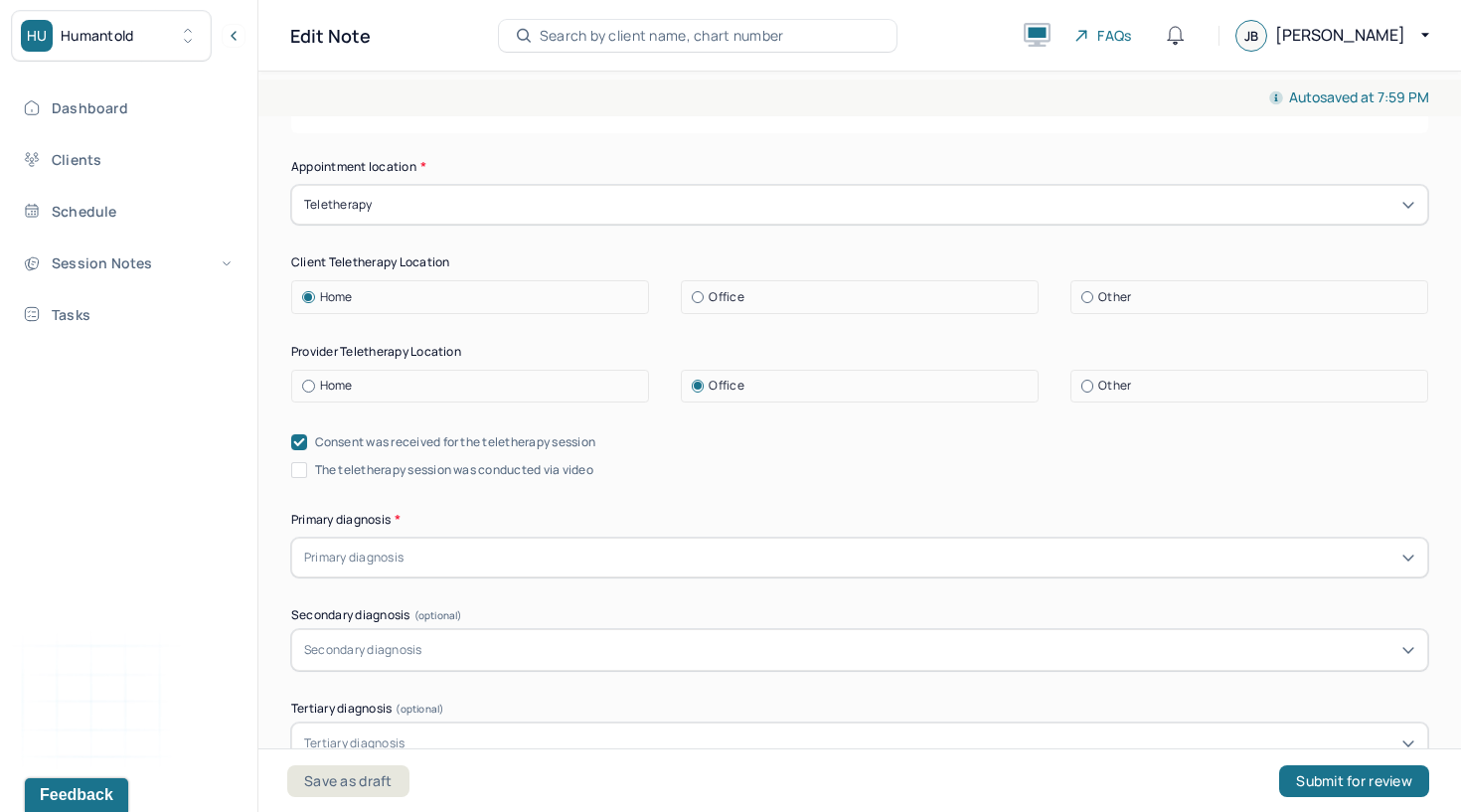 click on "The teletherapy session was conducted via video" at bounding box center [454, 470] 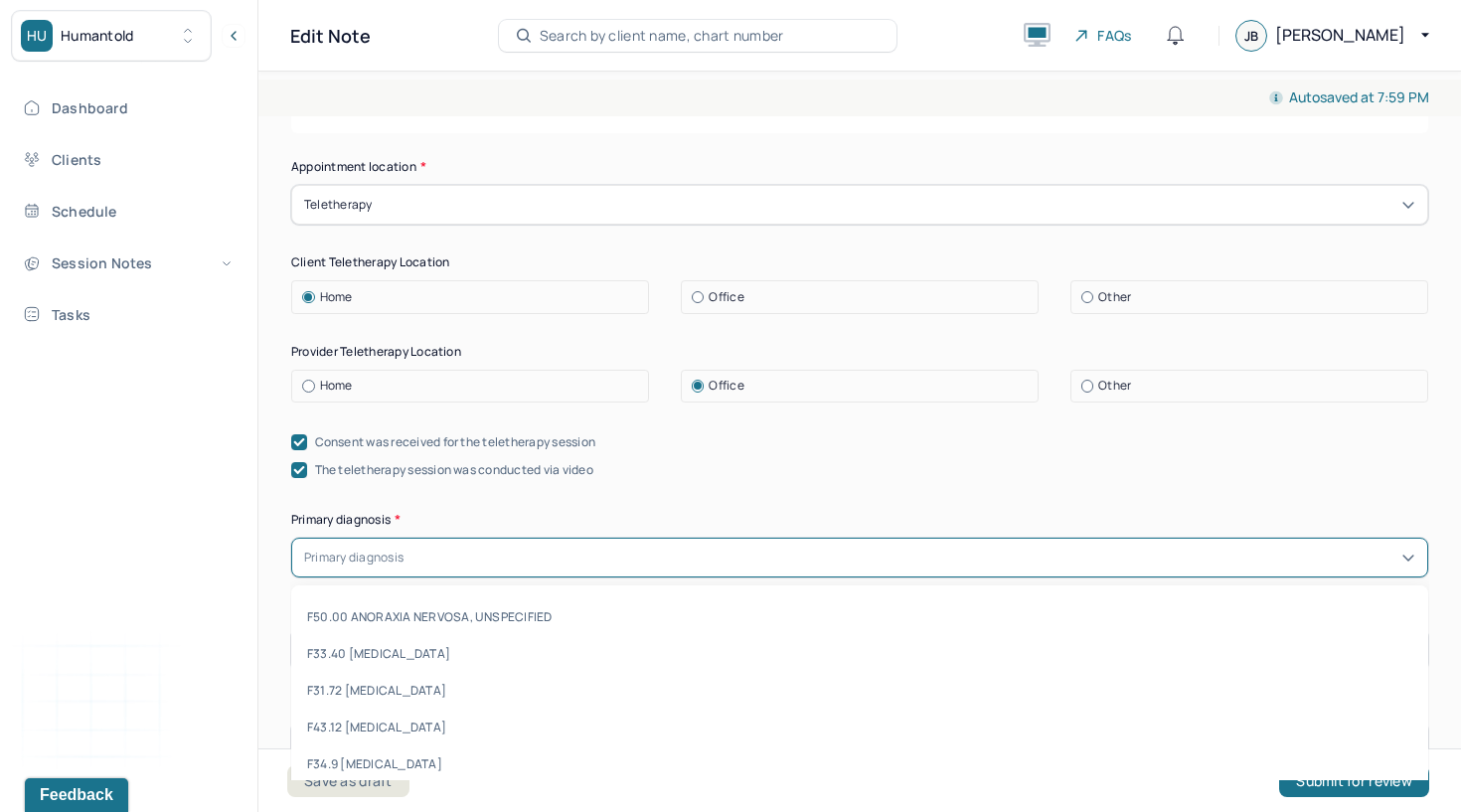 click on "Primary diagnosis" at bounding box center (354, 558) 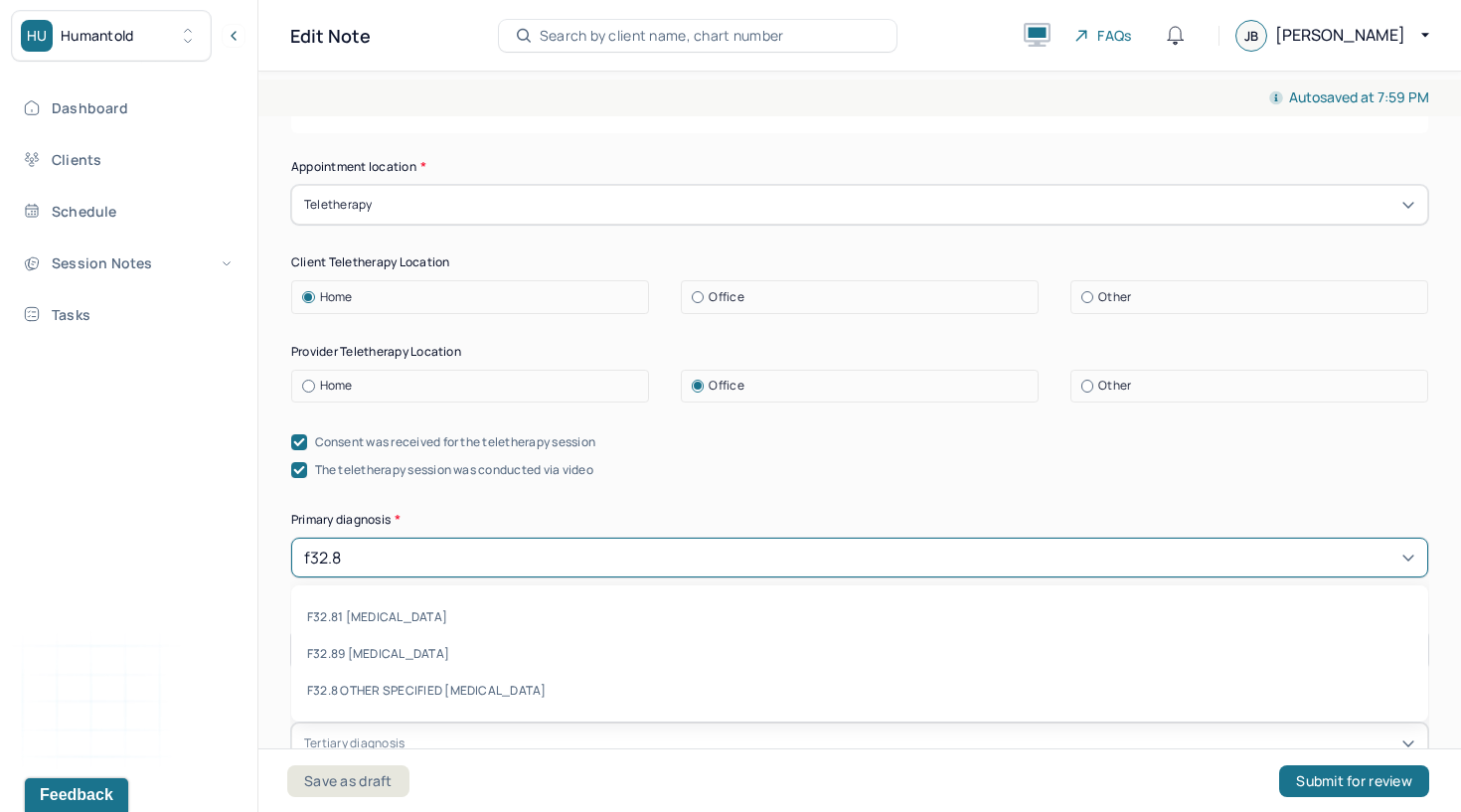 type on "f32.89" 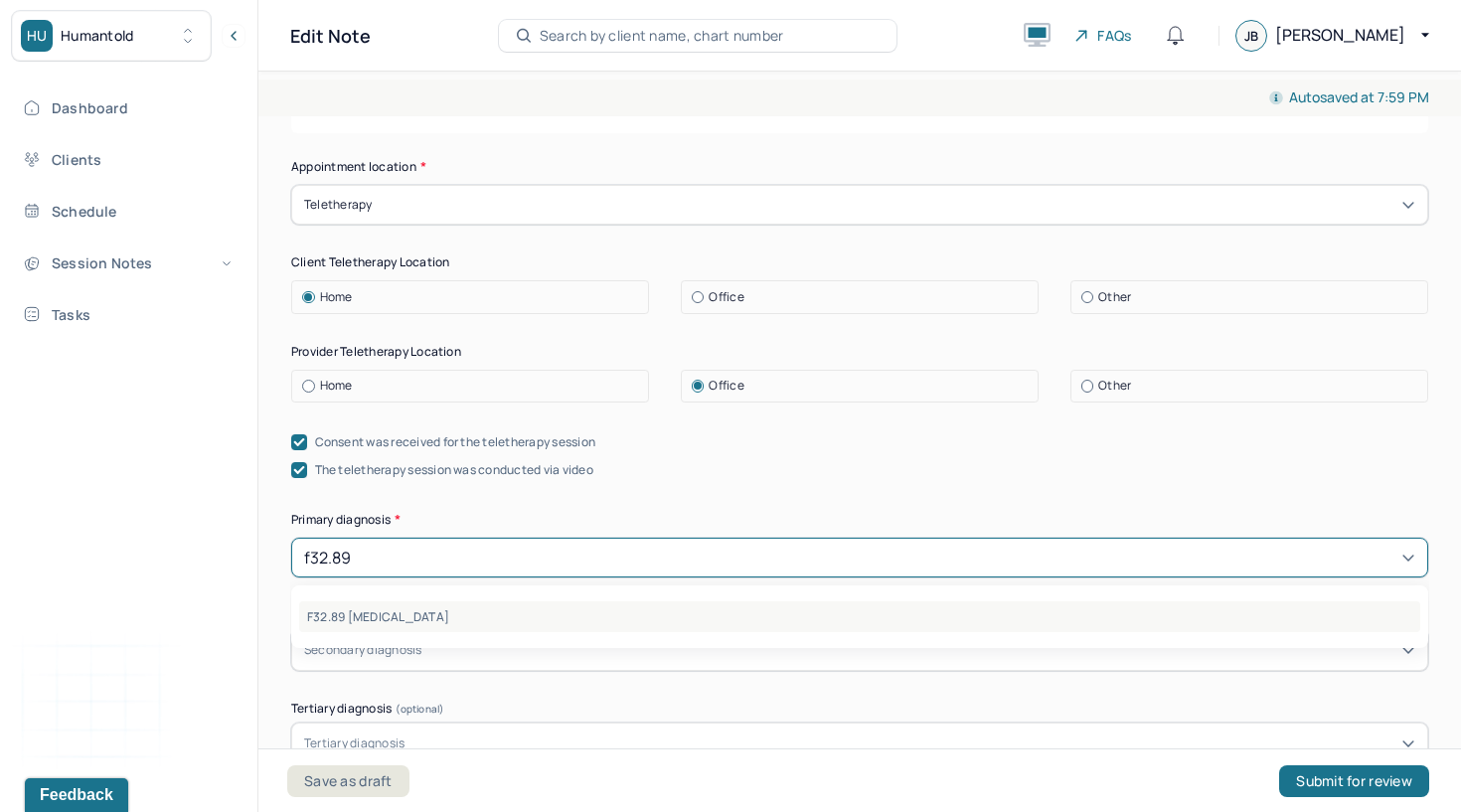 click on "F32.89 [MEDICAL_DATA]" at bounding box center (860, 616) 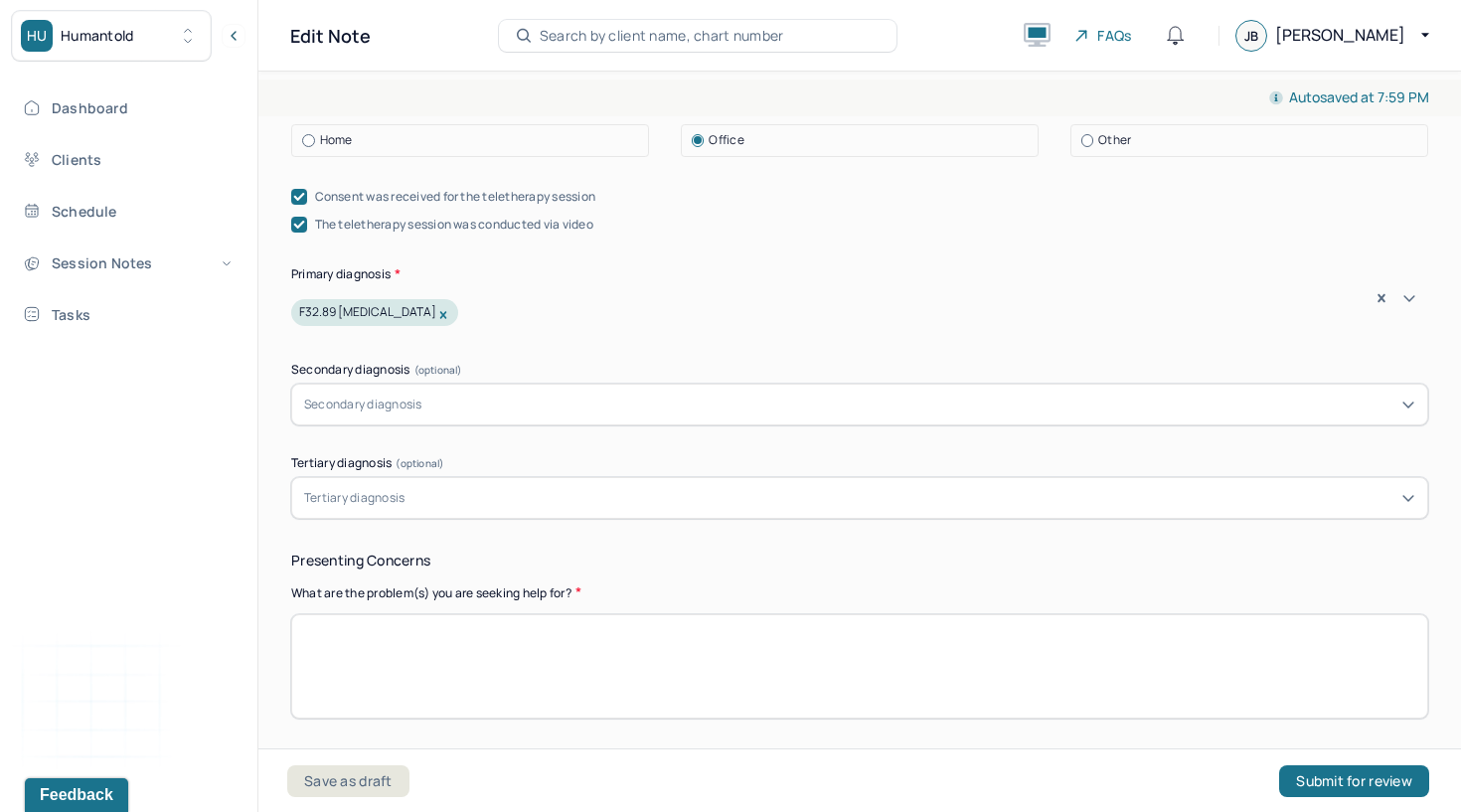 scroll, scrollTop: 544, scrollLeft: 0, axis: vertical 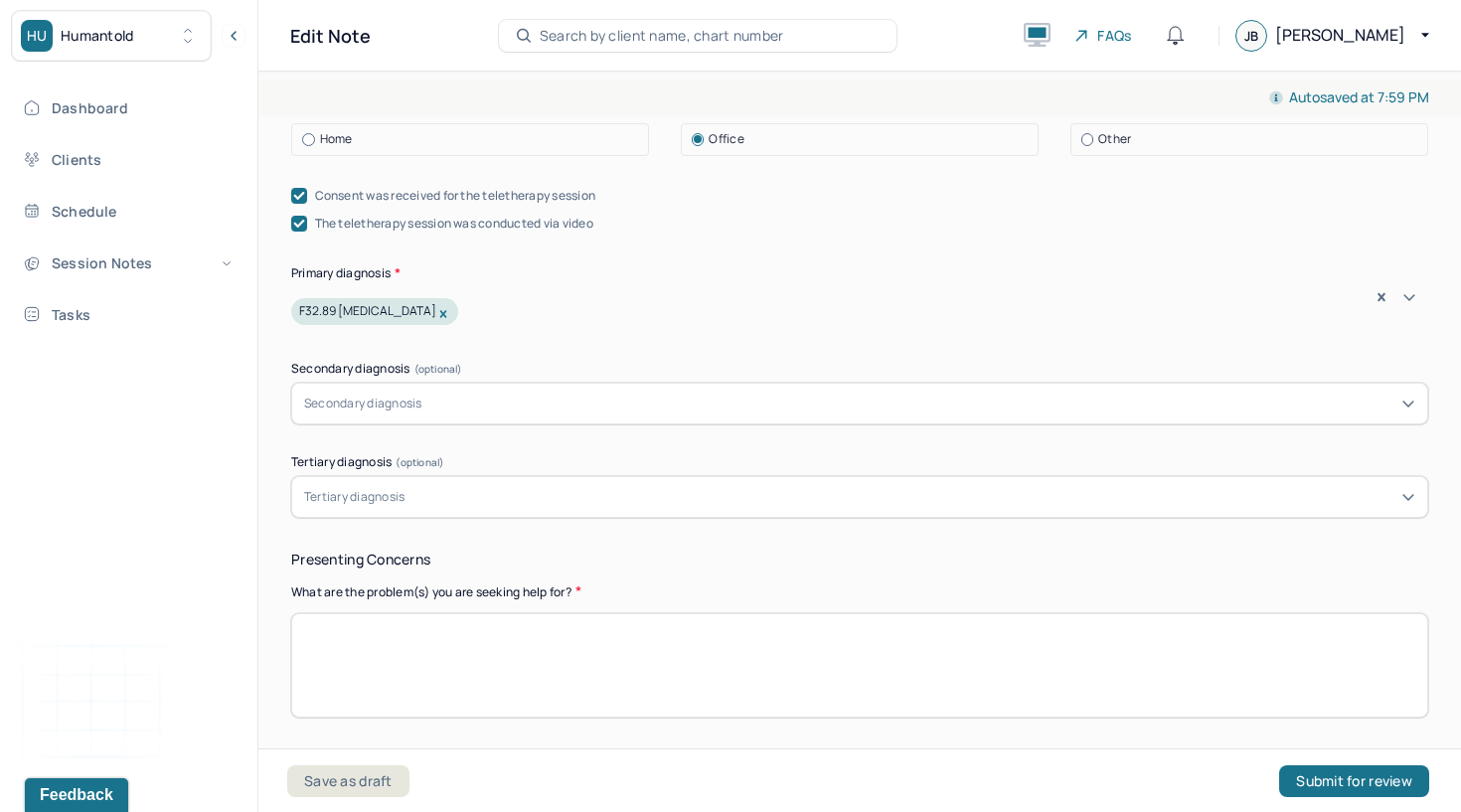 click at bounding box center [860, 665] 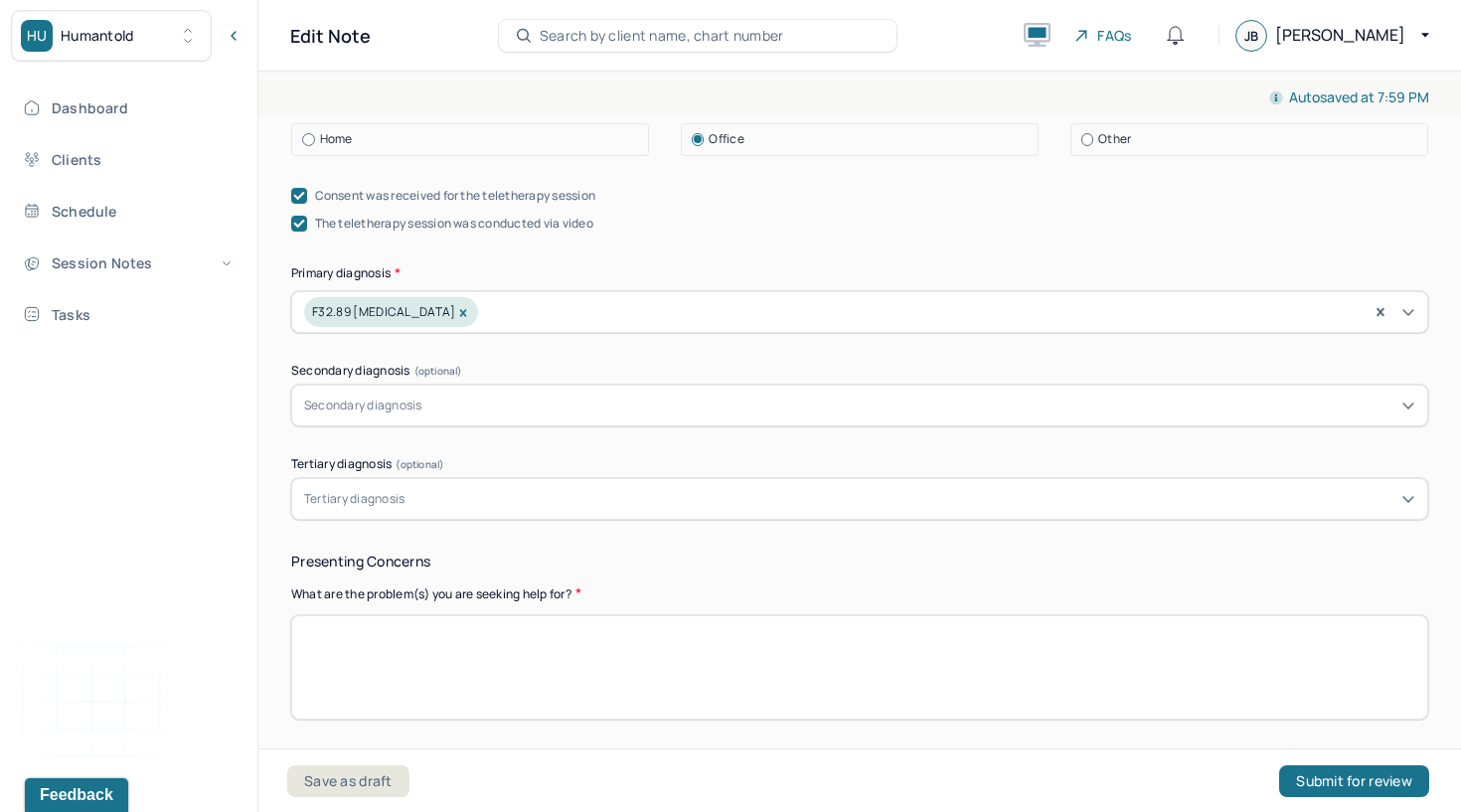 paste on "Client presents to treatment to address symptoms of anxiety and [MEDICAL_DATA], including [MEDICAL_DATA] and confidence. She is seeking to cultivate greater mindfulness and a sense of grounding during life transitions, with the goal of becoming more decisive and confidently expressing her emotions." 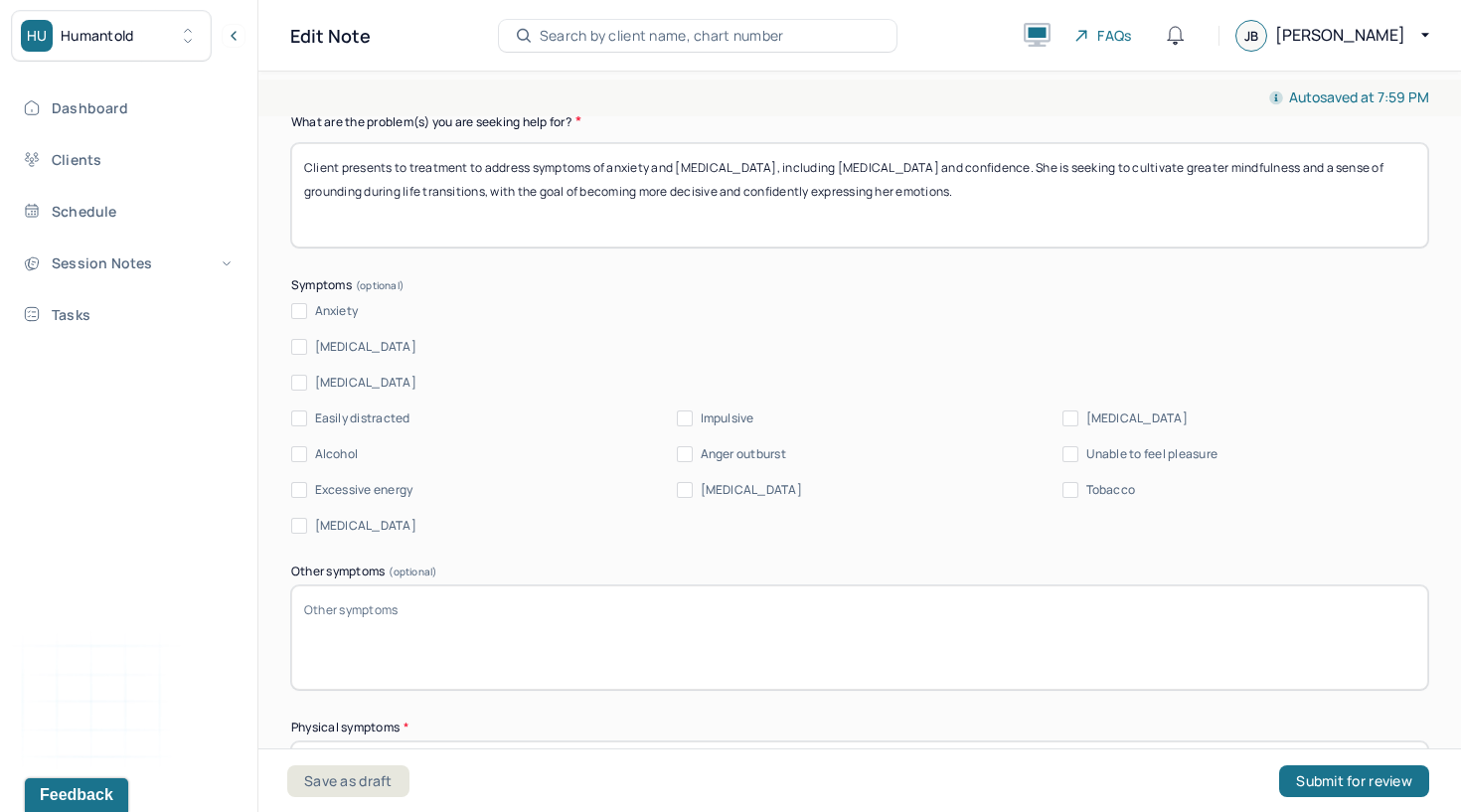 scroll, scrollTop: 1069, scrollLeft: 0, axis: vertical 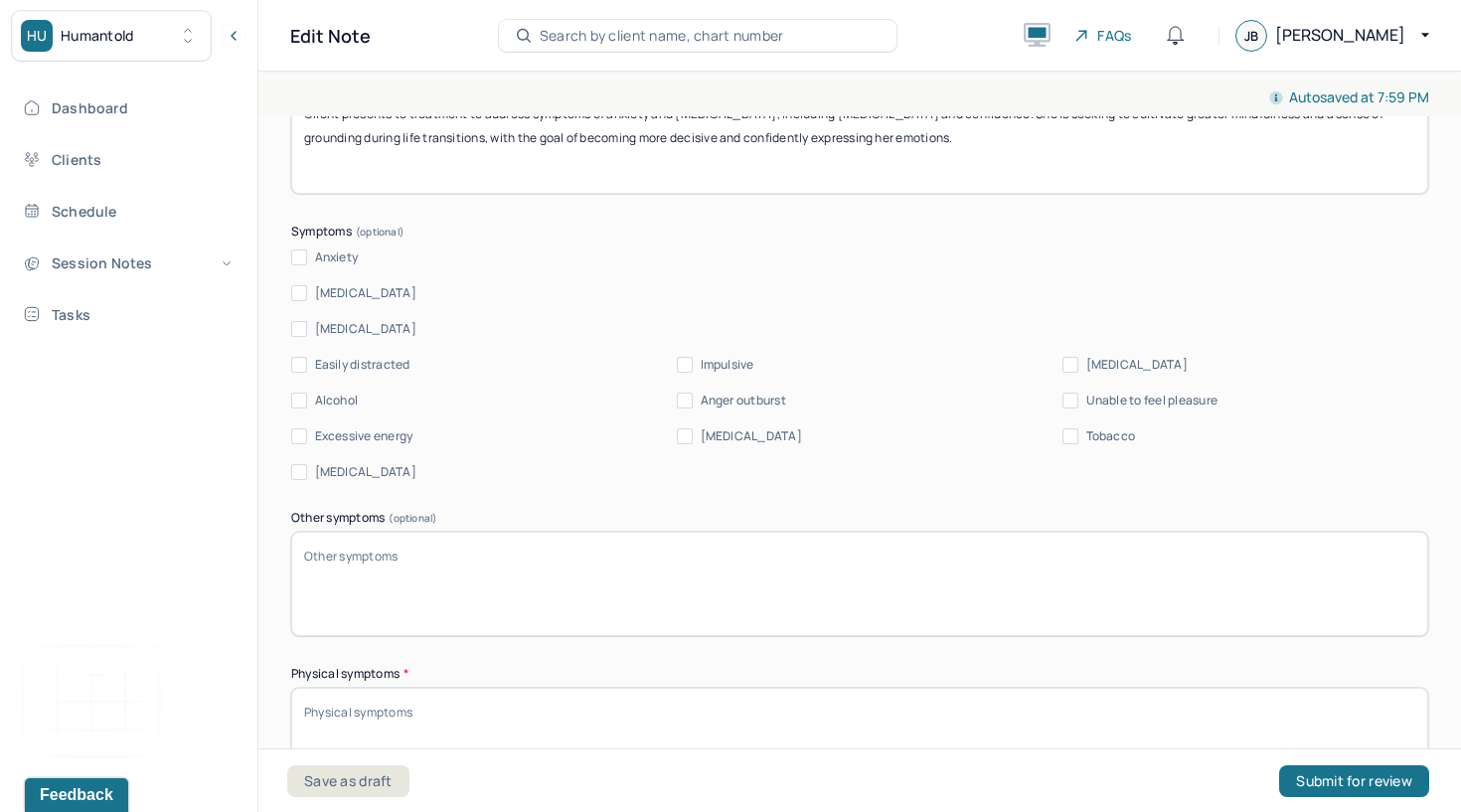 type on "Client presents to treatment to address symptoms of anxiety and [MEDICAL_DATA], including [MEDICAL_DATA] and confidence. She is seeking to cultivate greater mindfulness and a sense of grounding during life transitions, with the goal of becoming more decisive and confidently expressing her emotions." 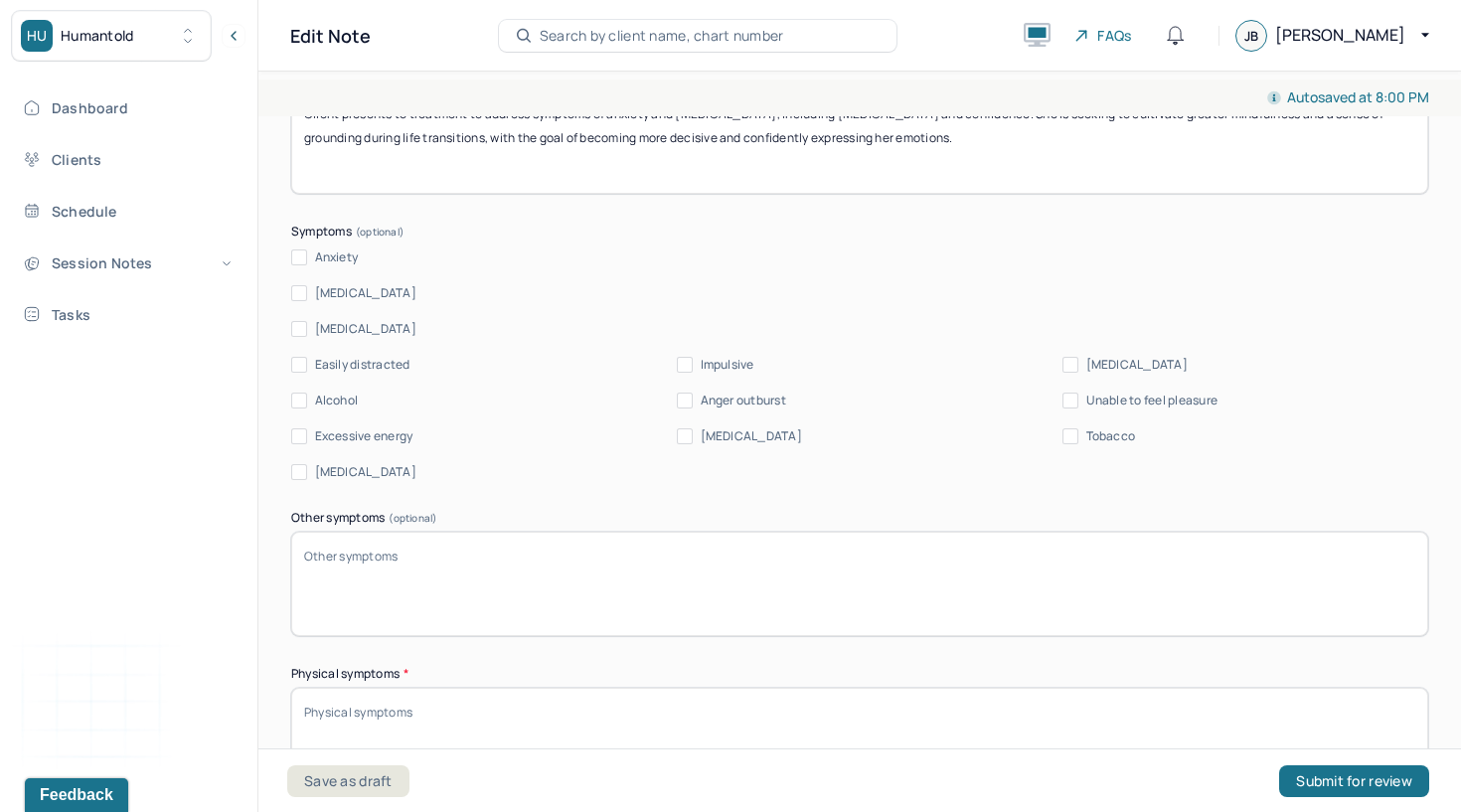 click on "Appointment location * Teletherapy Client Teletherapy Location Home Office Other Provider Teletherapy Location Home Office Other Consent was received for the teletherapy session The teletherapy session was conducted via video Primary diagnosis * F32.89 [MEDICAL_DATA] Secondary diagnosis (optional) Secondary diagnosis Tertiary diagnosis (optional) Tertiary diagnosis Presenting Concerns What are the problem(s) you are seeking help for? Client presents to treatment to address symptoms of anxiety and [MEDICAL_DATA], including [MEDICAL_DATA] and confidence. She is seeking to cultivate greater mindfulness and a sense of grounding during life transitions, with the goal of becoming more decisive and confidently expressing her emotions. Symptoms Anxiety [MEDICAL_DATA] [MEDICAL_DATA] Easily distracted Impulsive [MEDICAL_DATA] Alcohol Anger outburst Unable to feel pleasure Excessive energy [MEDICAL_DATA] Tobacco [MEDICAL_DATA] Other symptoms (optional) Physical symptoms * Medication physical/psychiatric *" at bounding box center [860, 322] 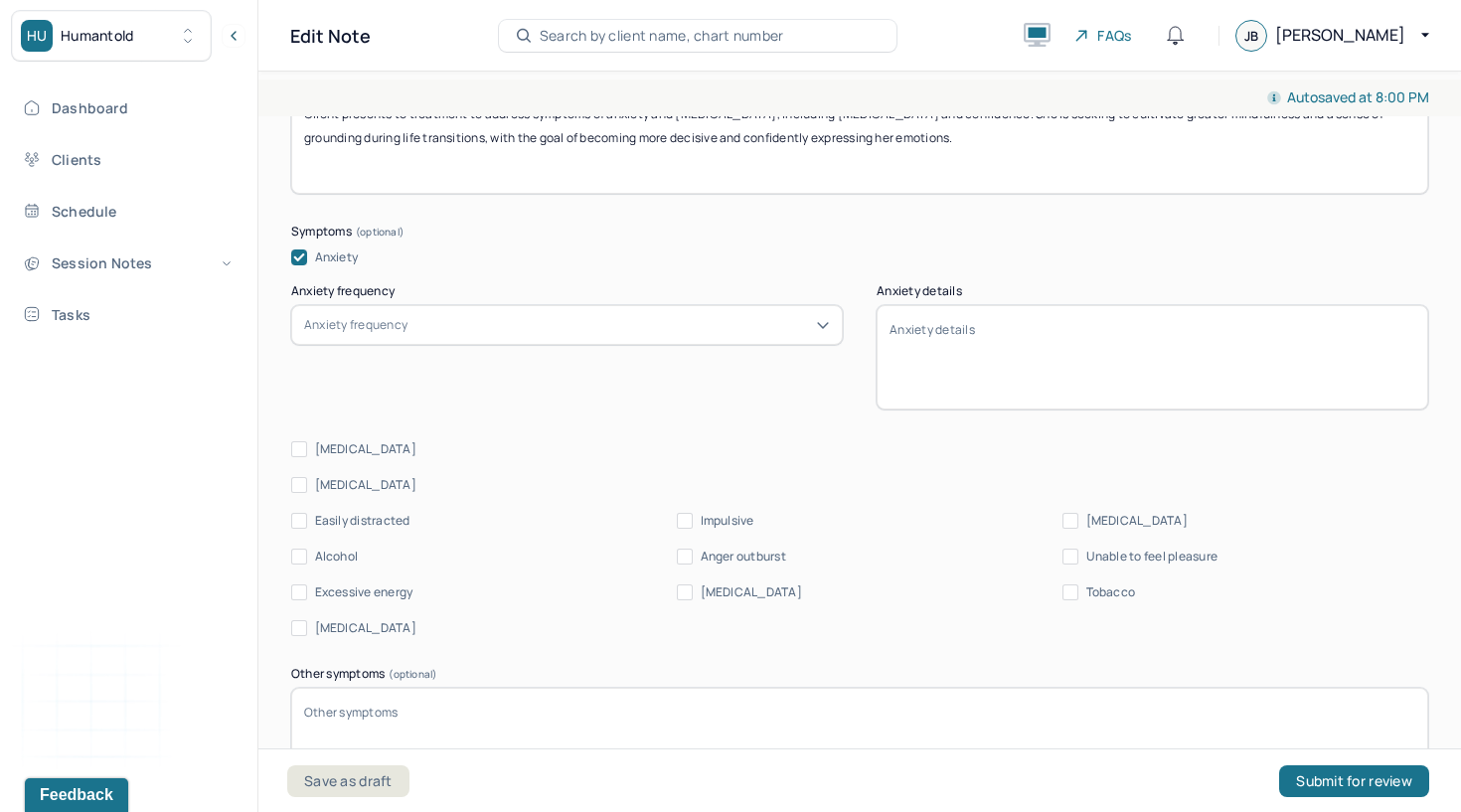 click on "Anxiety frequency" at bounding box center [567, 325] 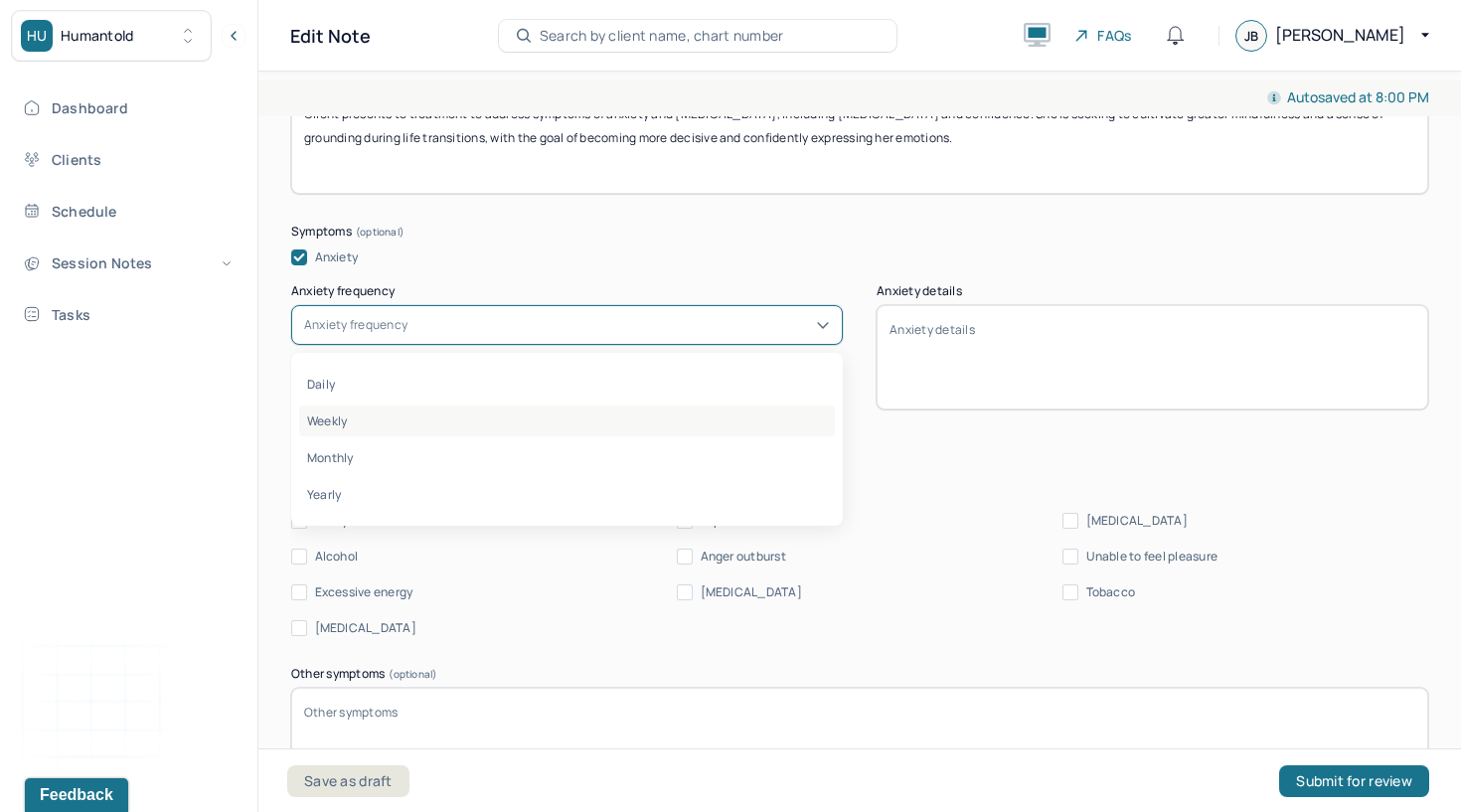 click on "Weekly" at bounding box center [567, 420] 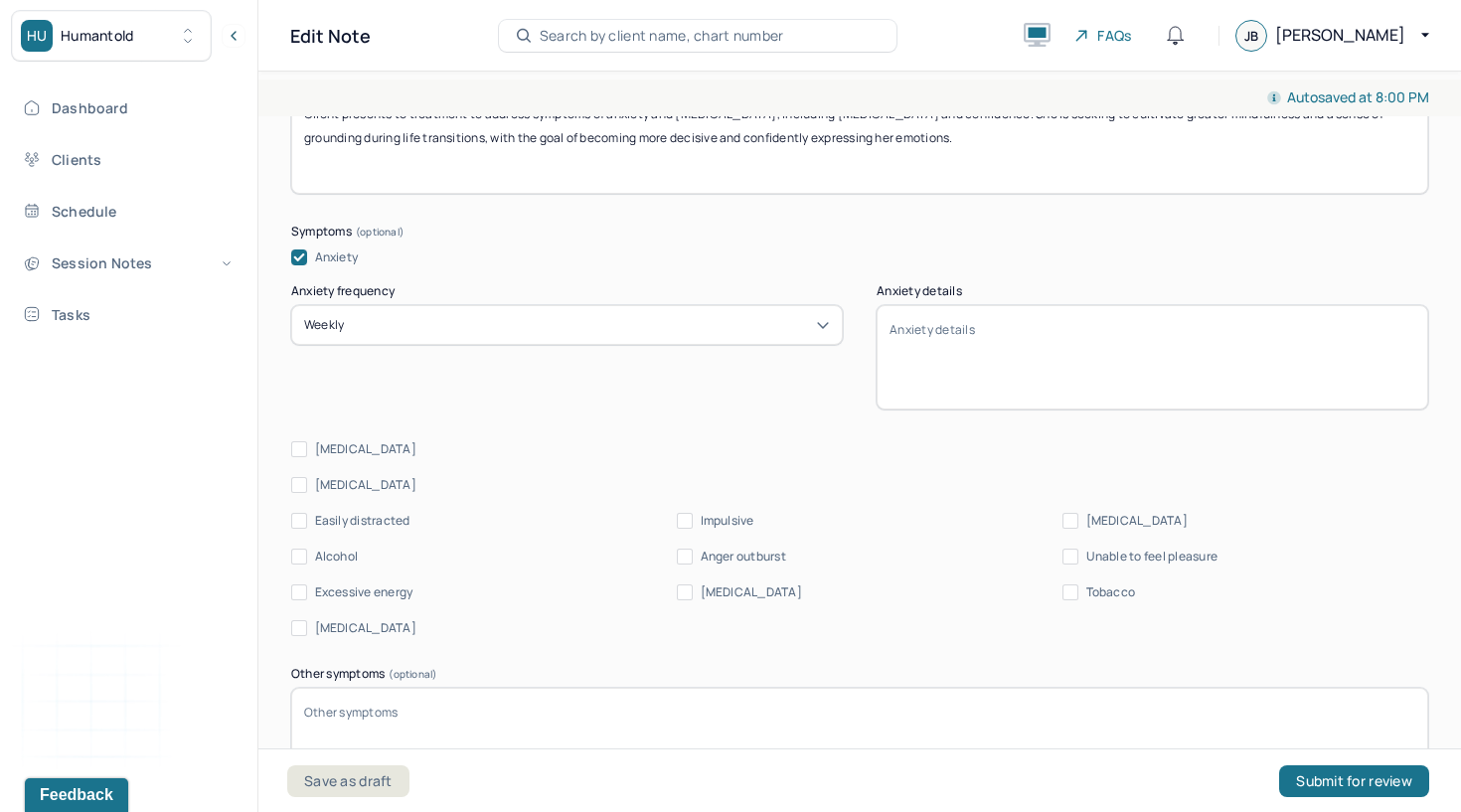 click on "Anxiety details" at bounding box center (1152, 357) 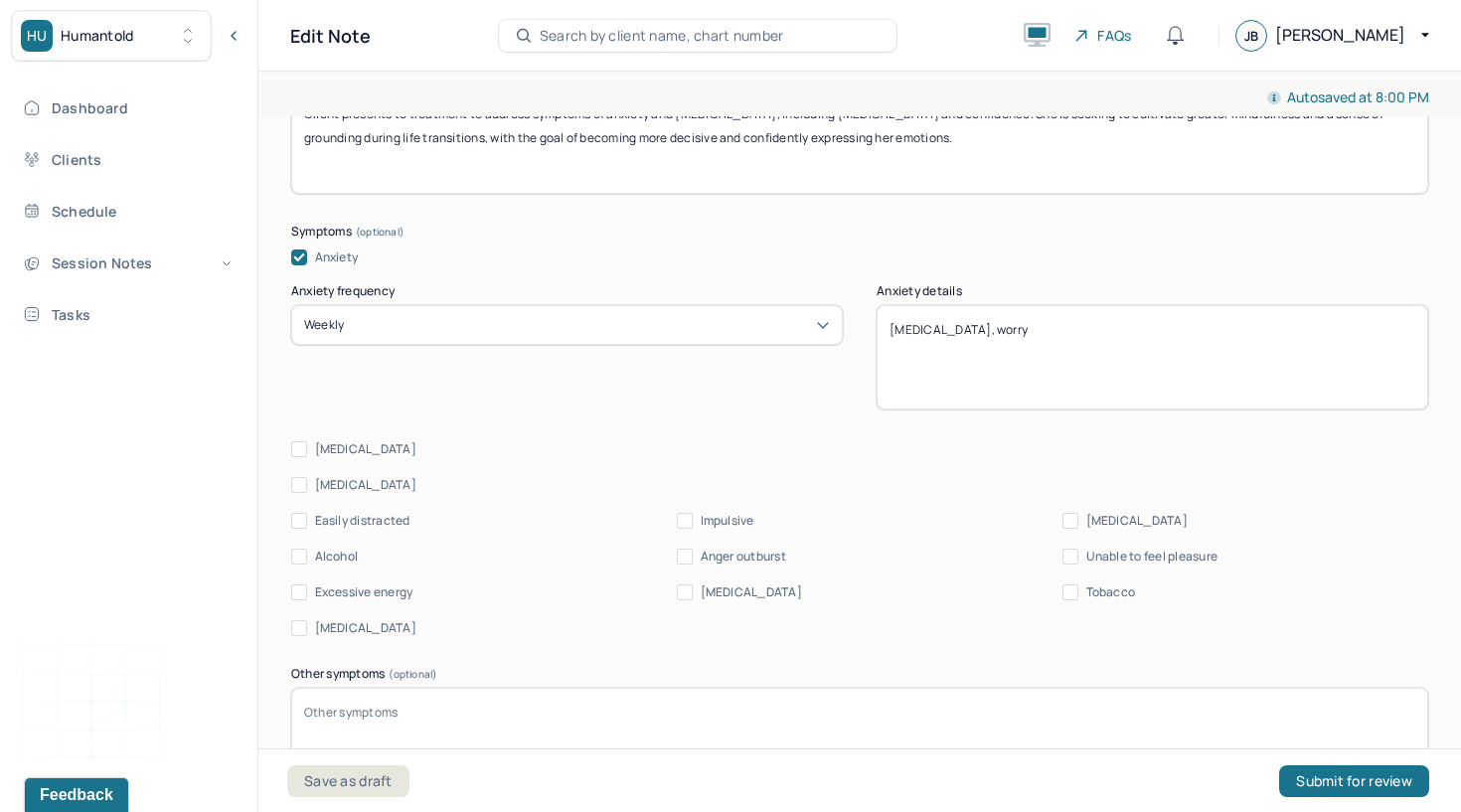 type on "[MEDICAL_DATA], worry" 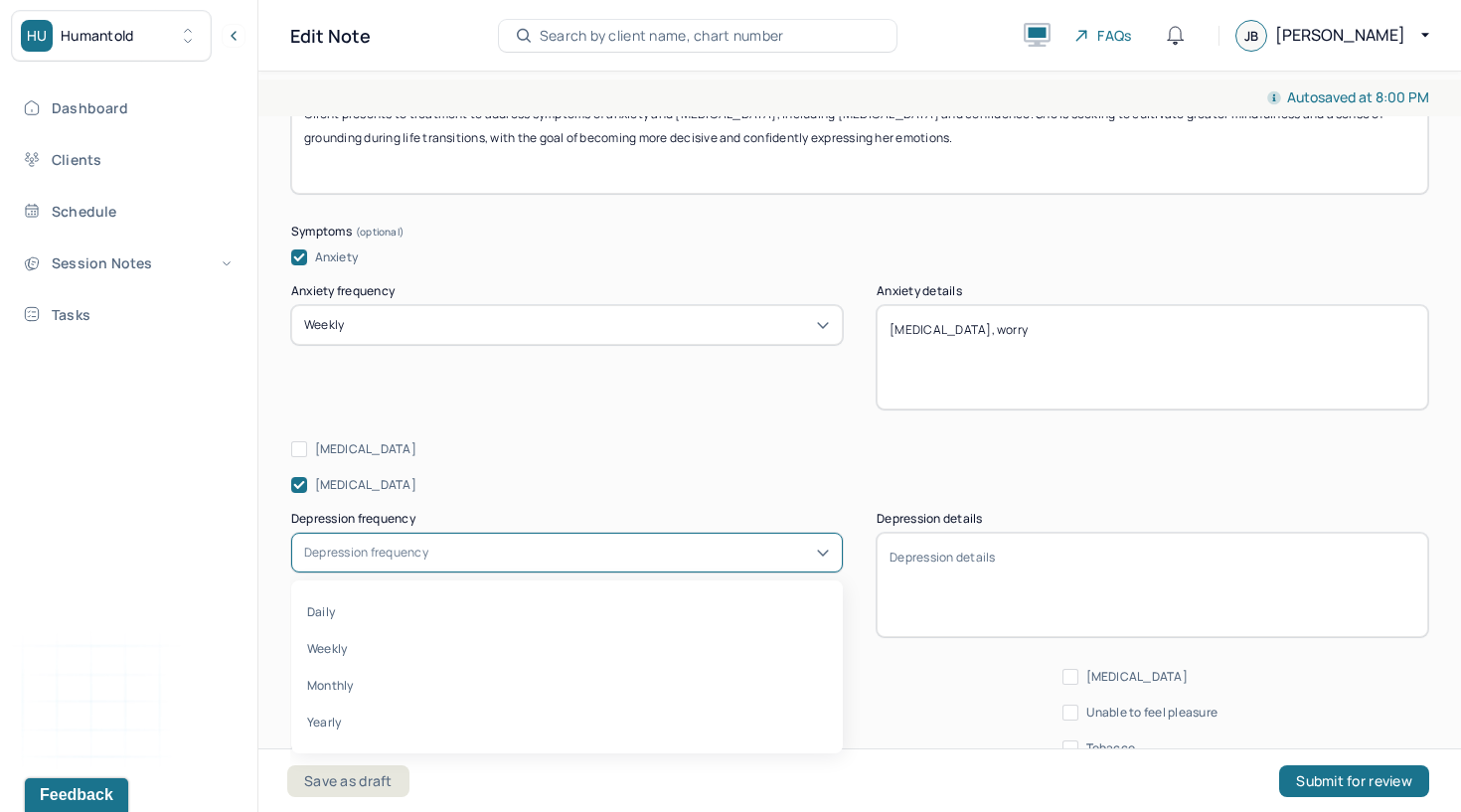 click on "Depression frequency" at bounding box center (567, 553) 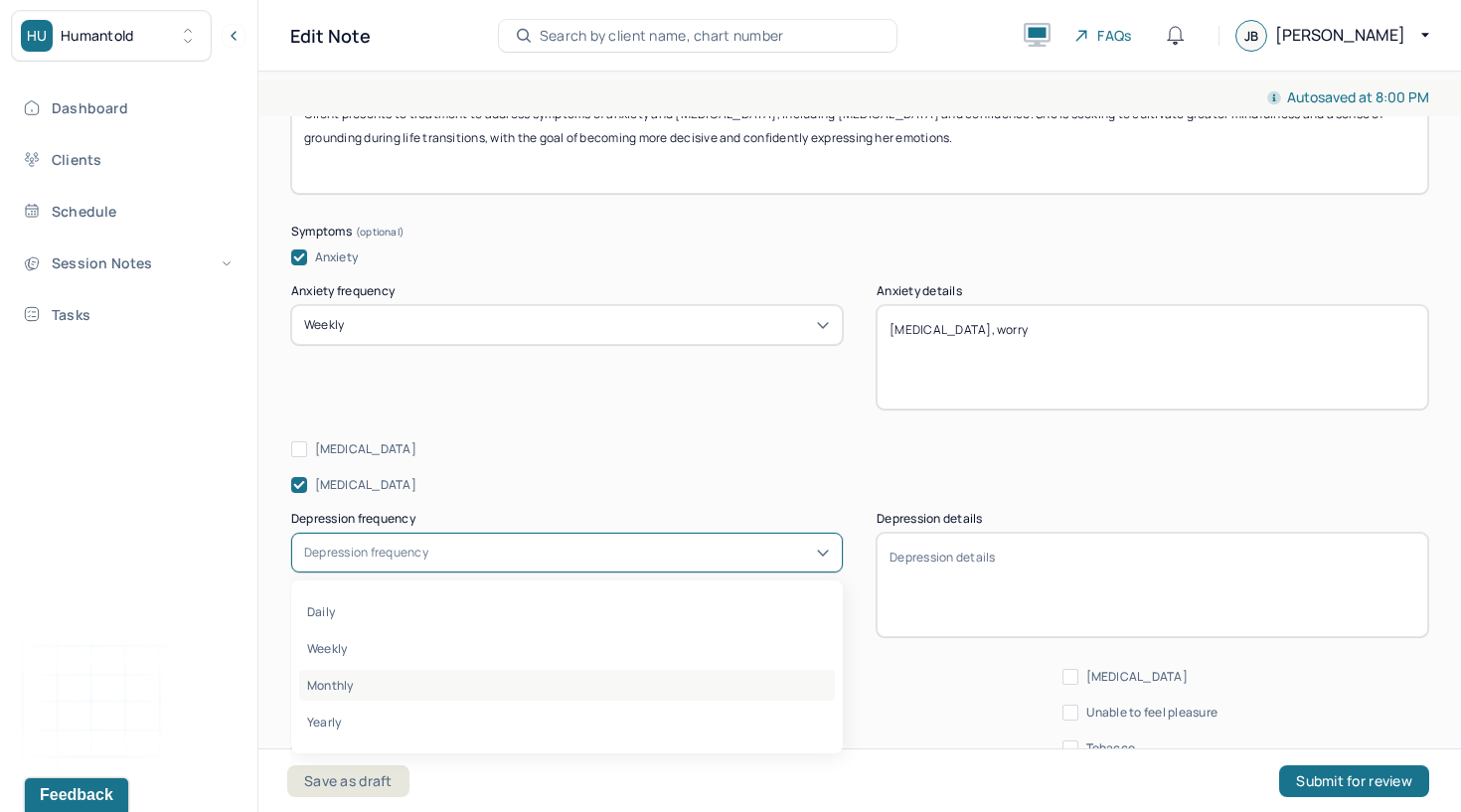 click on "Monthly" at bounding box center [567, 685] 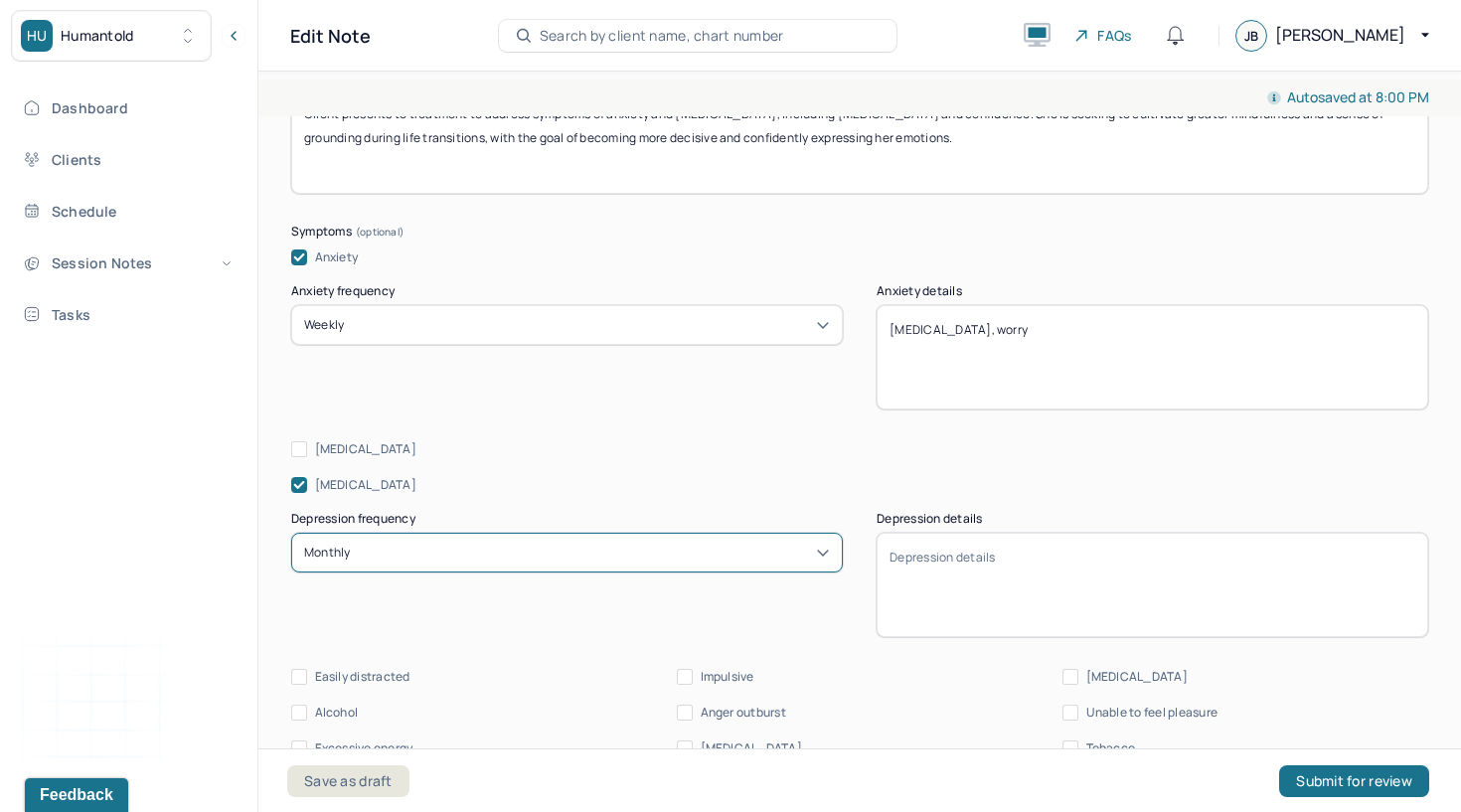 click on "Depression details" at bounding box center (1152, 584) 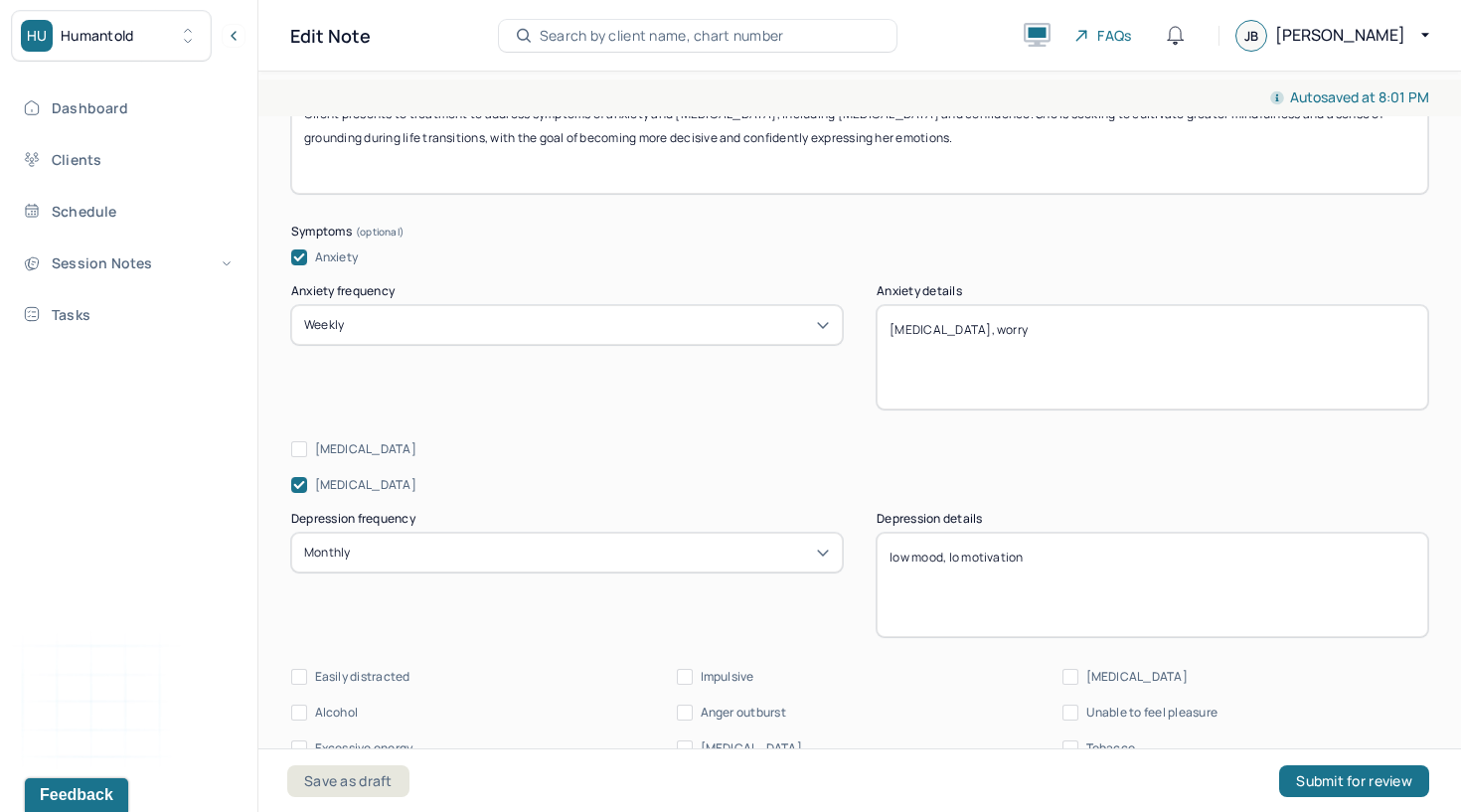 click on "low mood, lo motivation" at bounding box center (1152, 584) 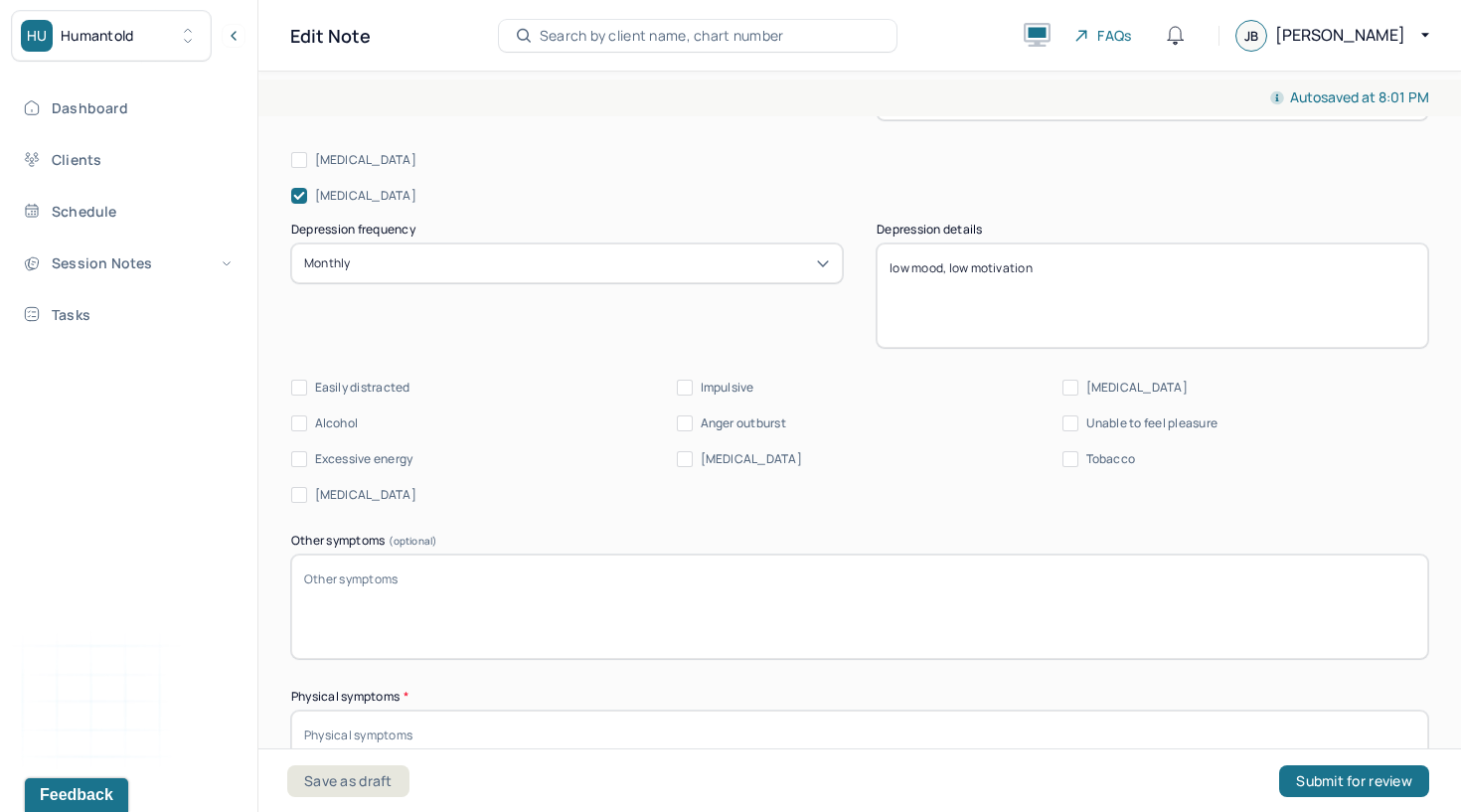 scroll, scrollTop: 1196, scrollLeft: 0, axis: vertical 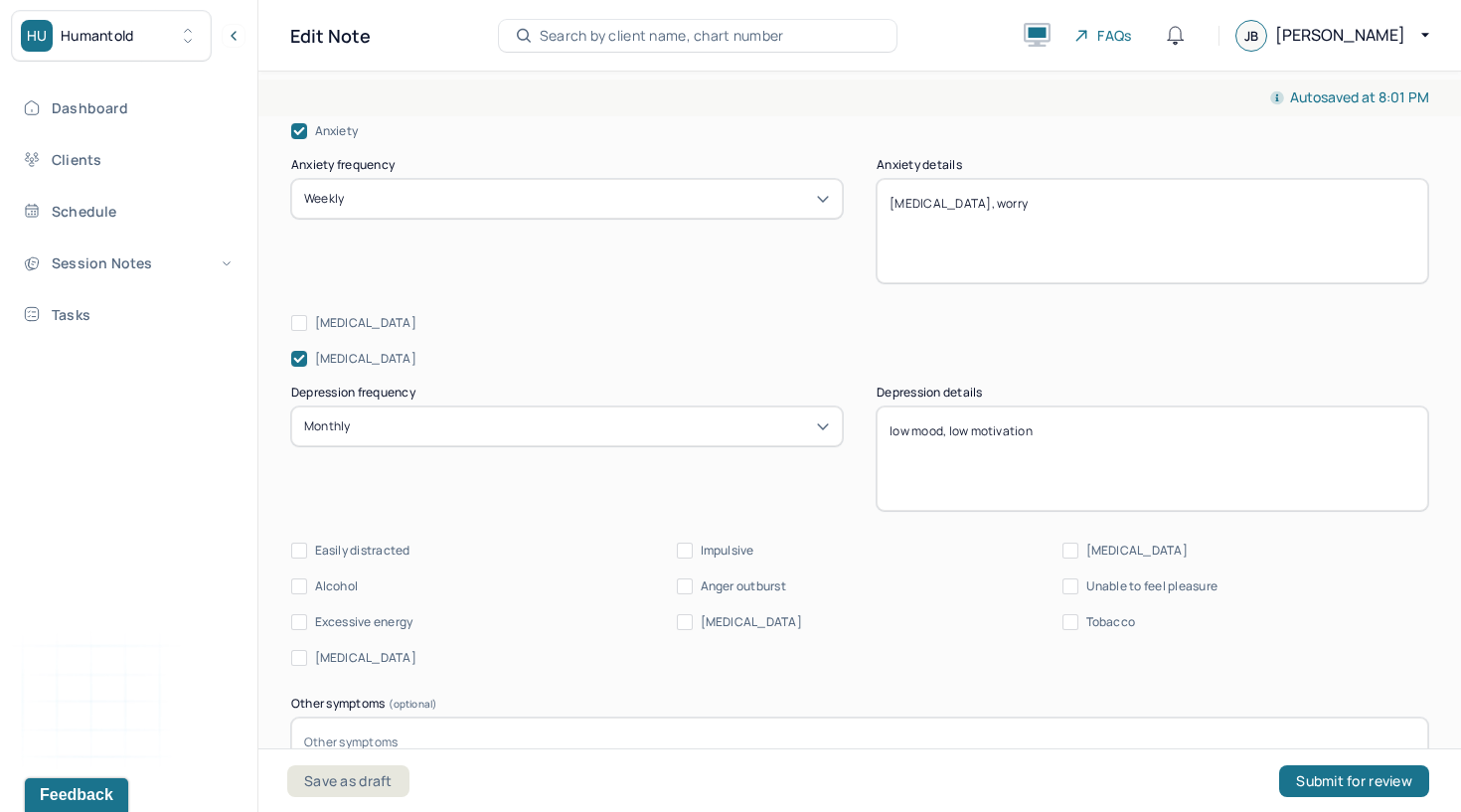 type on "low mood, low motivation" 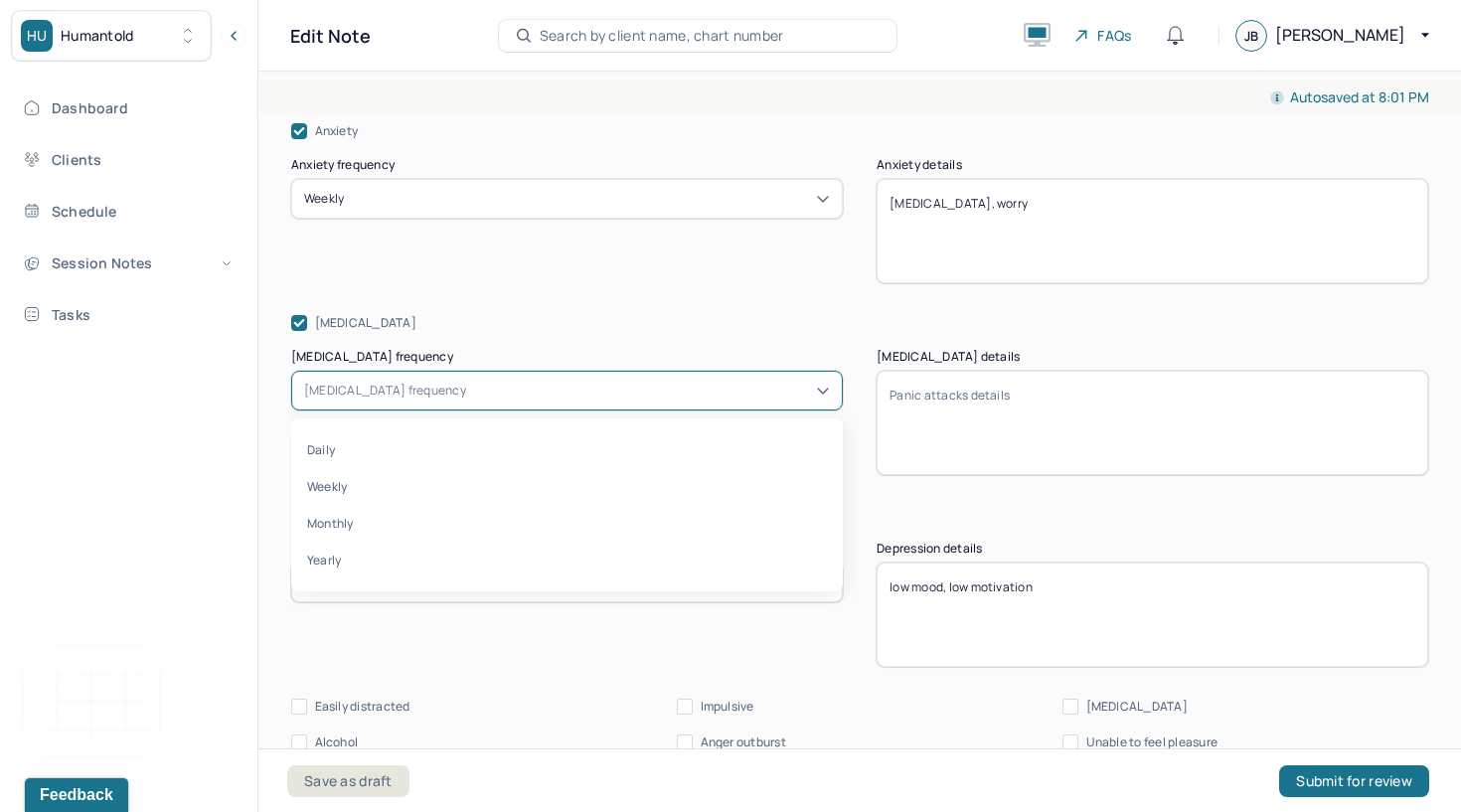 click on "[MEDICAL_DATA] frequency" at bounding box center (385, 391) 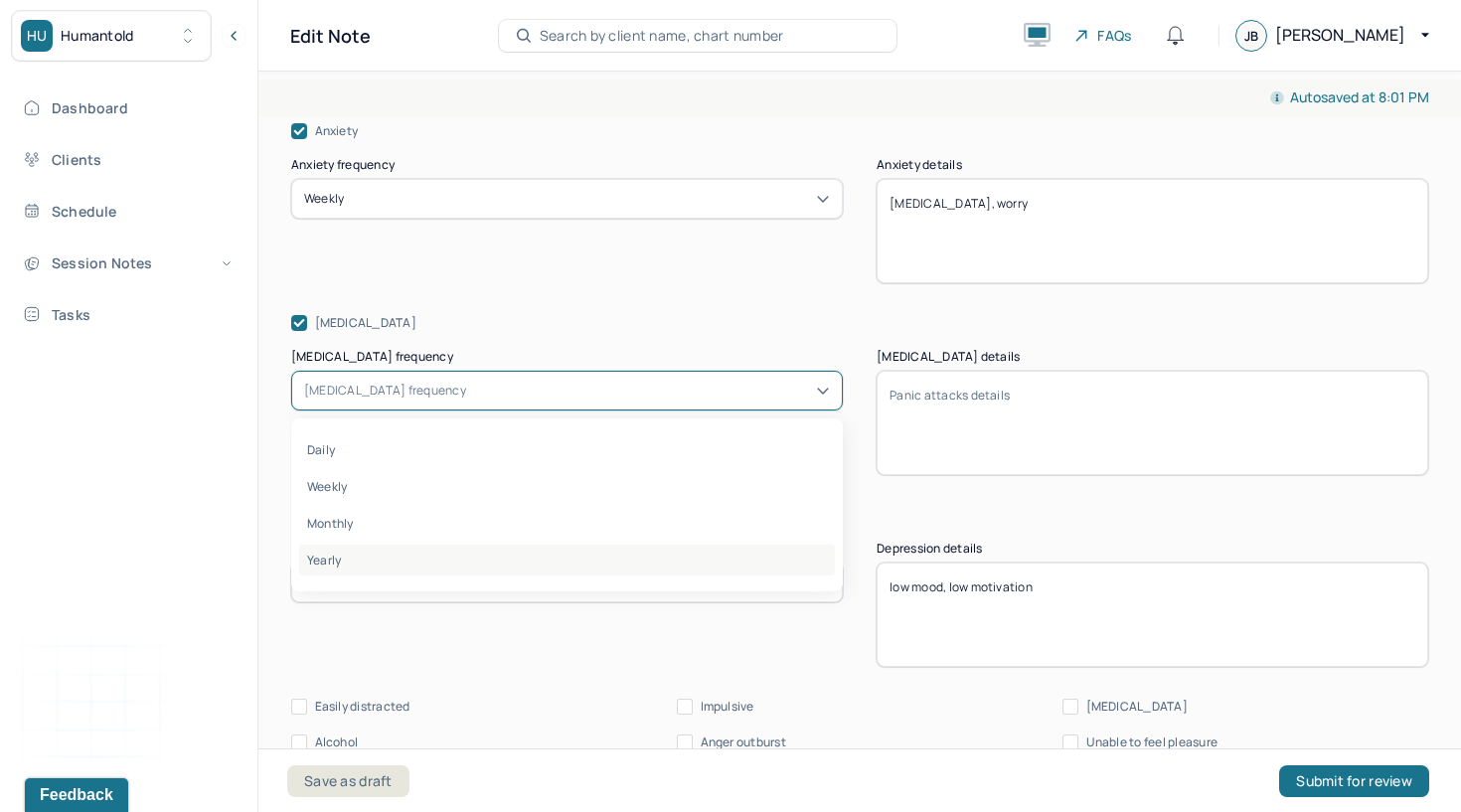 click on "Yearly" at bounding box center (567, 560) 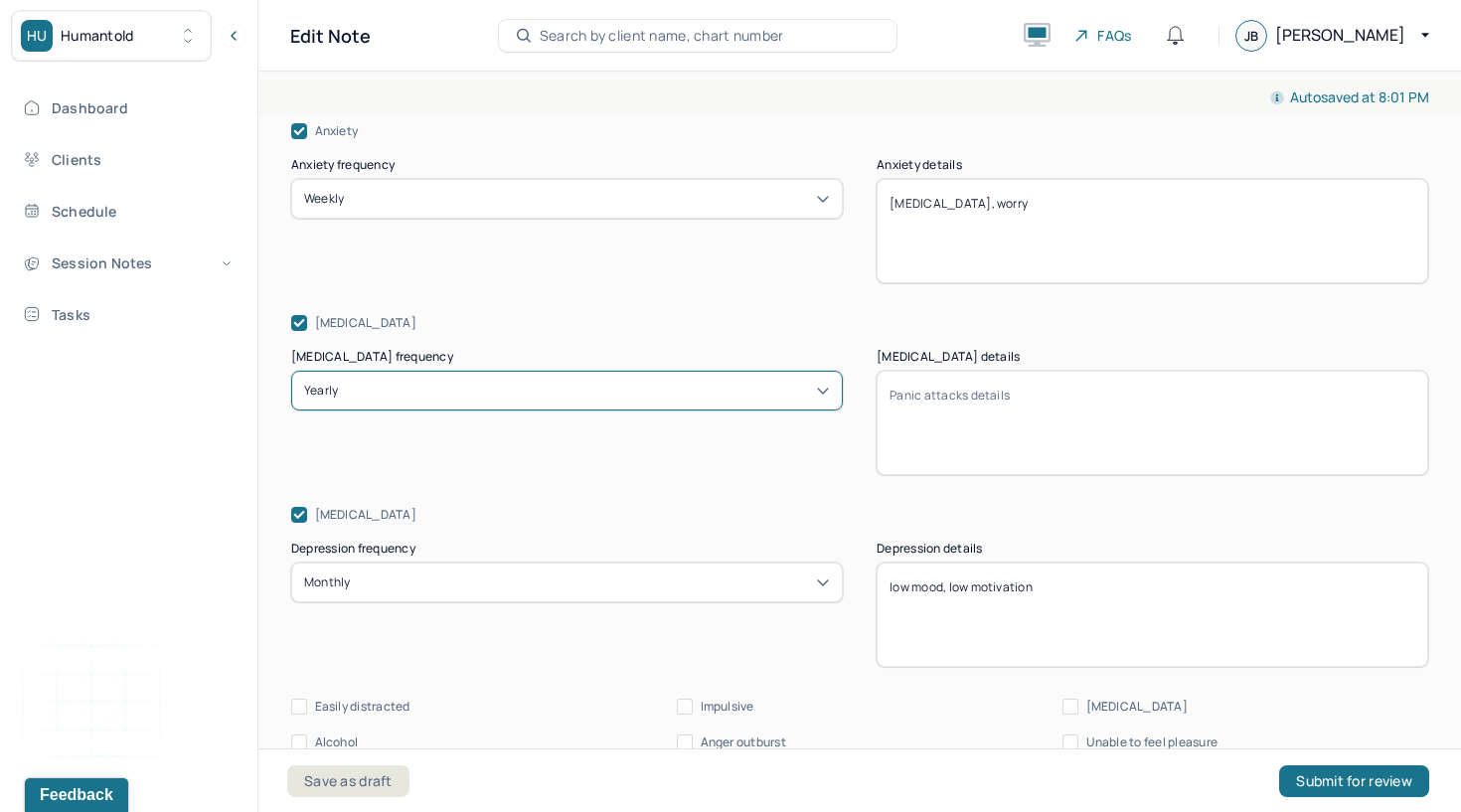 click on "[MEDICAL_DATA] details" at bounding box center [1152, 422] 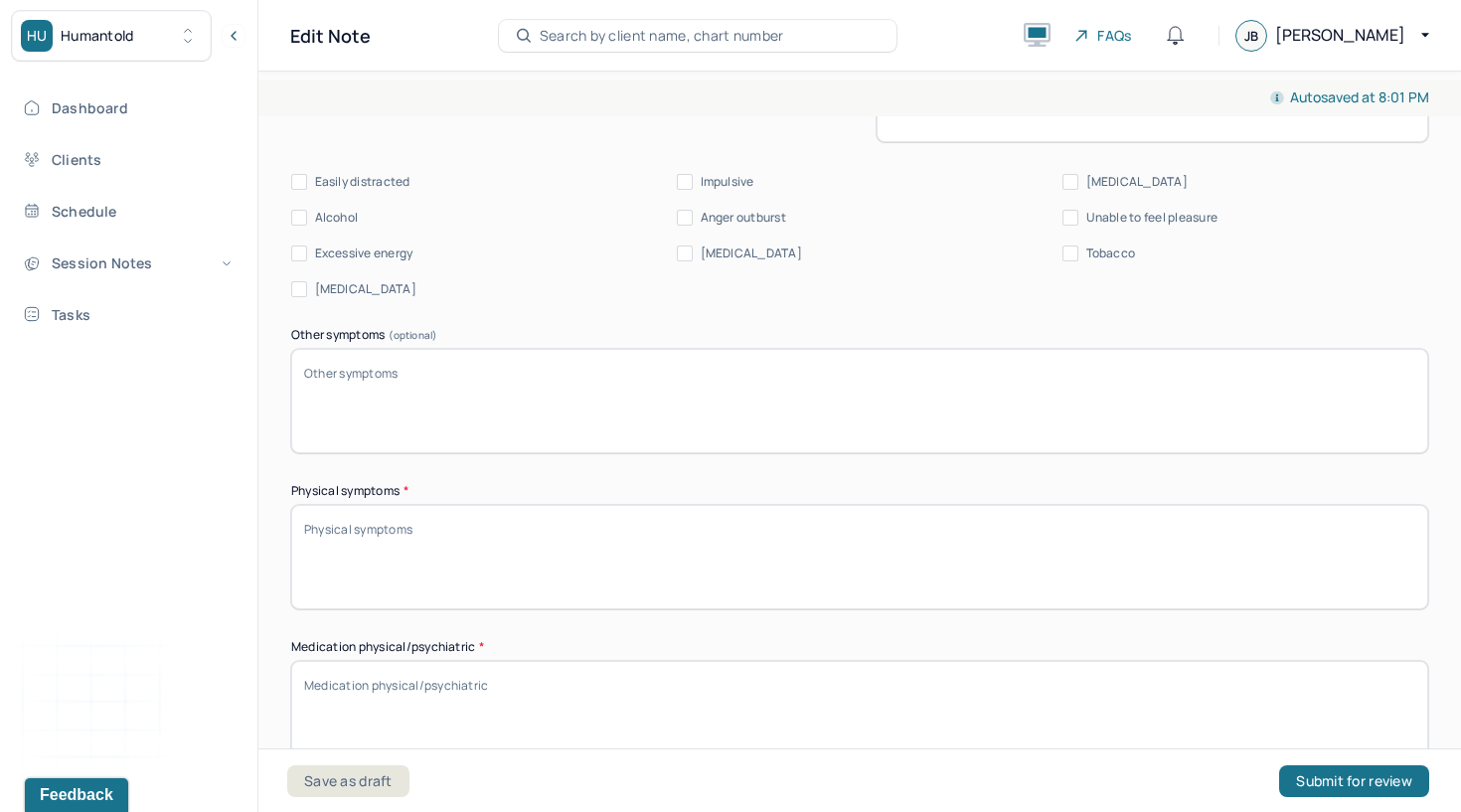 scroll, scrollTop: 1725, scrollLeft: 0, axis: vertical 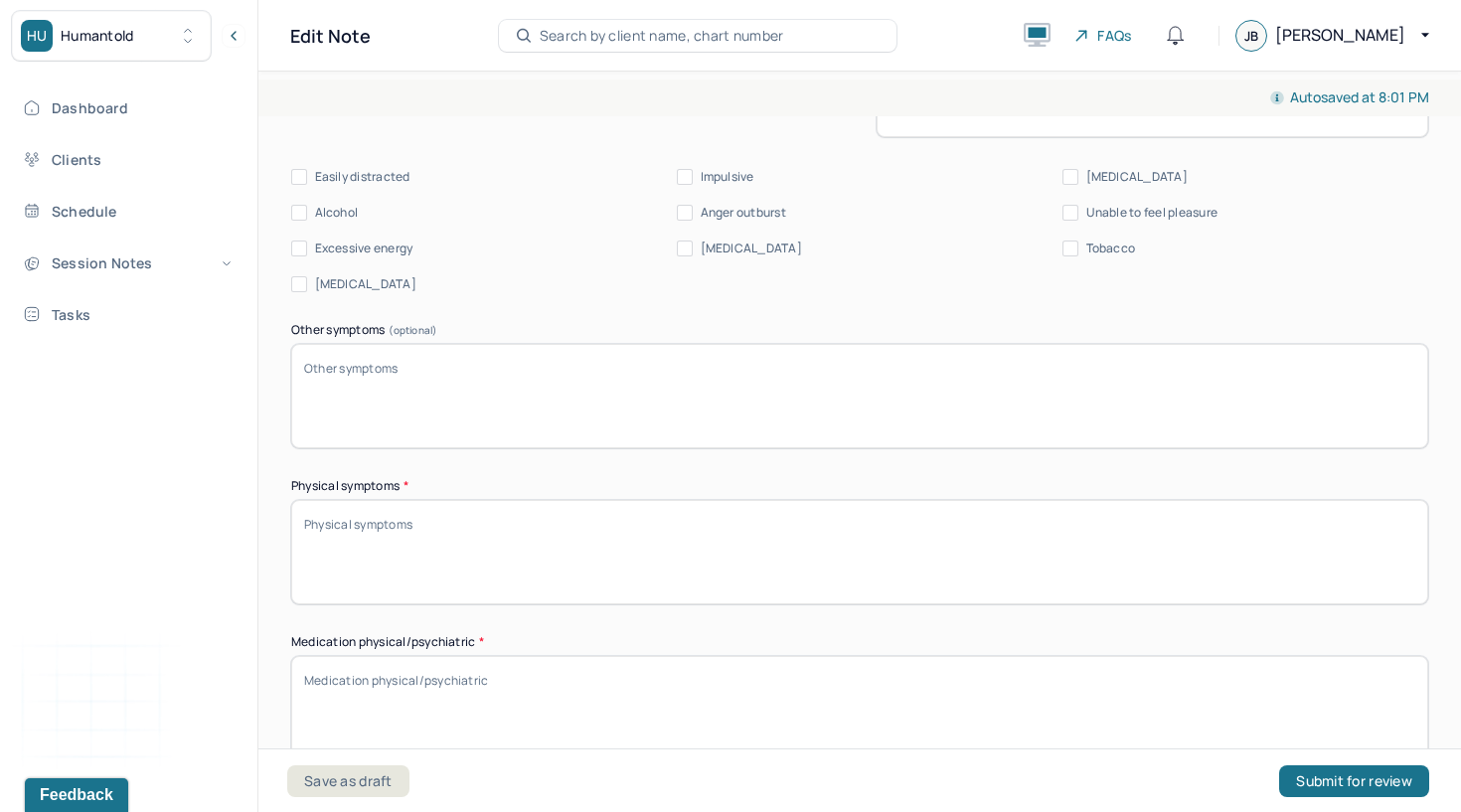 type on "last [DATE]-tight chest, physical tension" 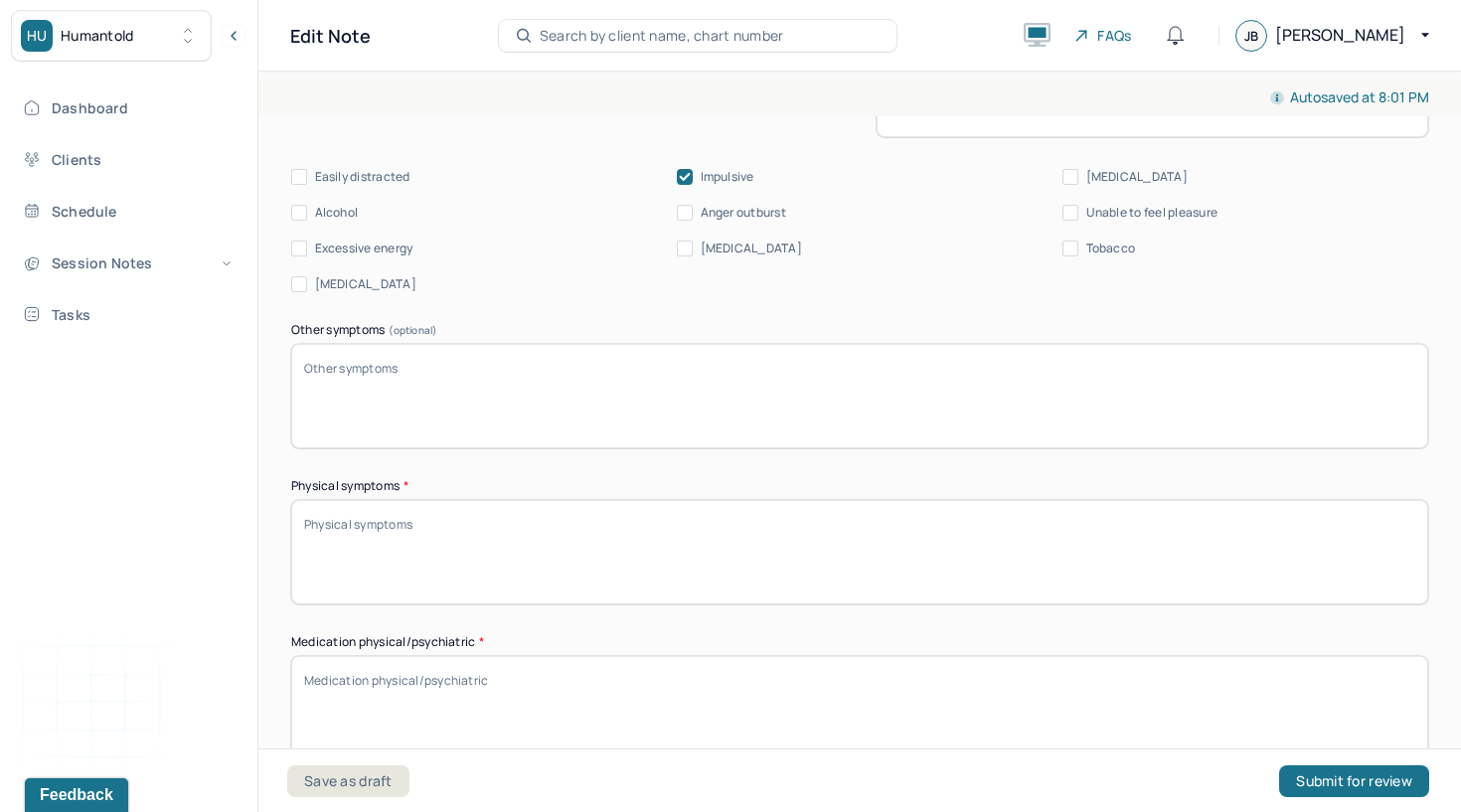 click on "Anger outburst" at bounding box center [685, 213] 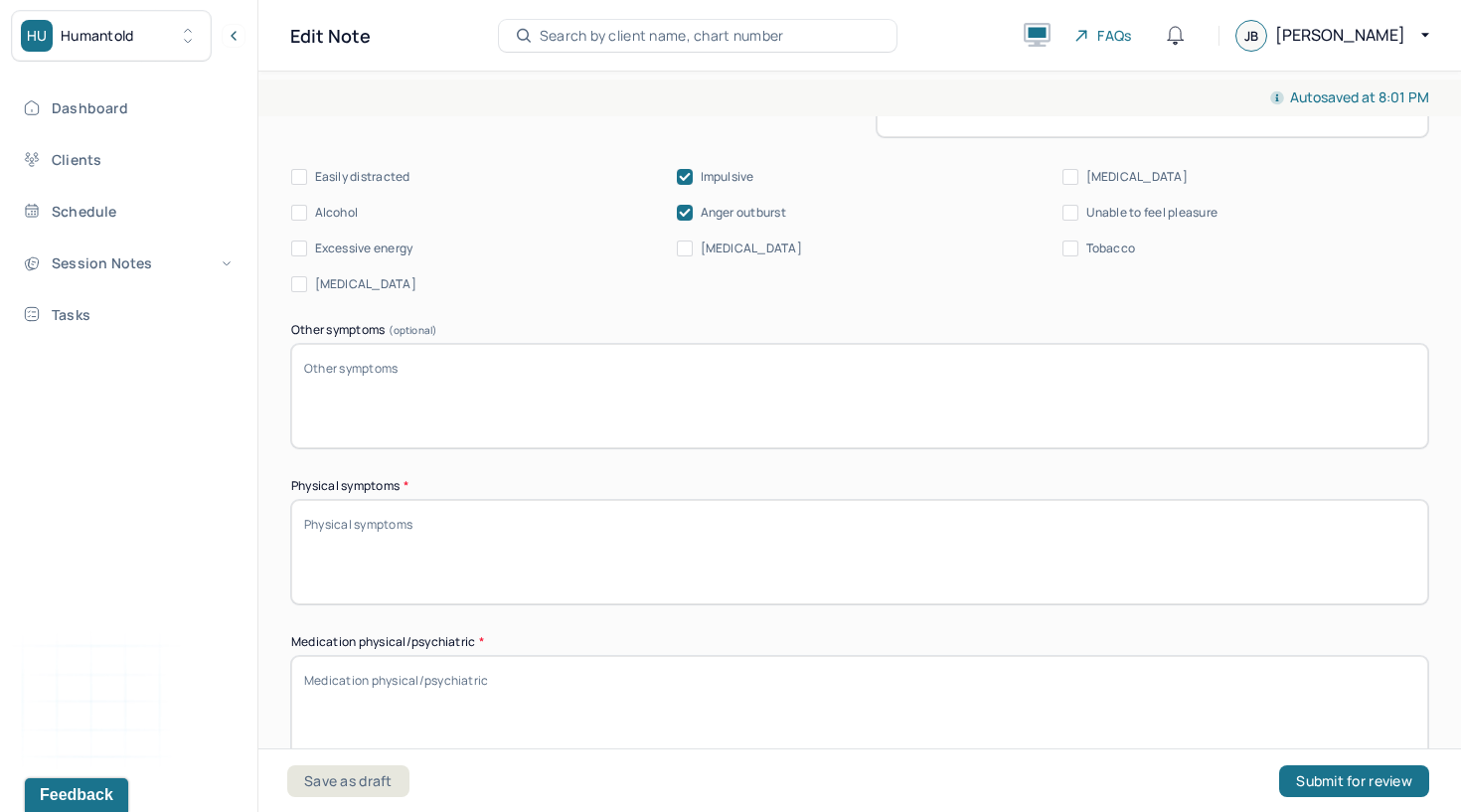 click on "[MEDICAL_DATA]" at bounding box center (366, 284) 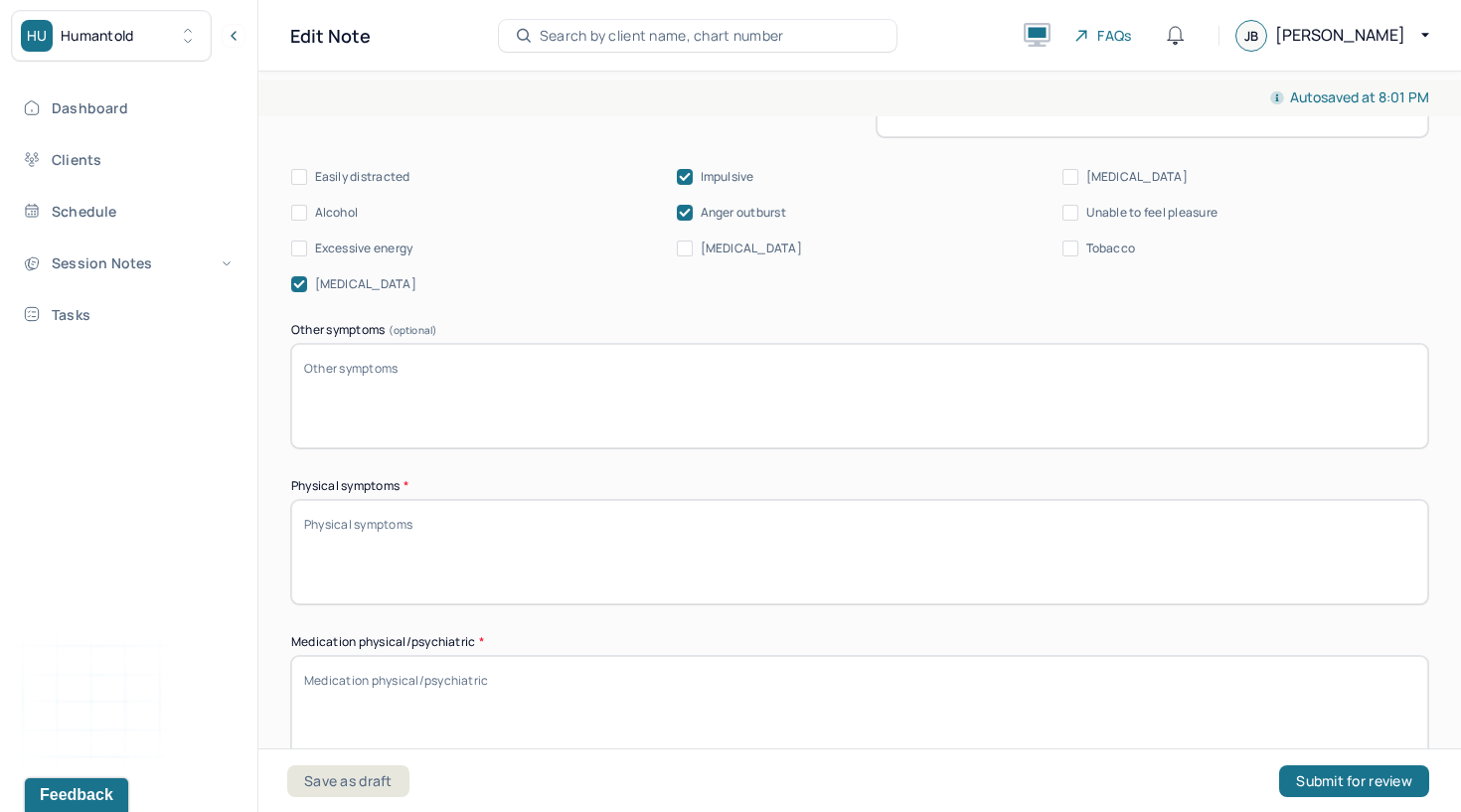 click on "Other symptoms (optional)" at bounding box center (860, 396) 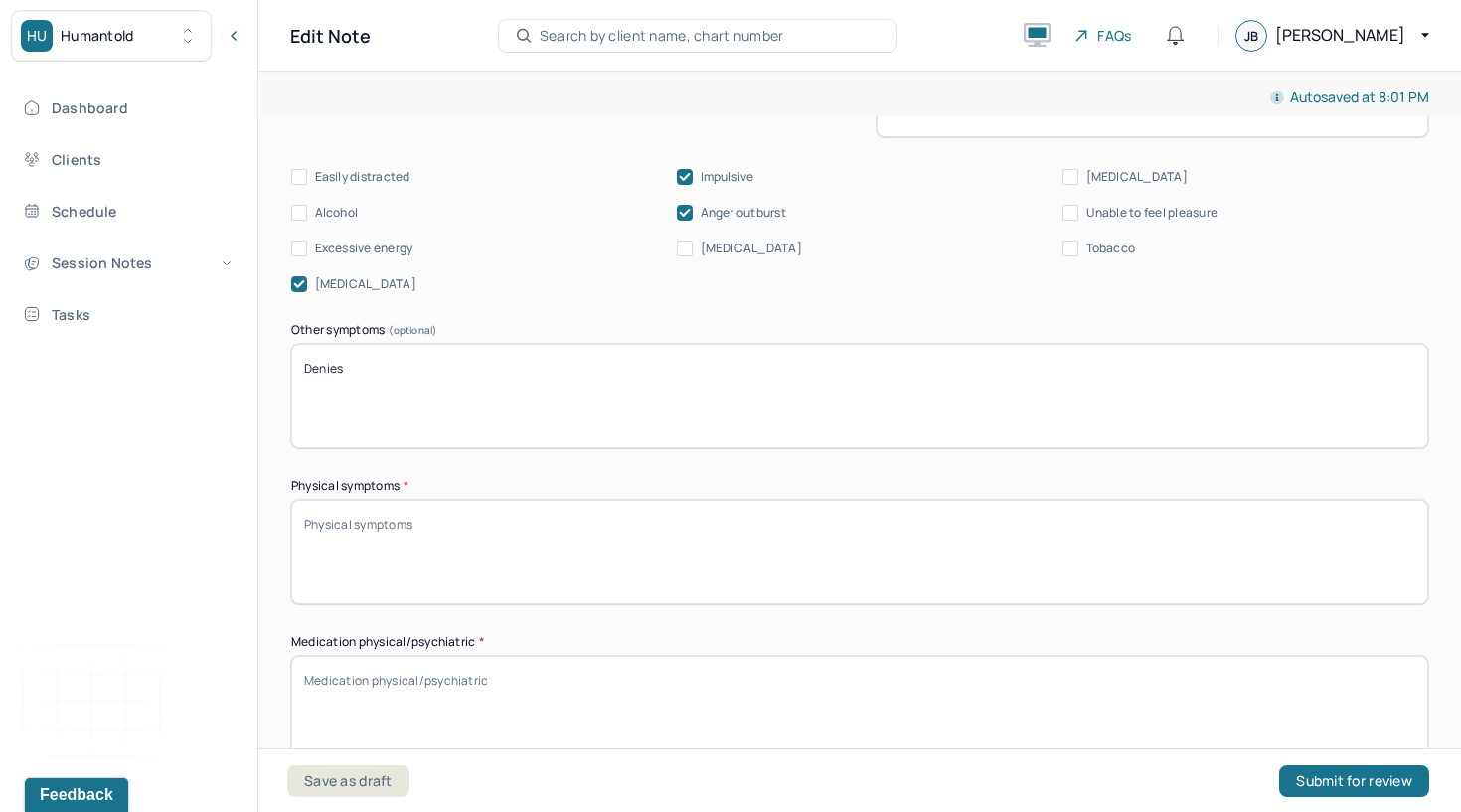 type on "Denies" 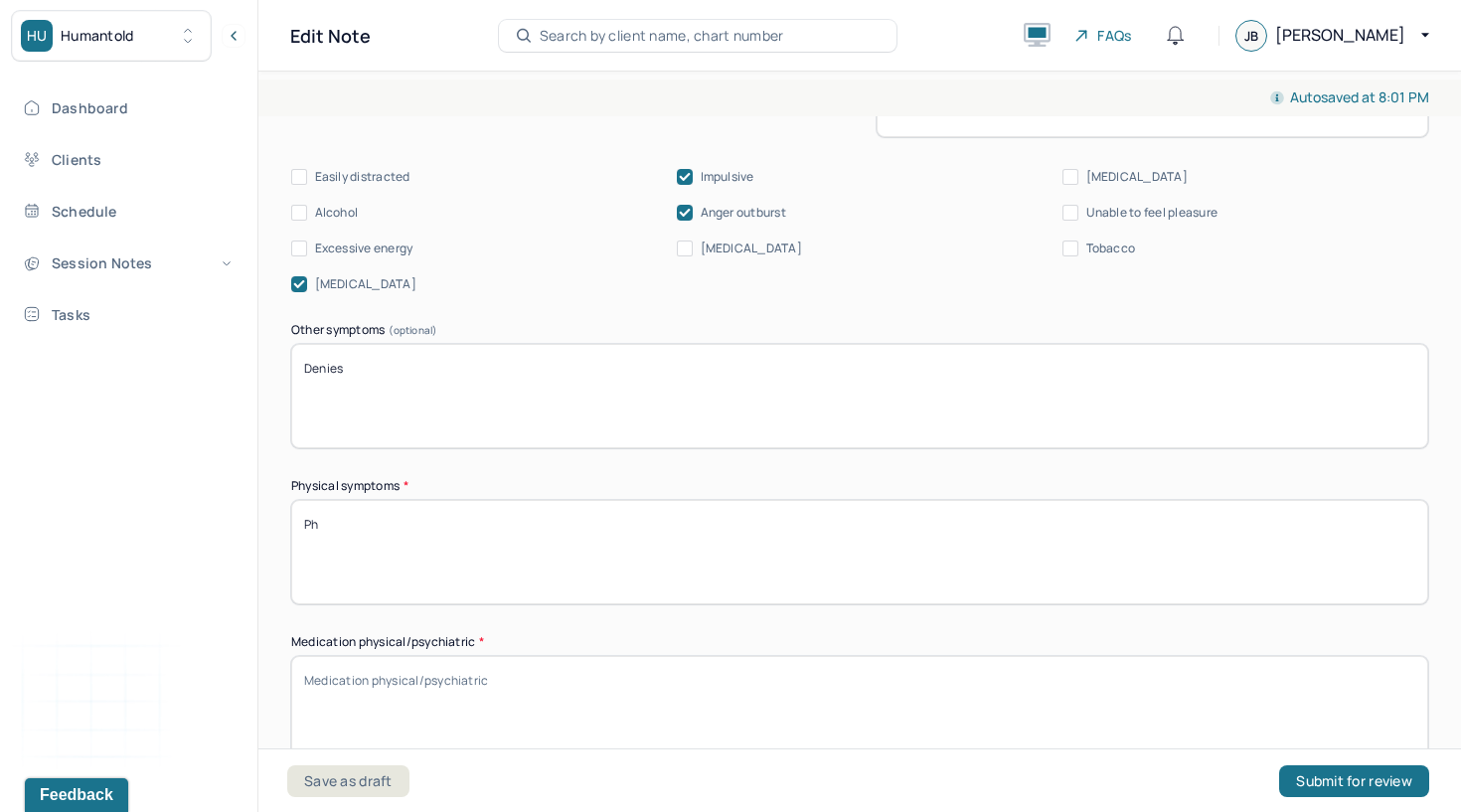 type on "P" 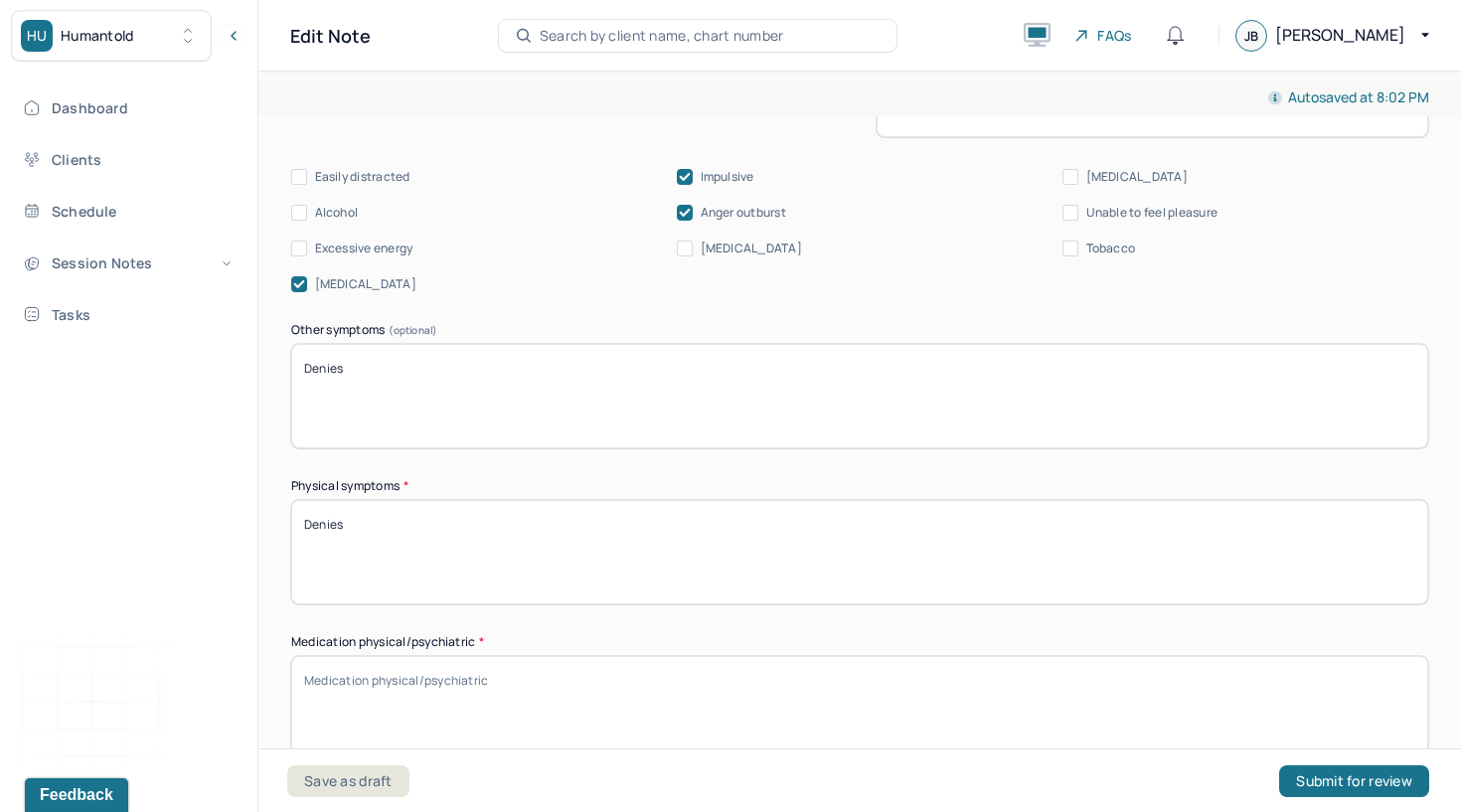 type on "Denies" 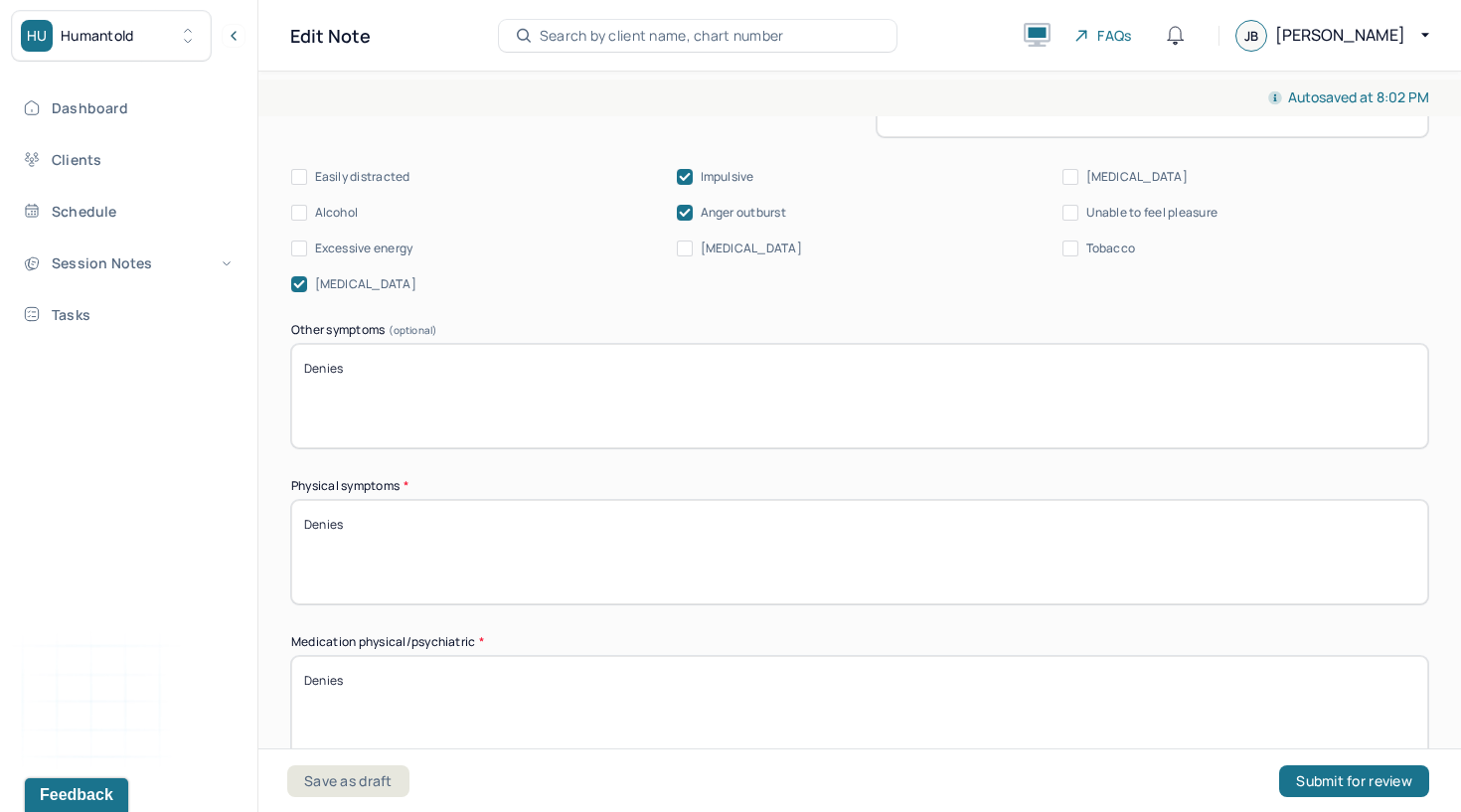 scroll, scrollTop: 2189, scrollLeft: 0, axis: vertical 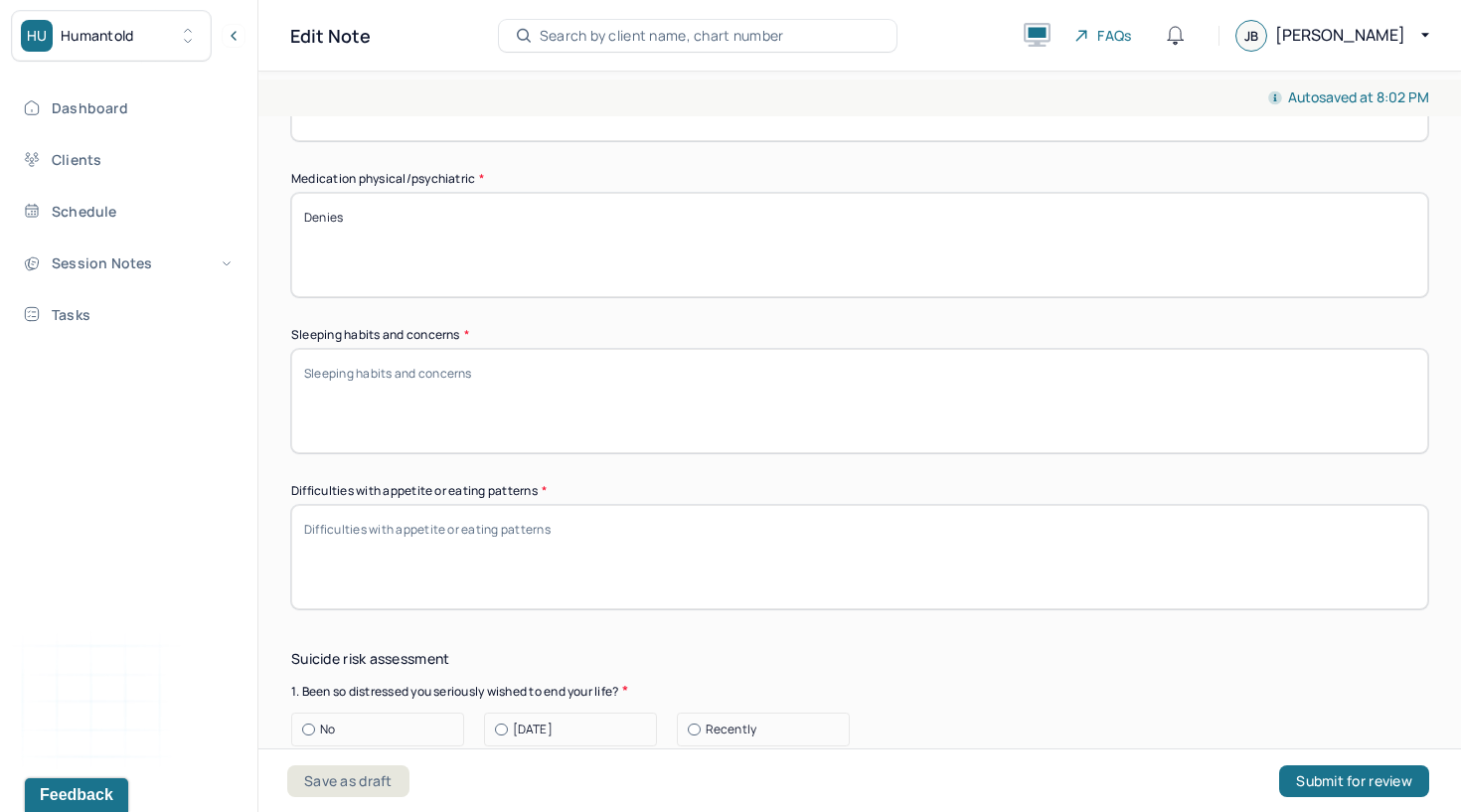 type on "Denies" 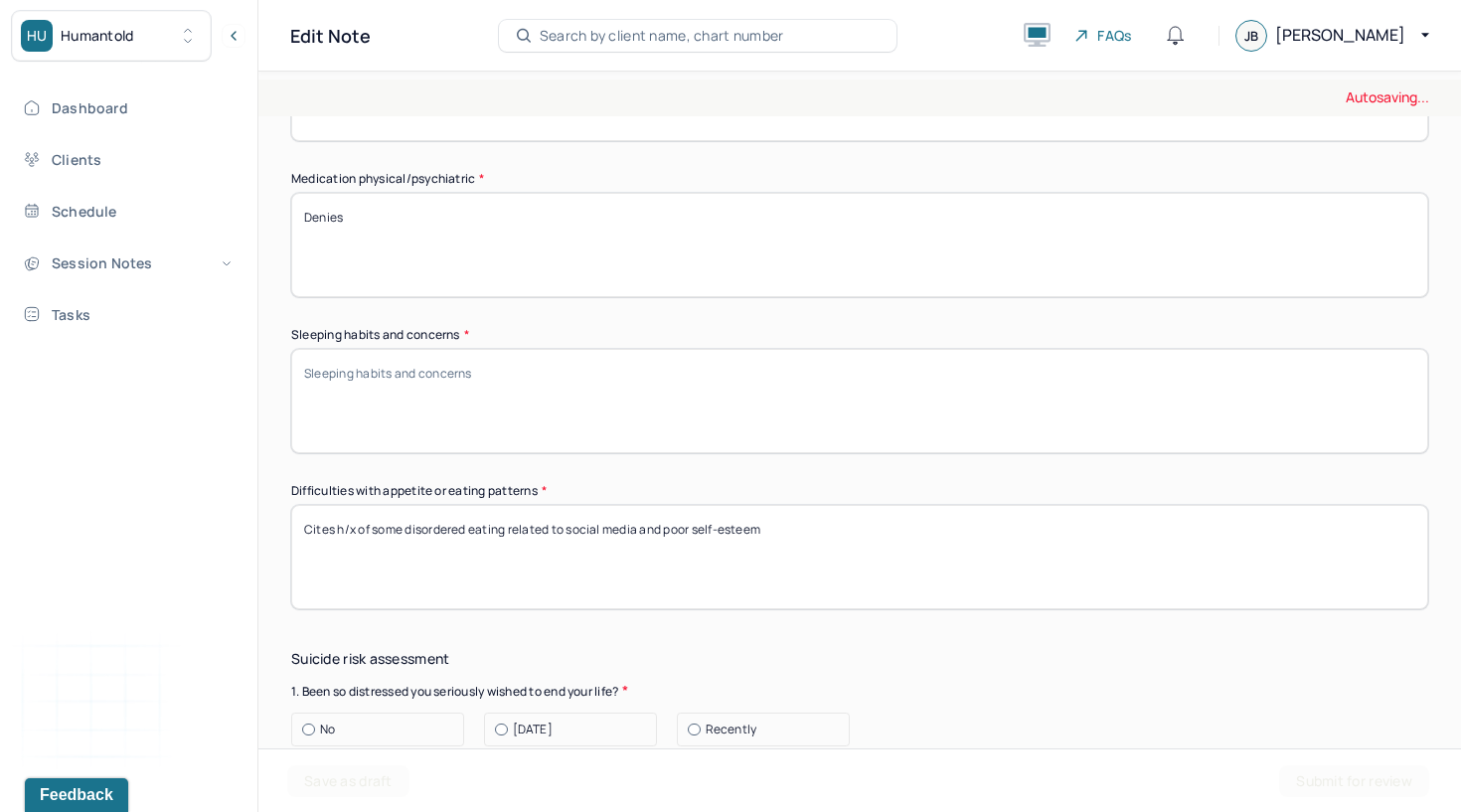 type on "Cites h/x of some disordered eating related to social media and poor self-esteem" 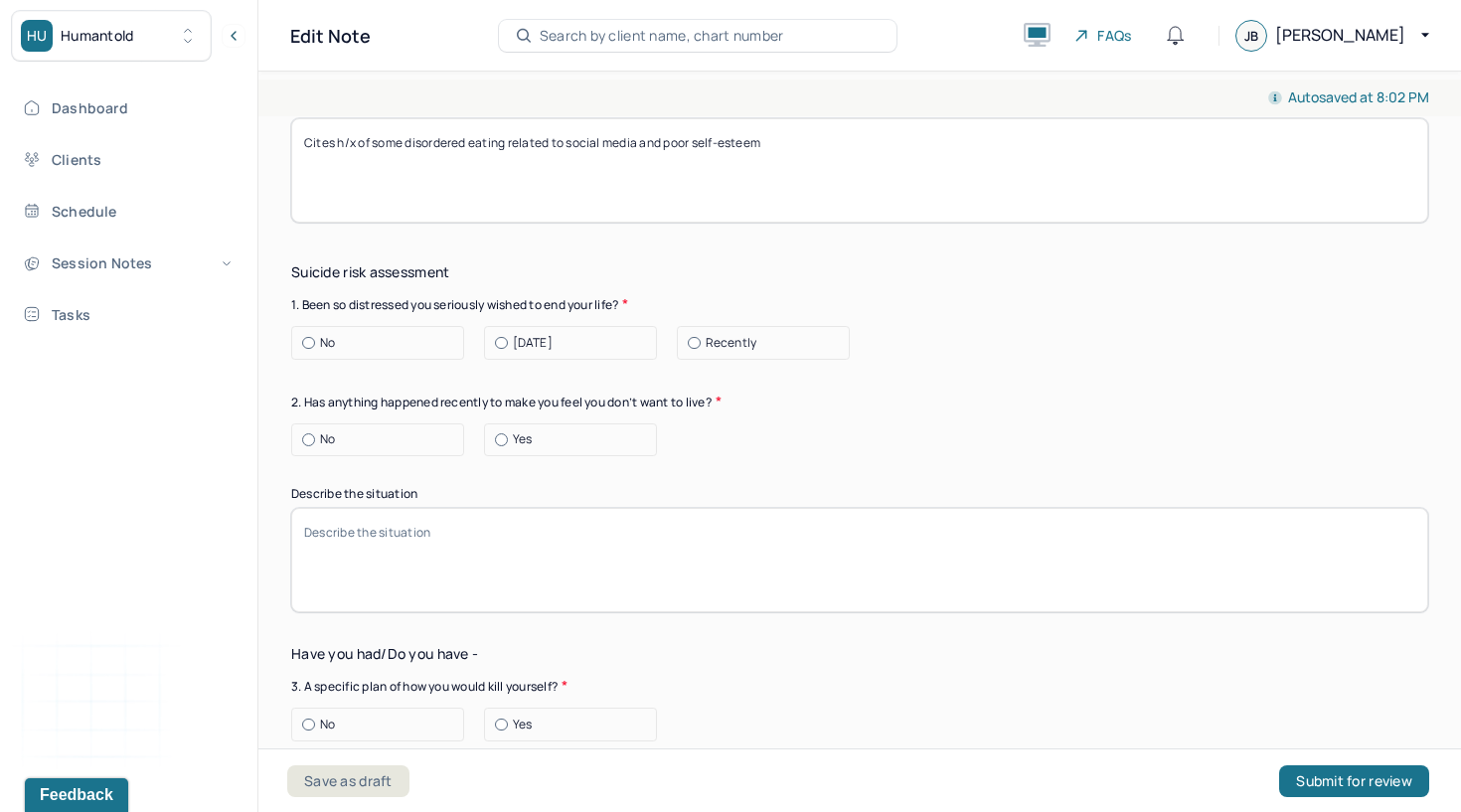 scroll, scrollTop: 2639, scrollLeft: 0, axis: vertical 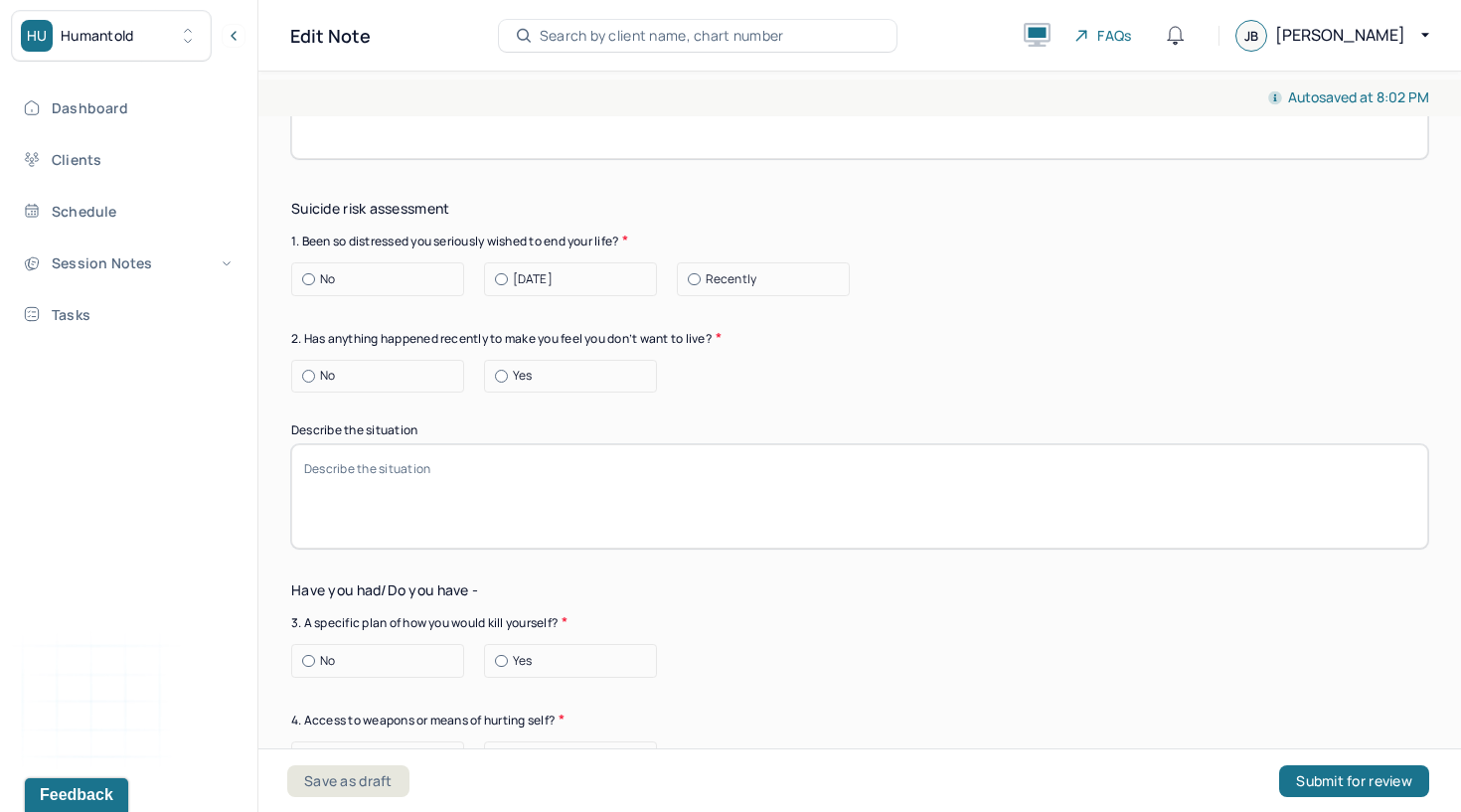 type on "Denies" 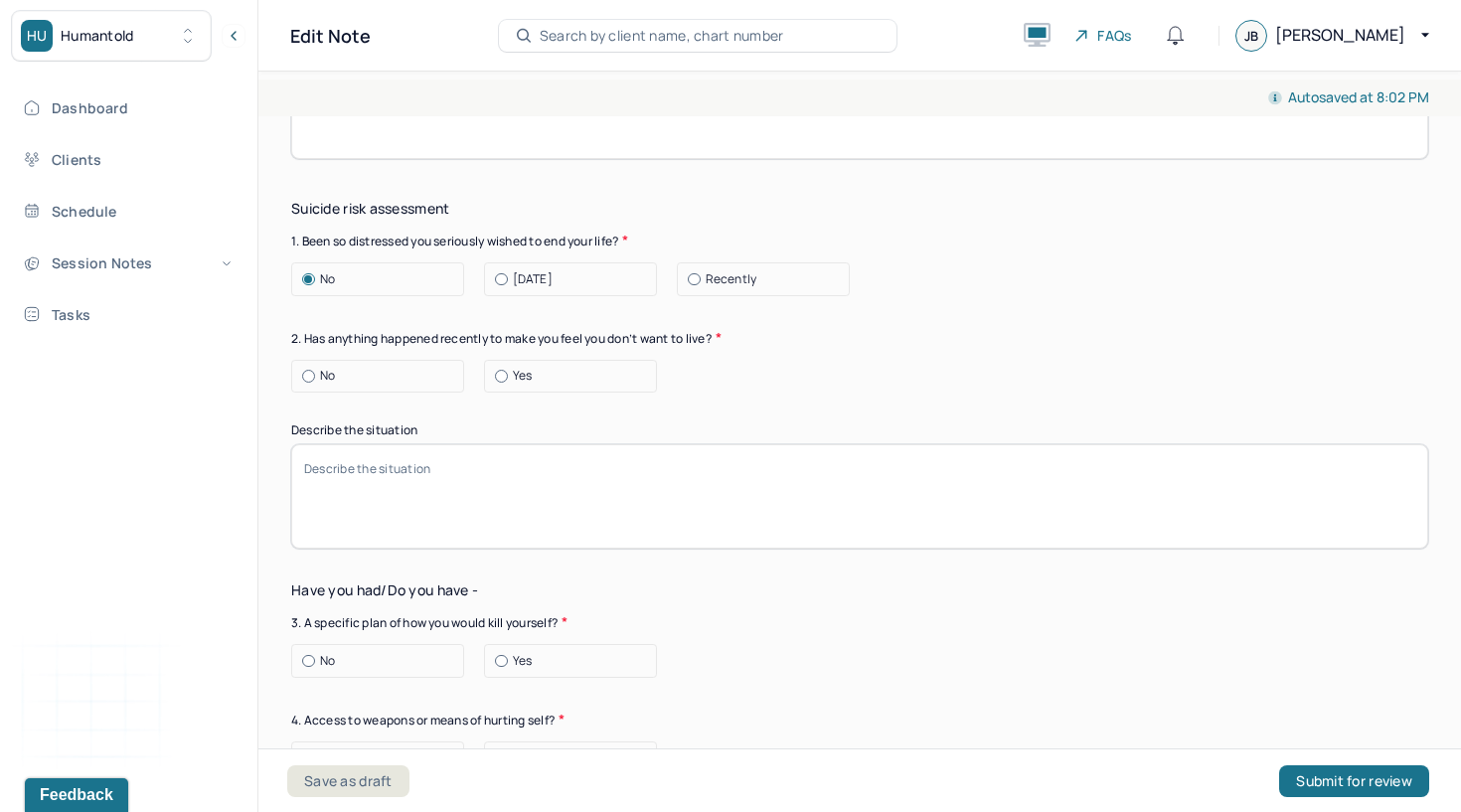 click at bounding box center [308, 376] 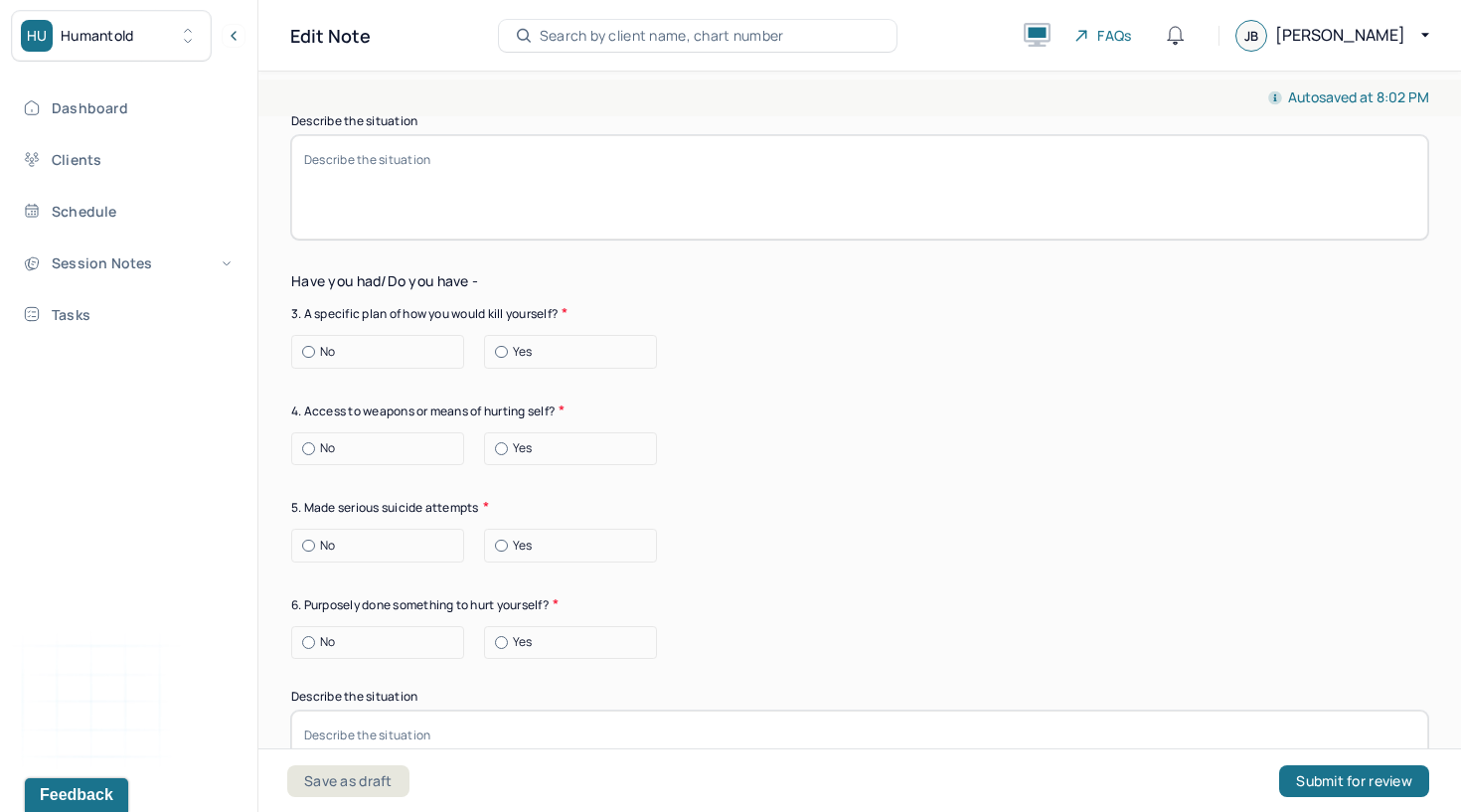 scroll, scrollTop: 3082, scrollLeft: 0, axis: vertical 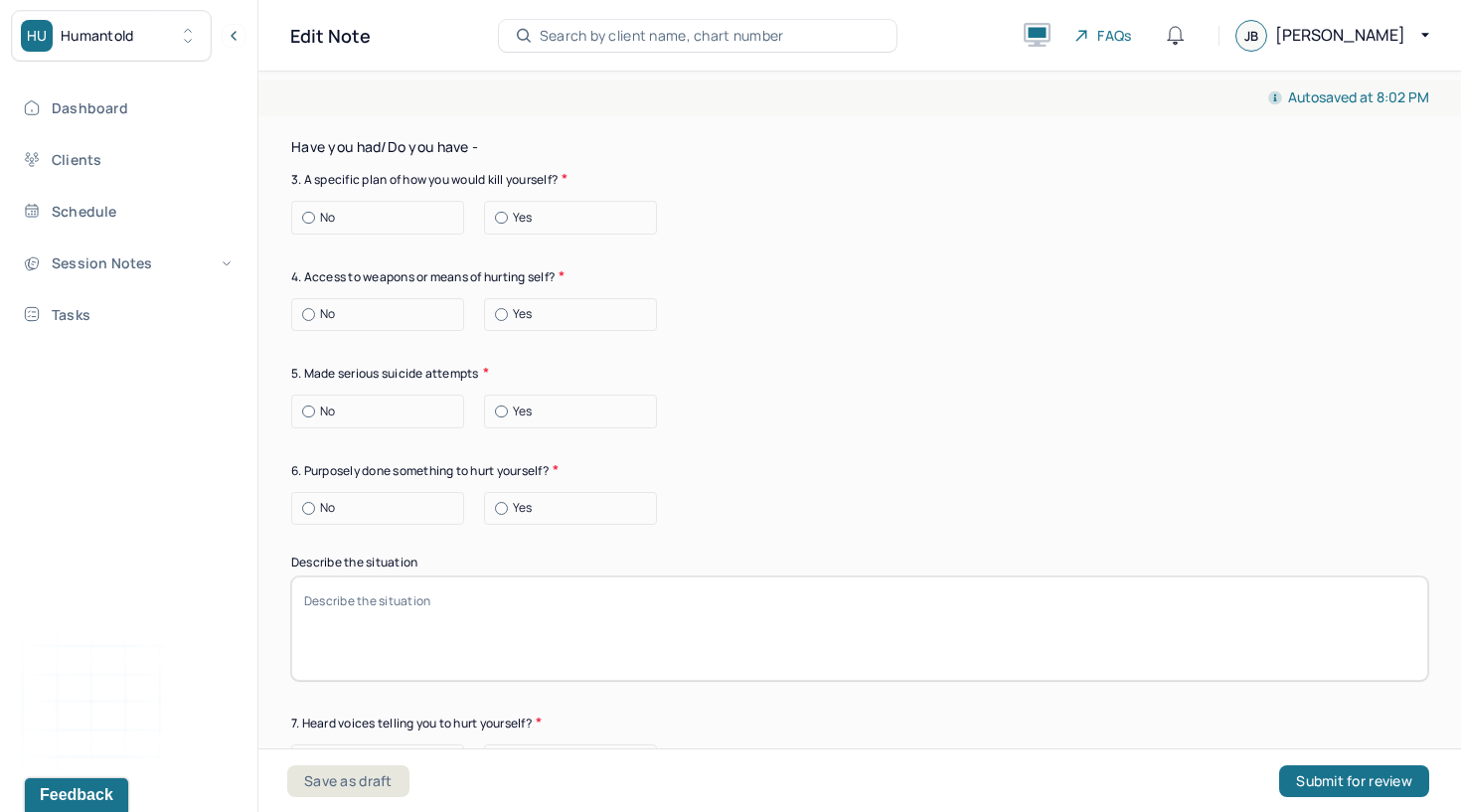 click at bounding box center (308, 218) 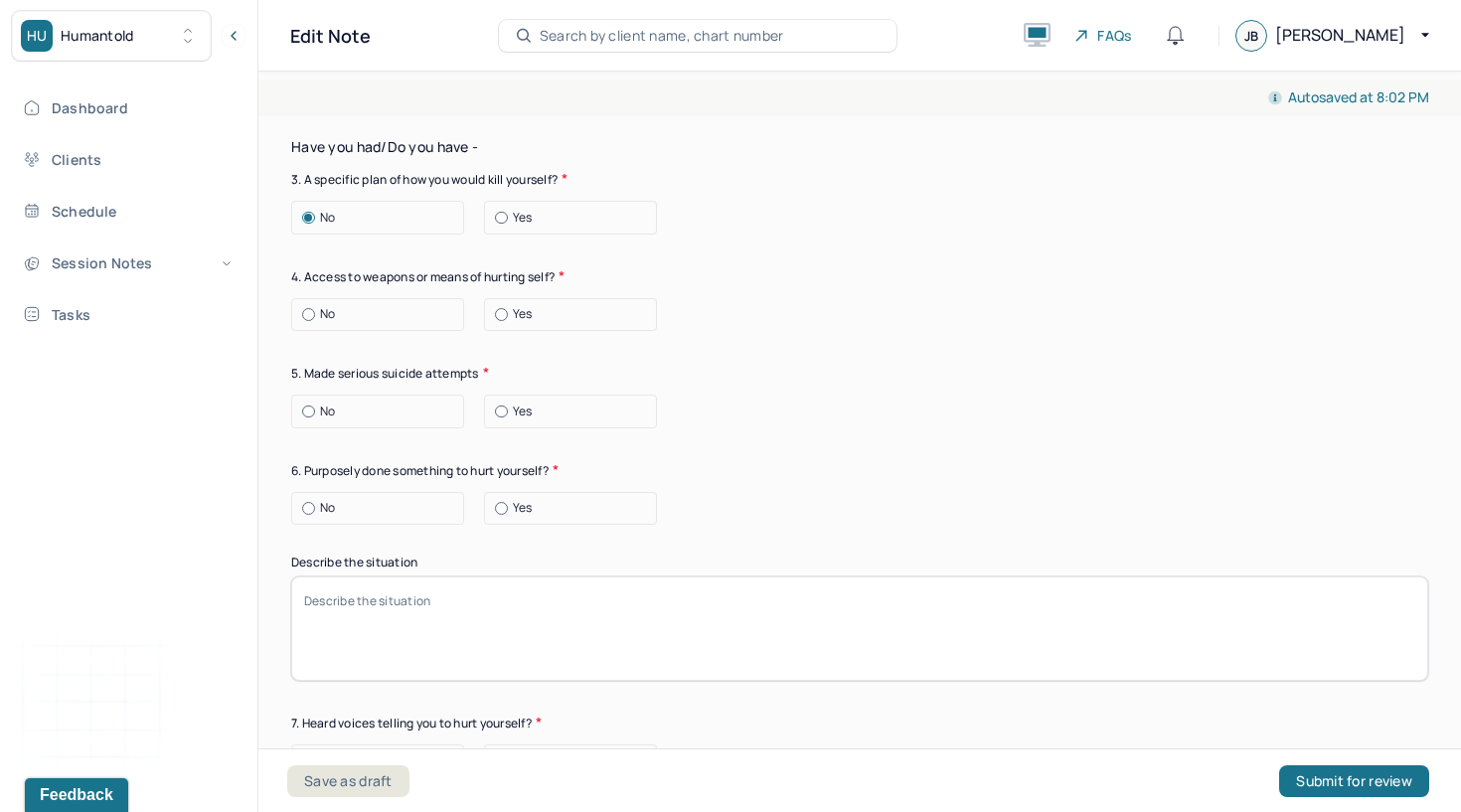 click at bounding box center [308, 314] 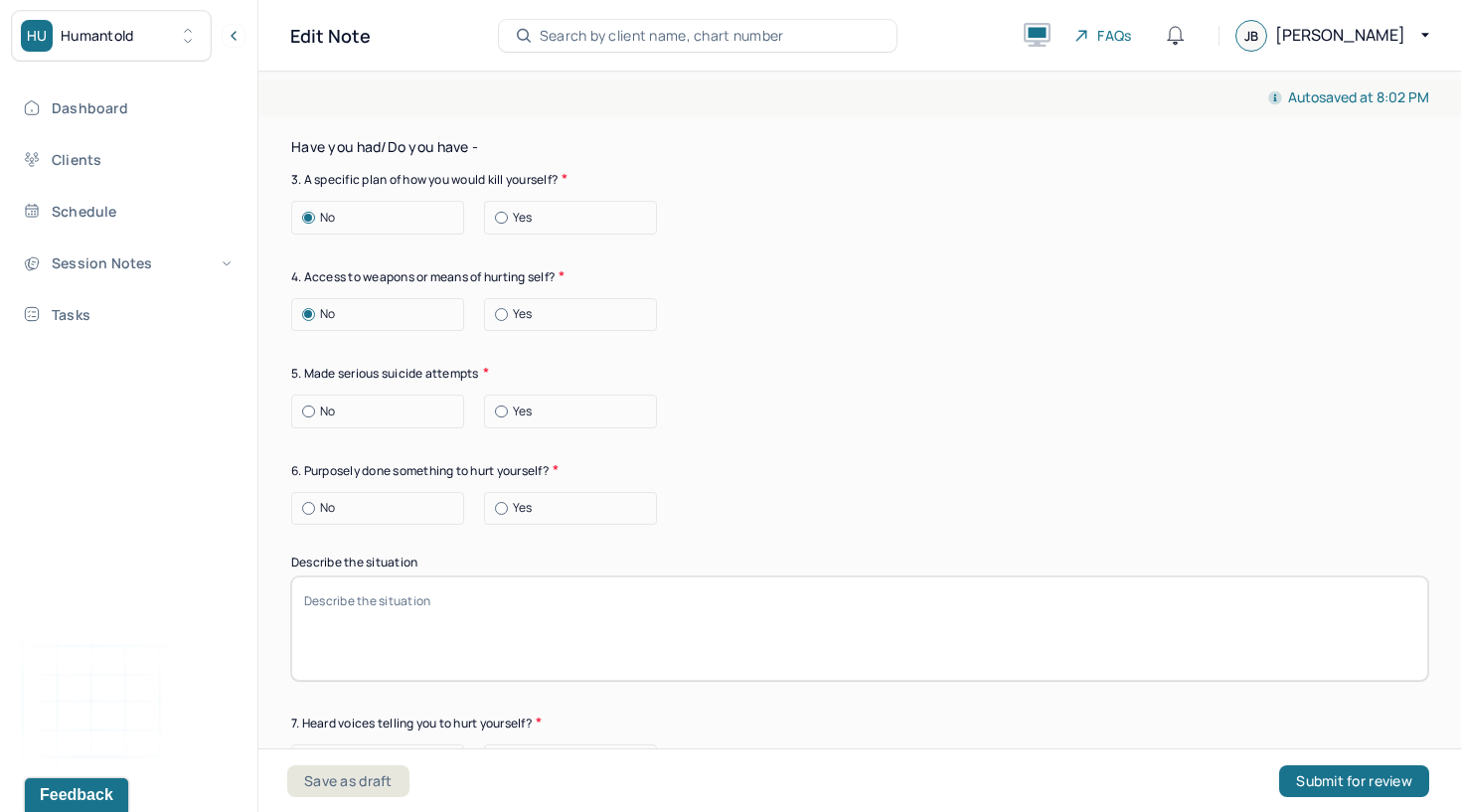 click on "No" at bounding box center [383, 411] 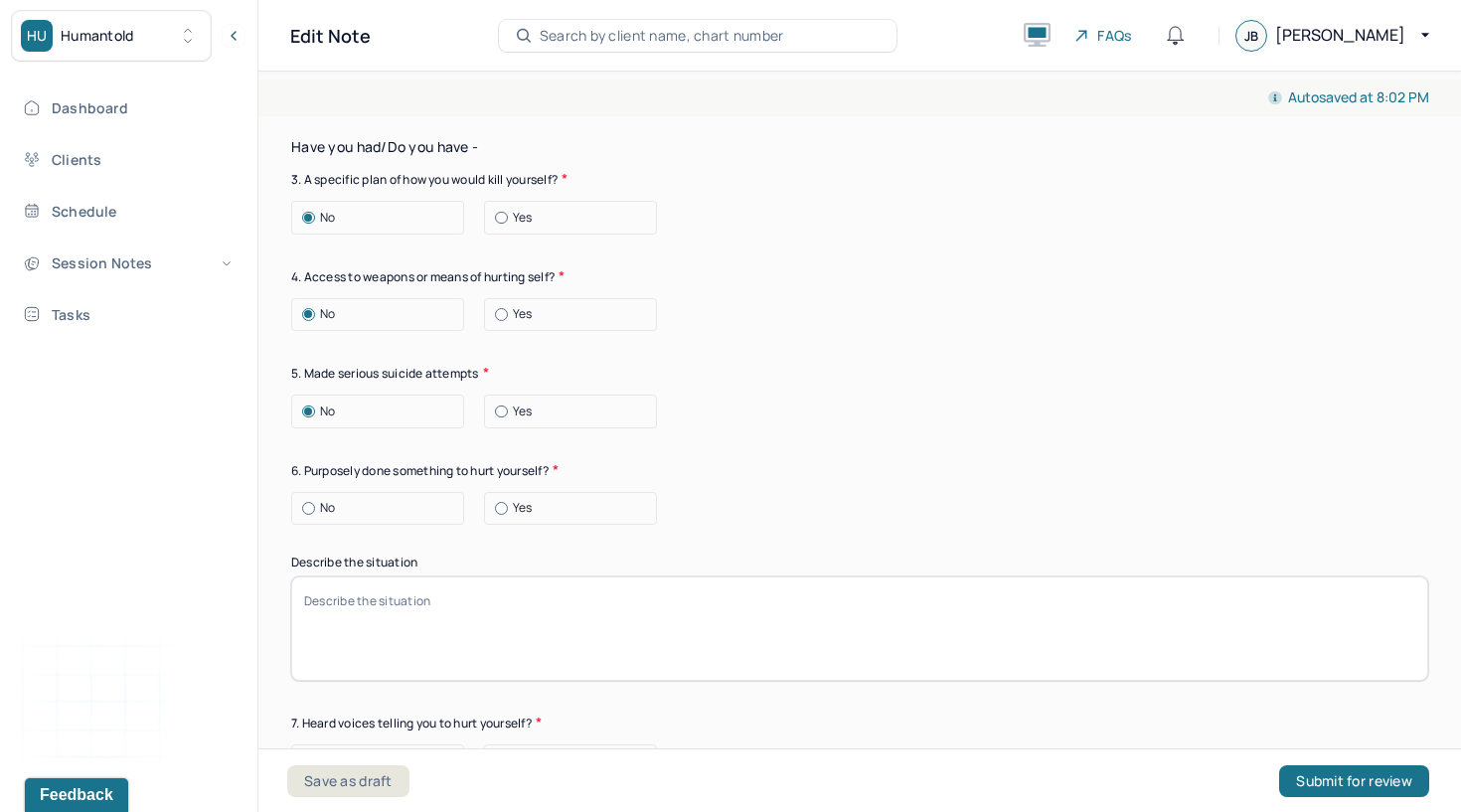 click on "No" at bounding box center (383, 508) 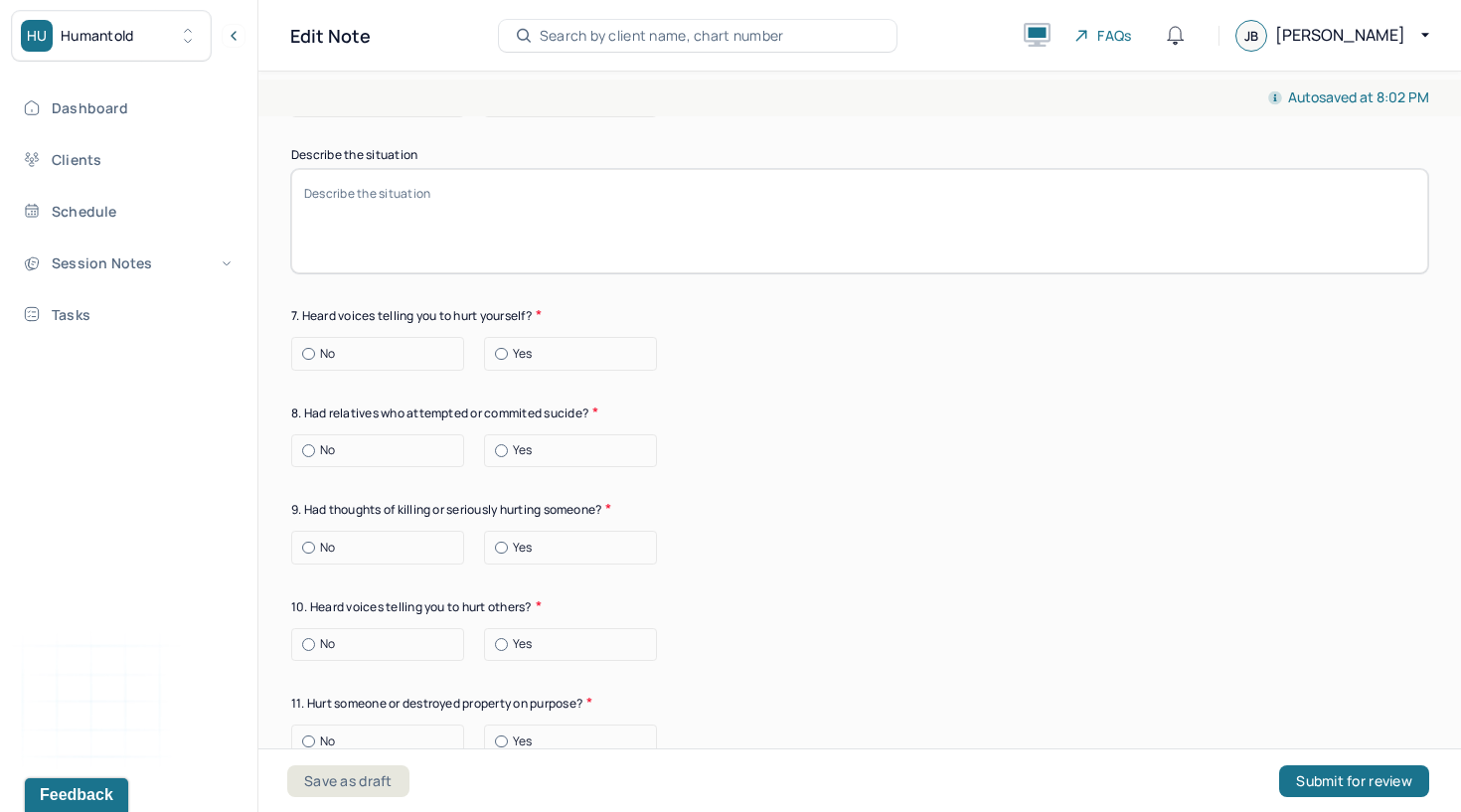 scroll, scrollTop: 3528, scrollLeft: 0, axis: vertical 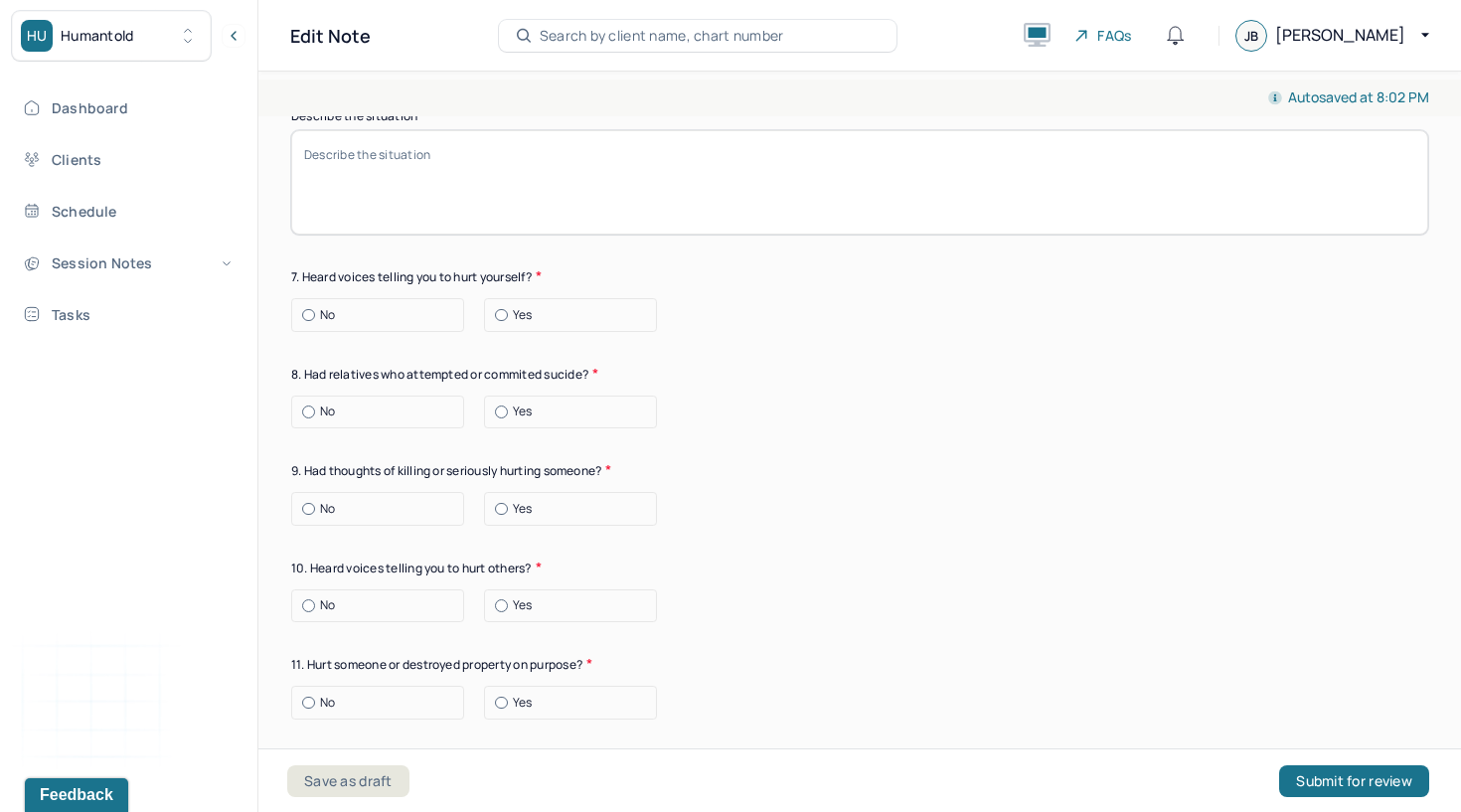click at bounding box center (308, 315) 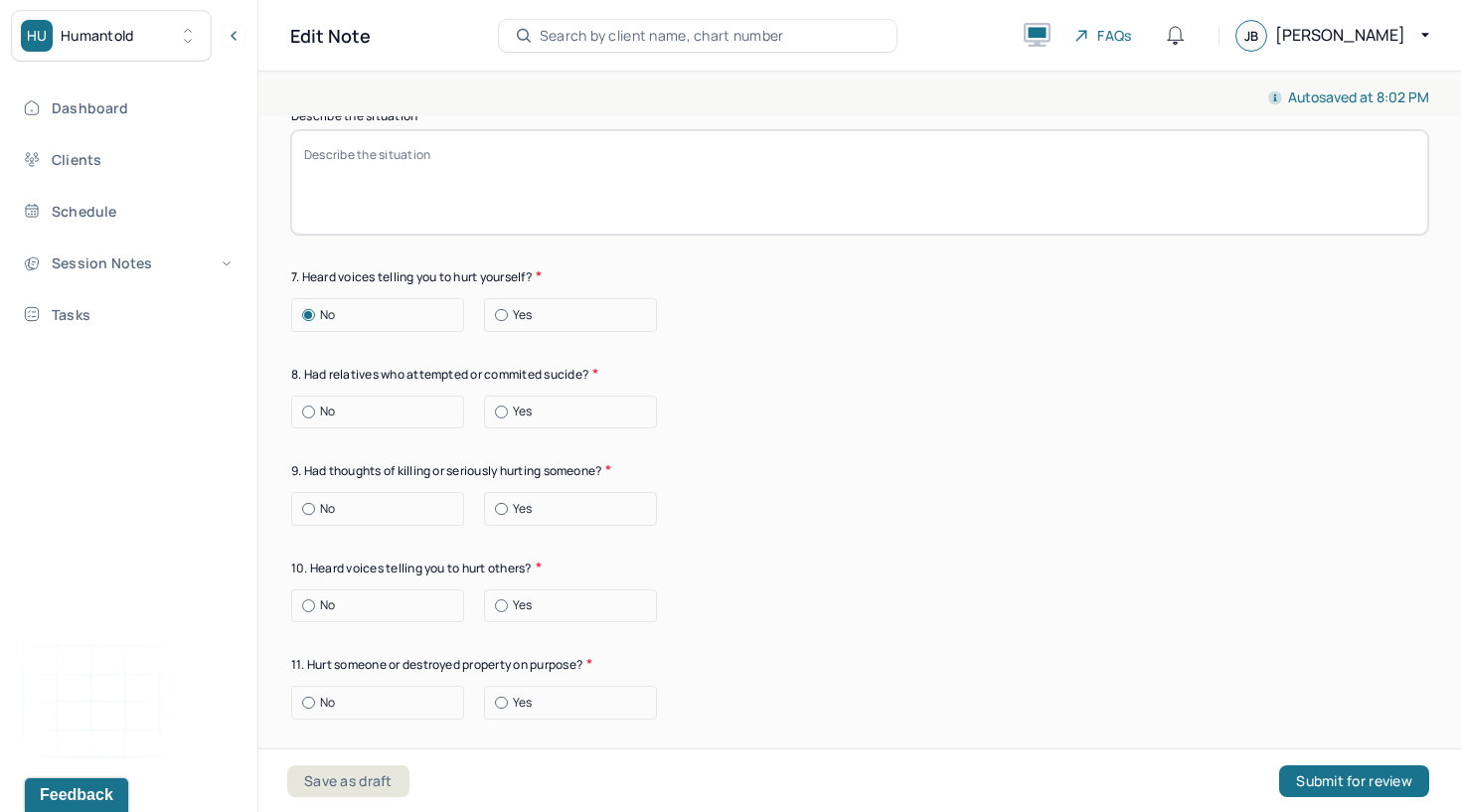 click on "No" at bounding box center (383, 411) 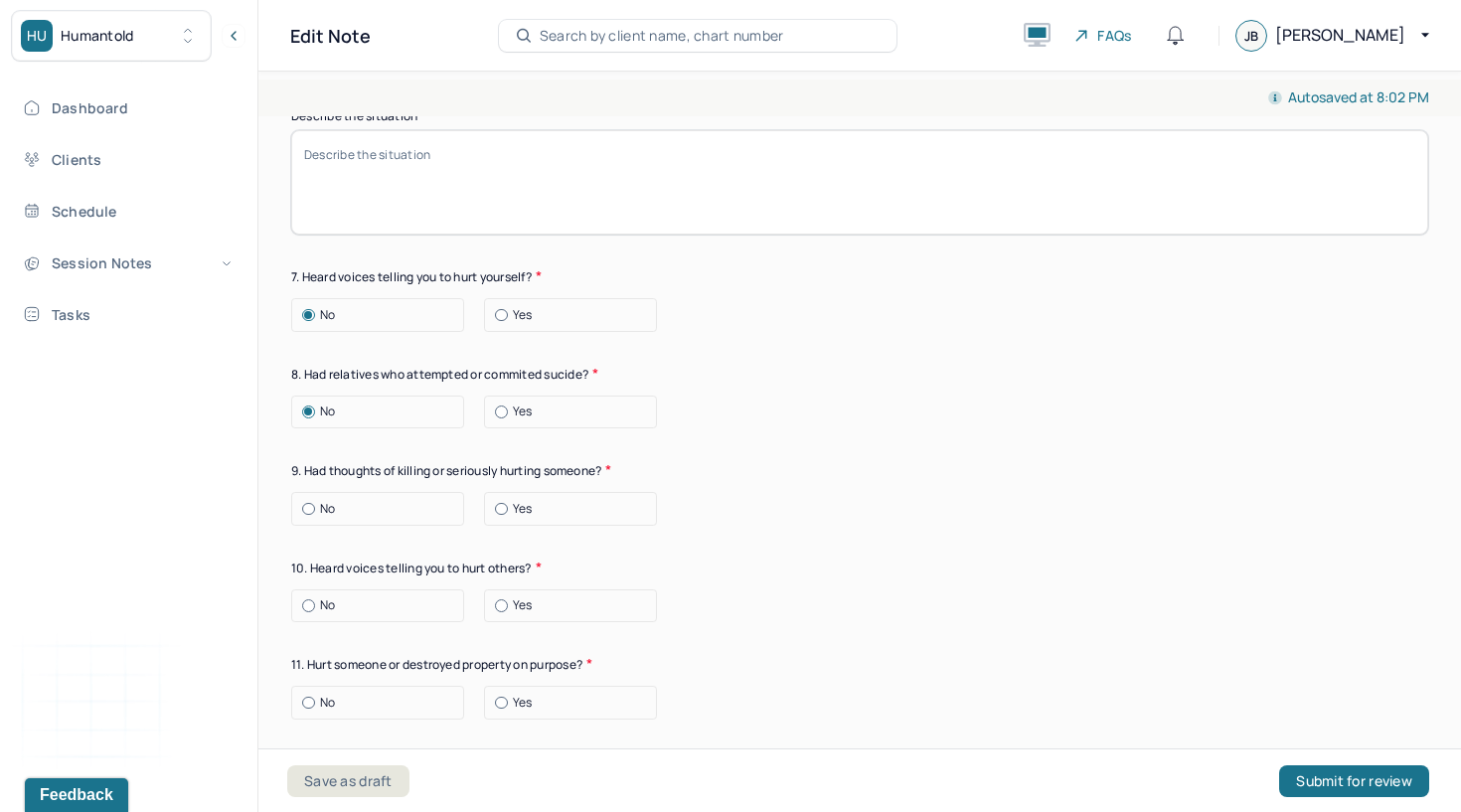 click at bounding box center [308, 509] 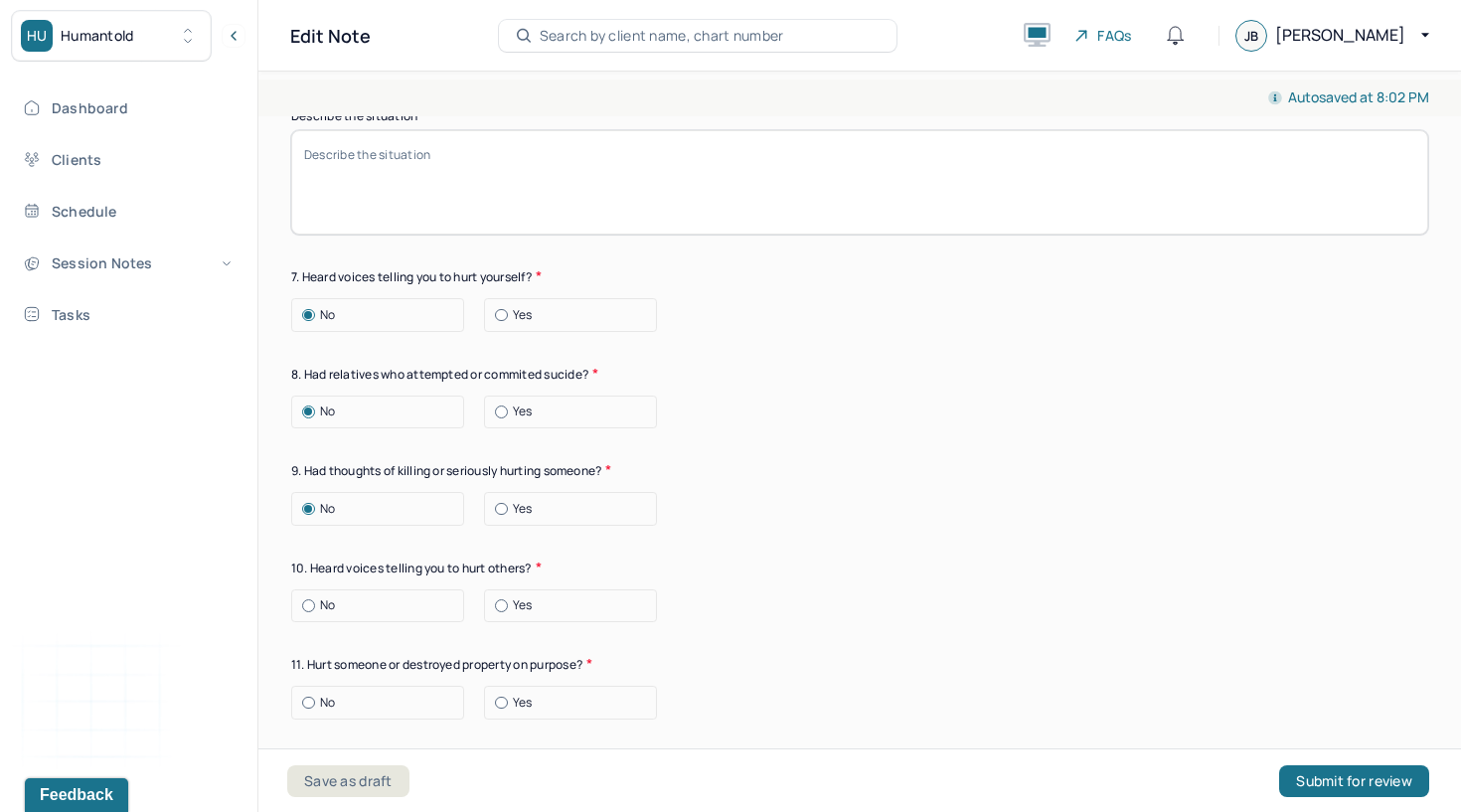 click at bounding box center (308, 605) 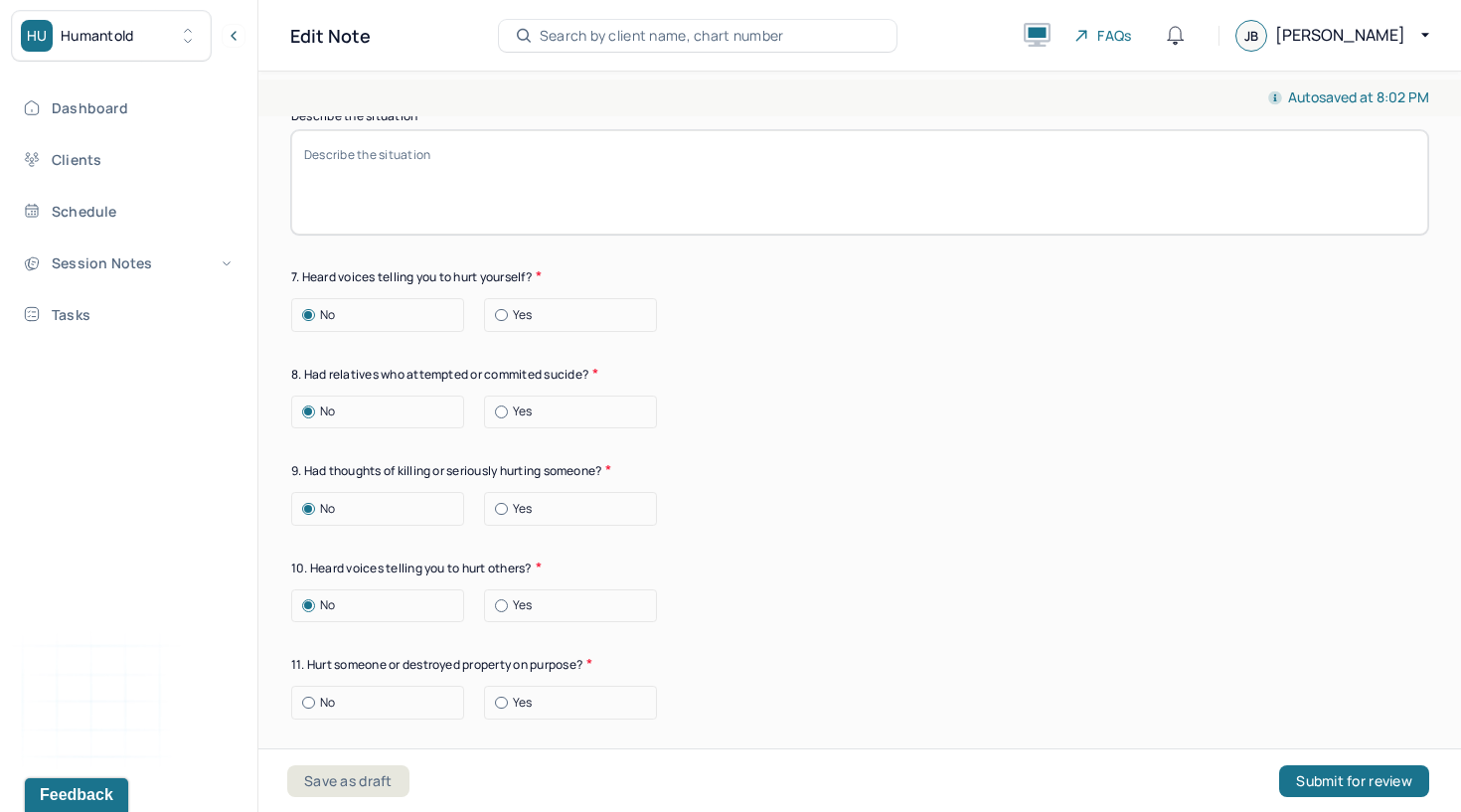 click at bounding box center [308, 703] 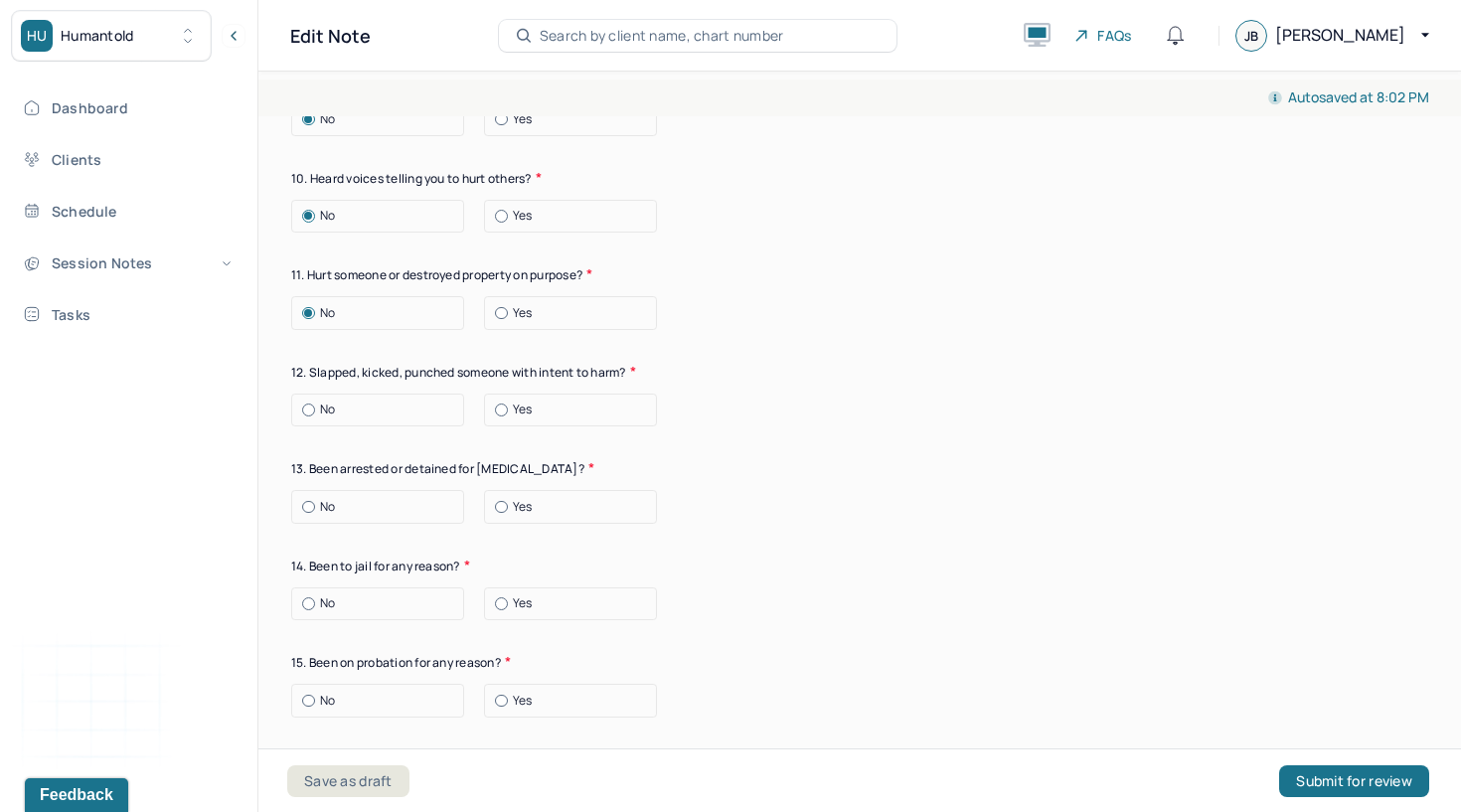 scroll, scrollTop: 3947, scrollLeft: 0, axis: vertical 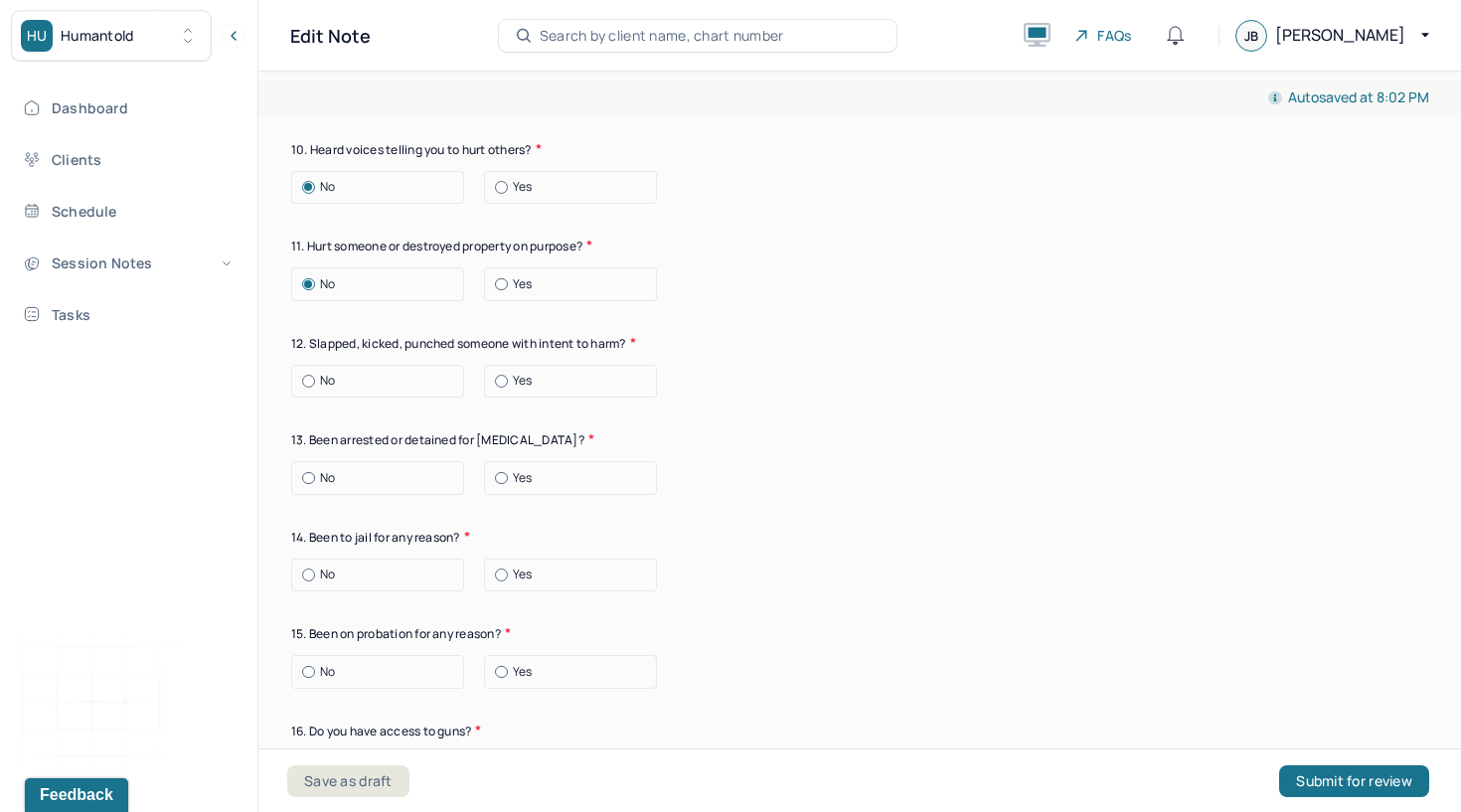 click at bounding box center [308, 381] 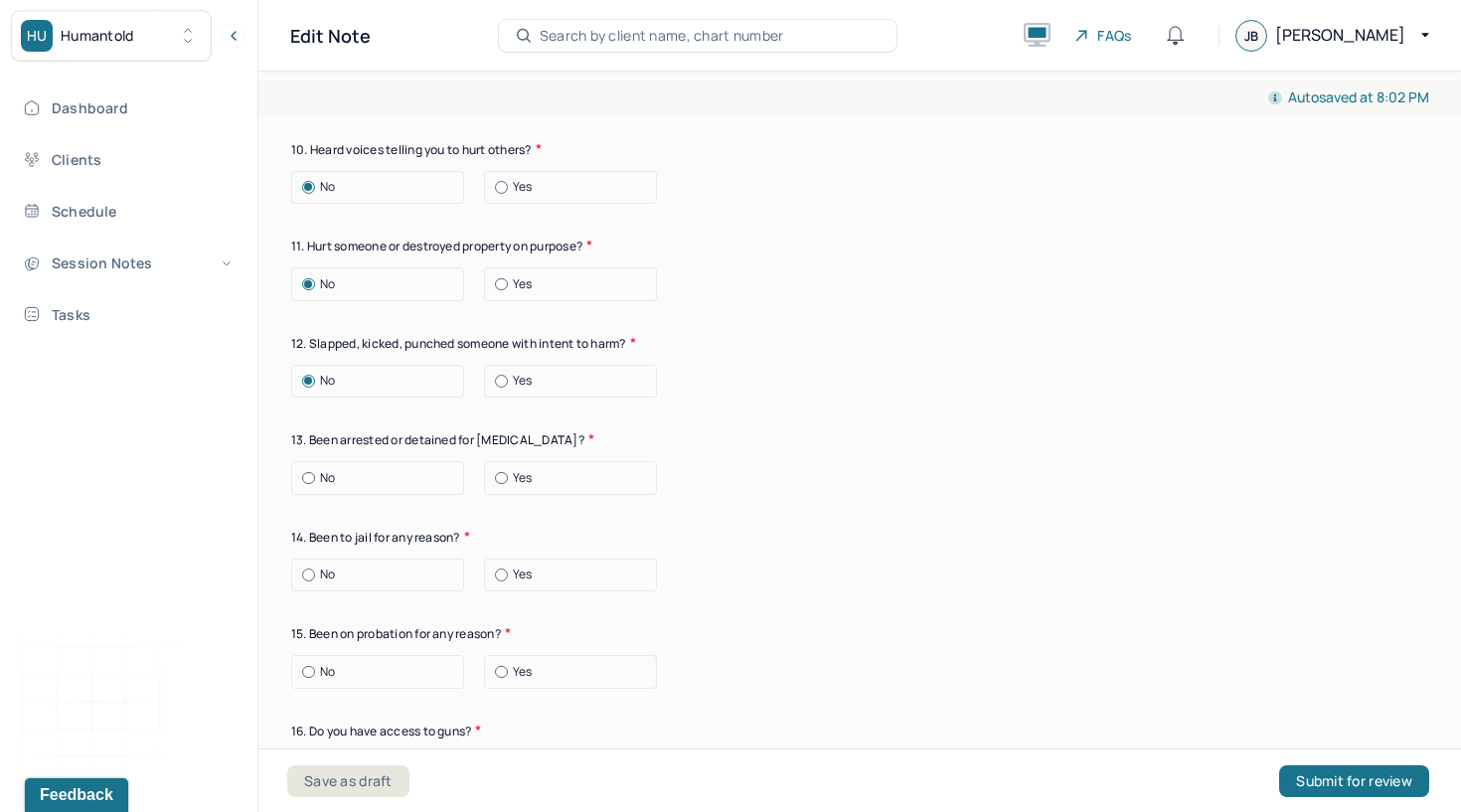 click at bounding box center (308, 478) 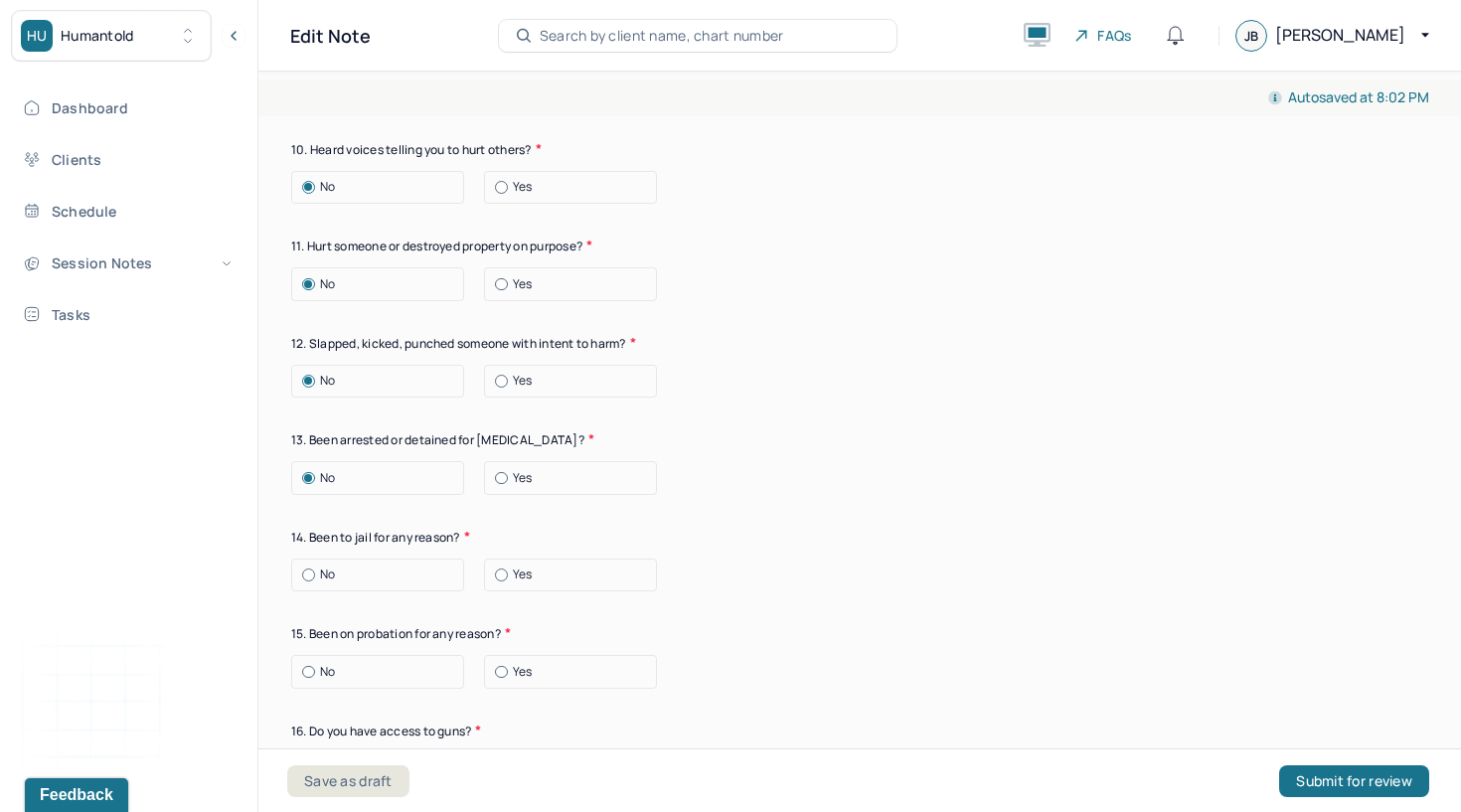 click on "No" at bounding box center (383, 574) 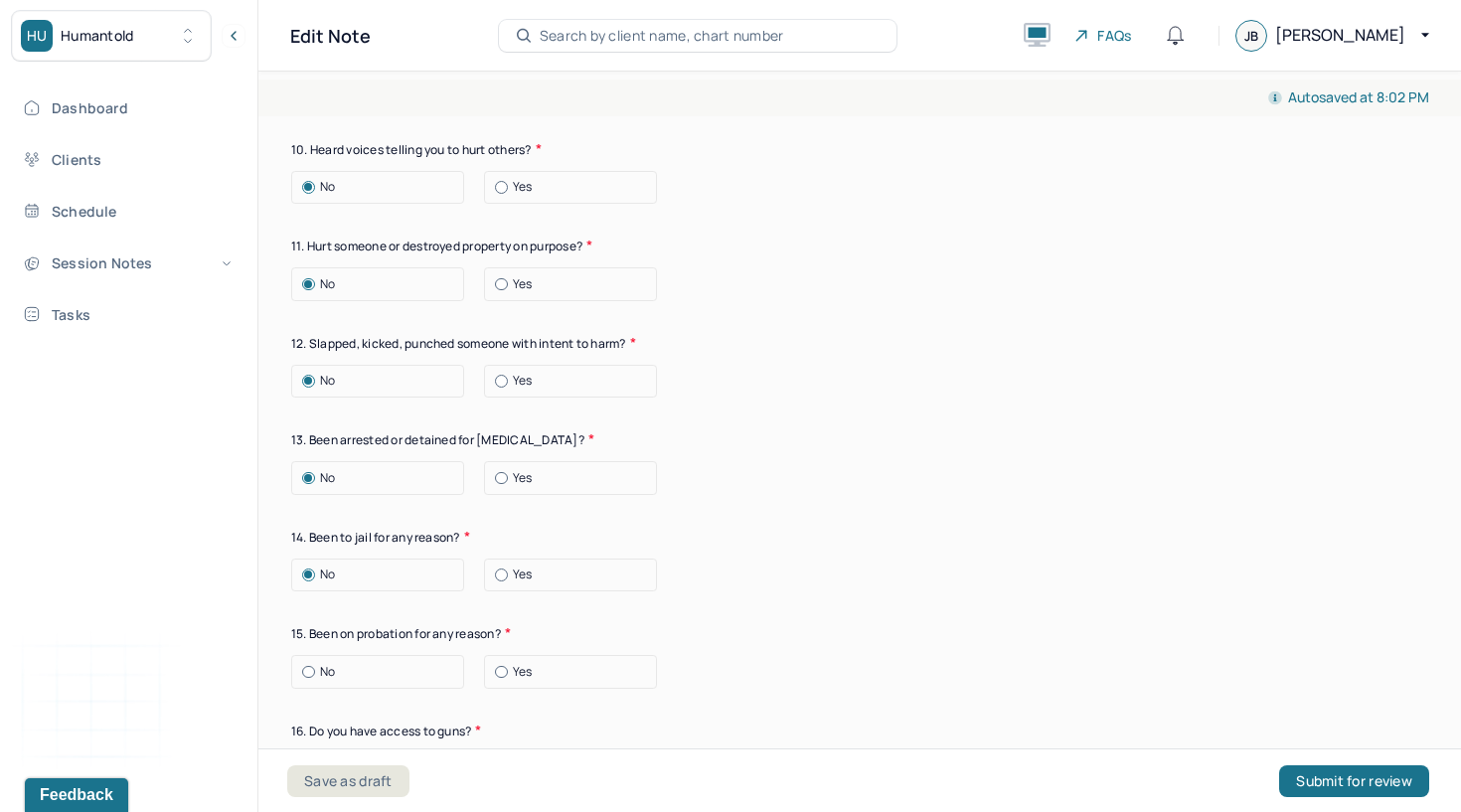click on "No" at bounding box center [327, 672] 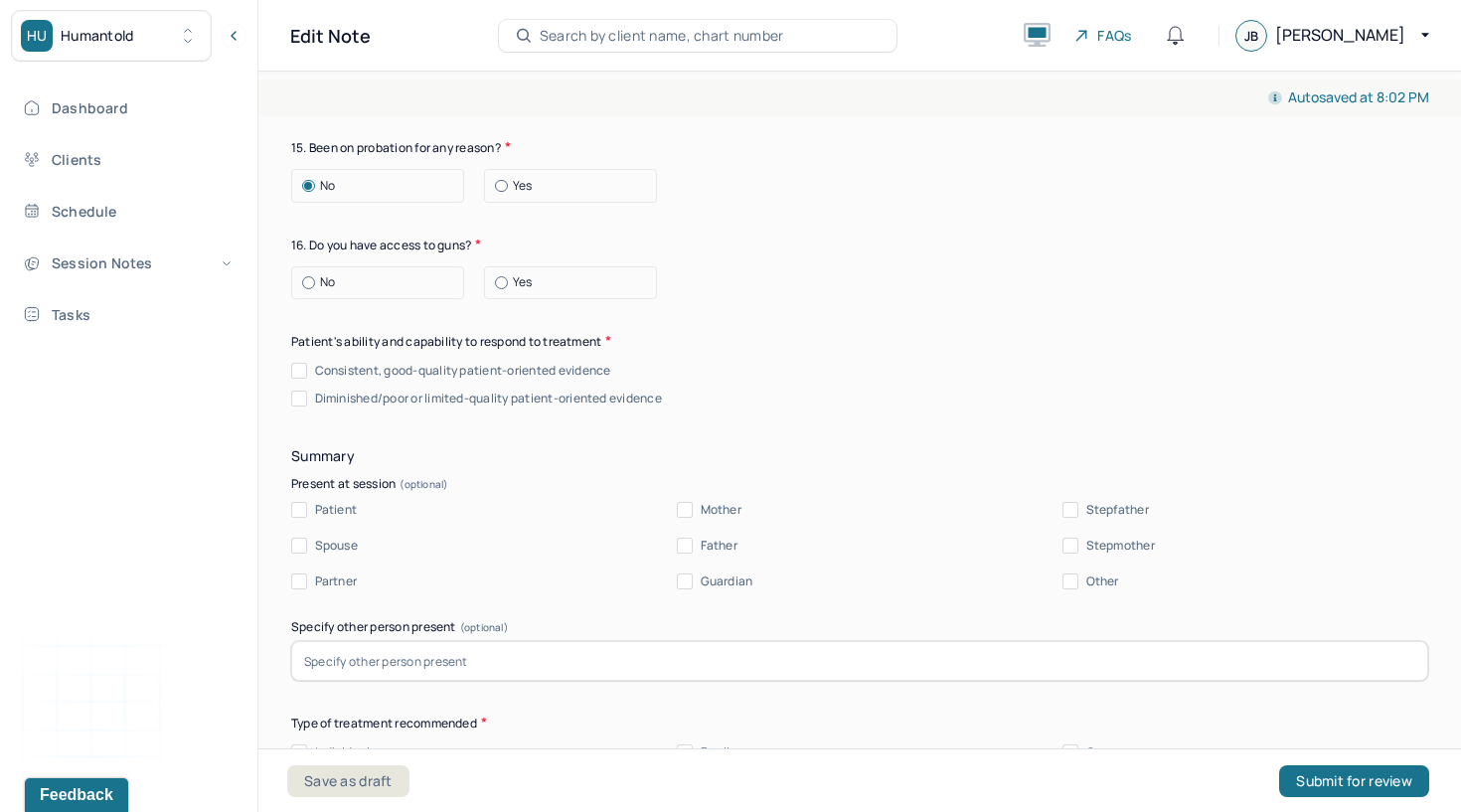 scroll, scrollTop: 4446, scrollLeft: 0, axis: vertical 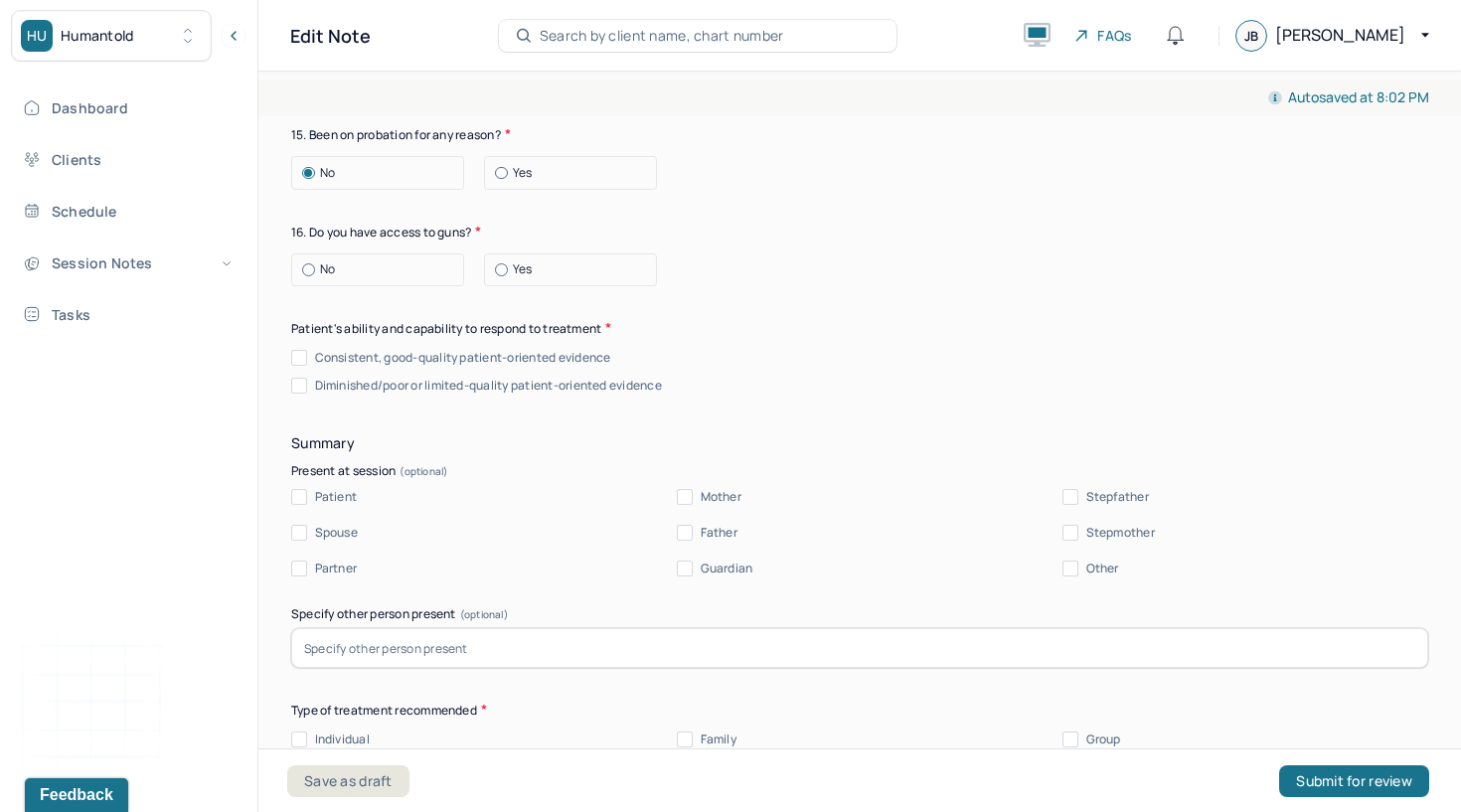 click at bounding box center [308, 269] 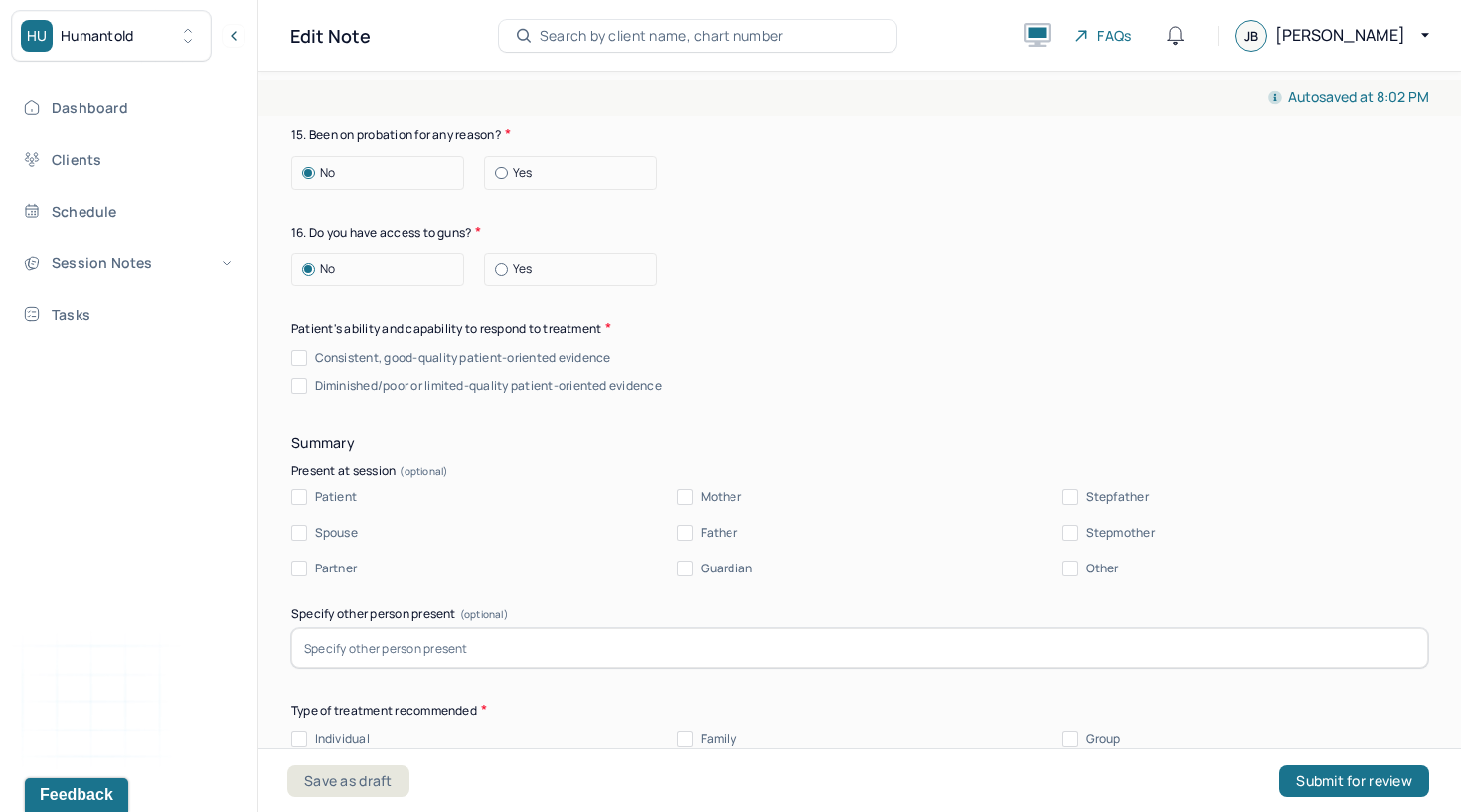 click on "Consistent, good-quality patient-oriented evidence" at bounding box center [299, 358] 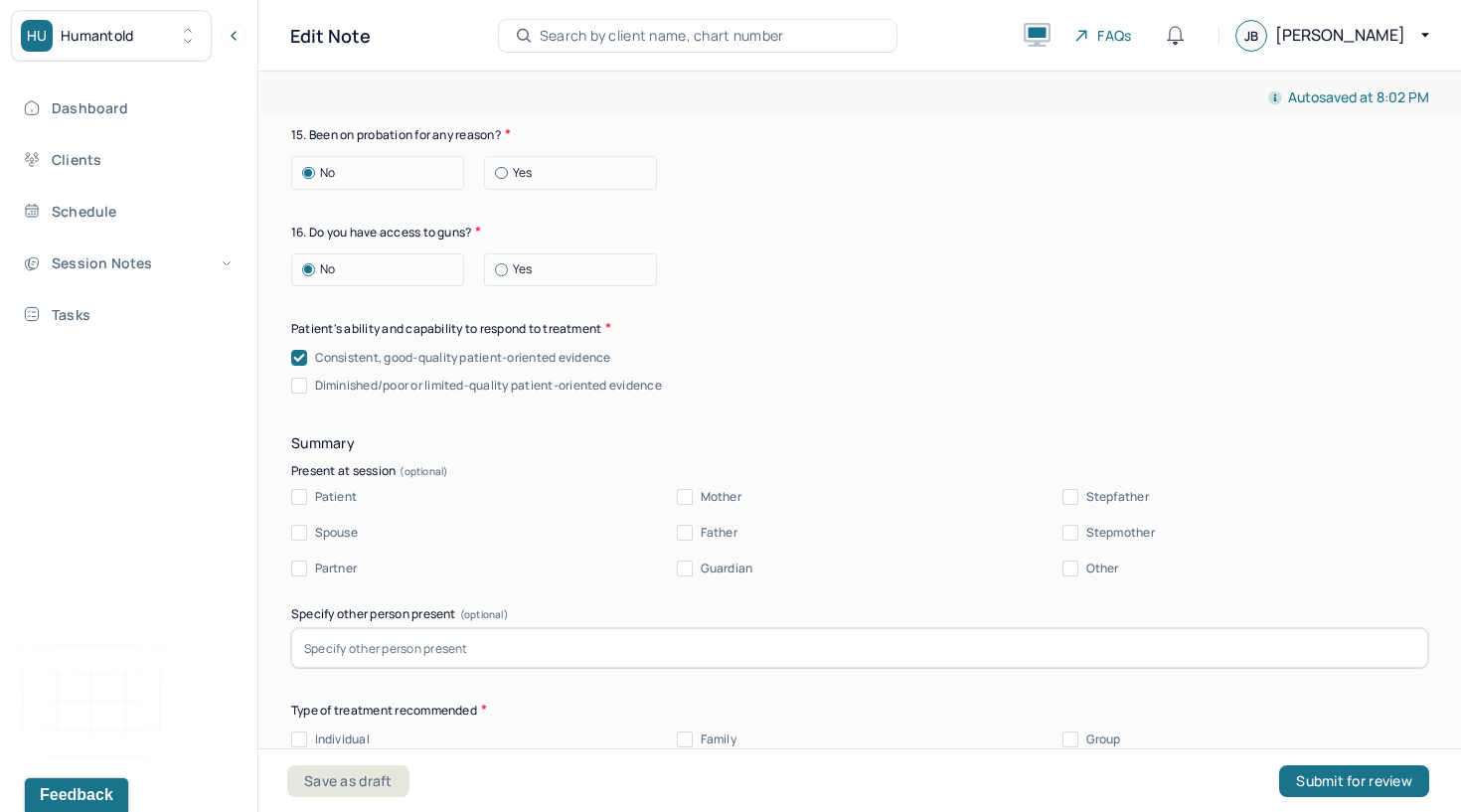 click on "Patient" at bounding box center (299, 497) 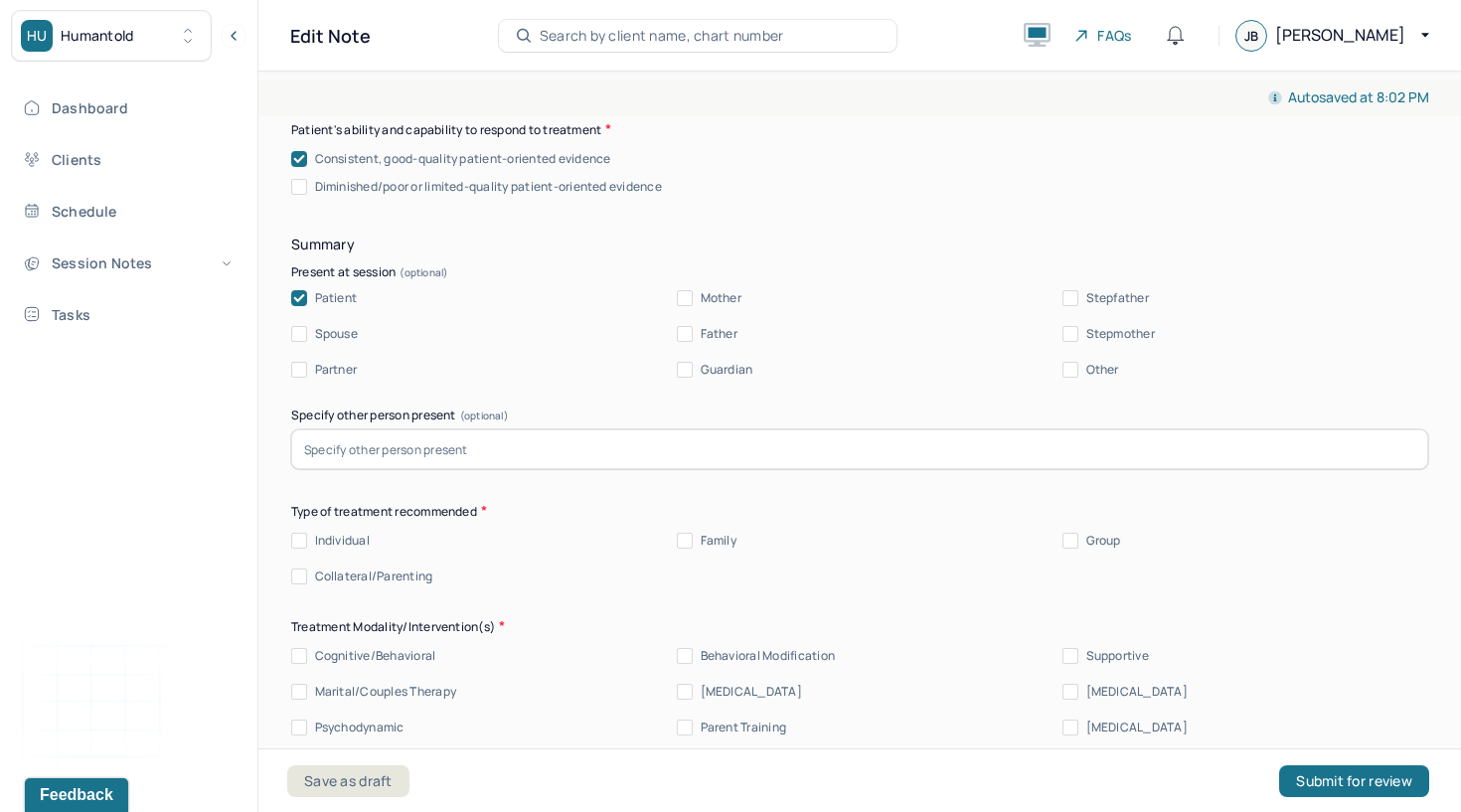 scroll, scrollTop: 4659, scrollLeft: 0, axis: vertical 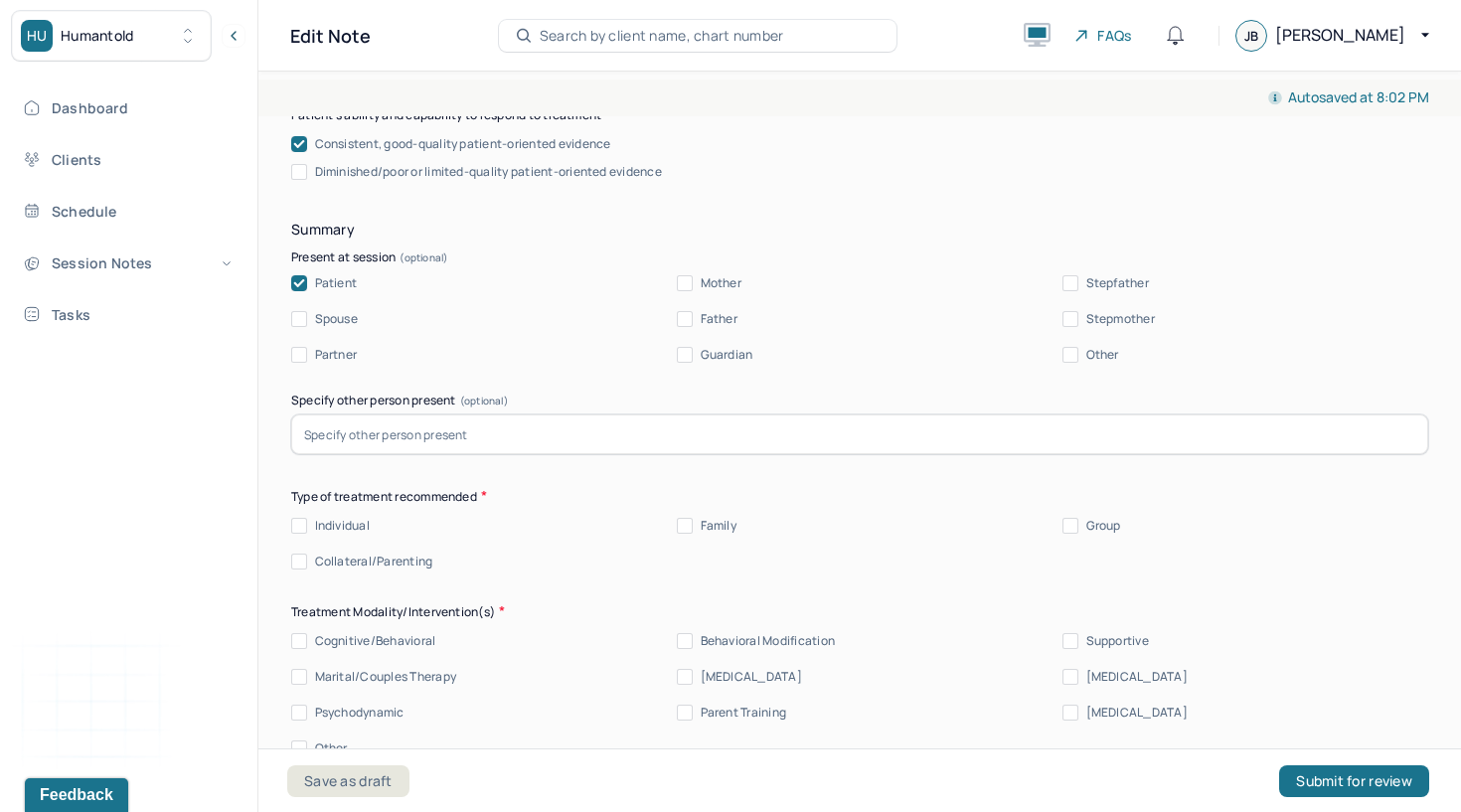 click on "Individual" at bounding box center [299, 526] 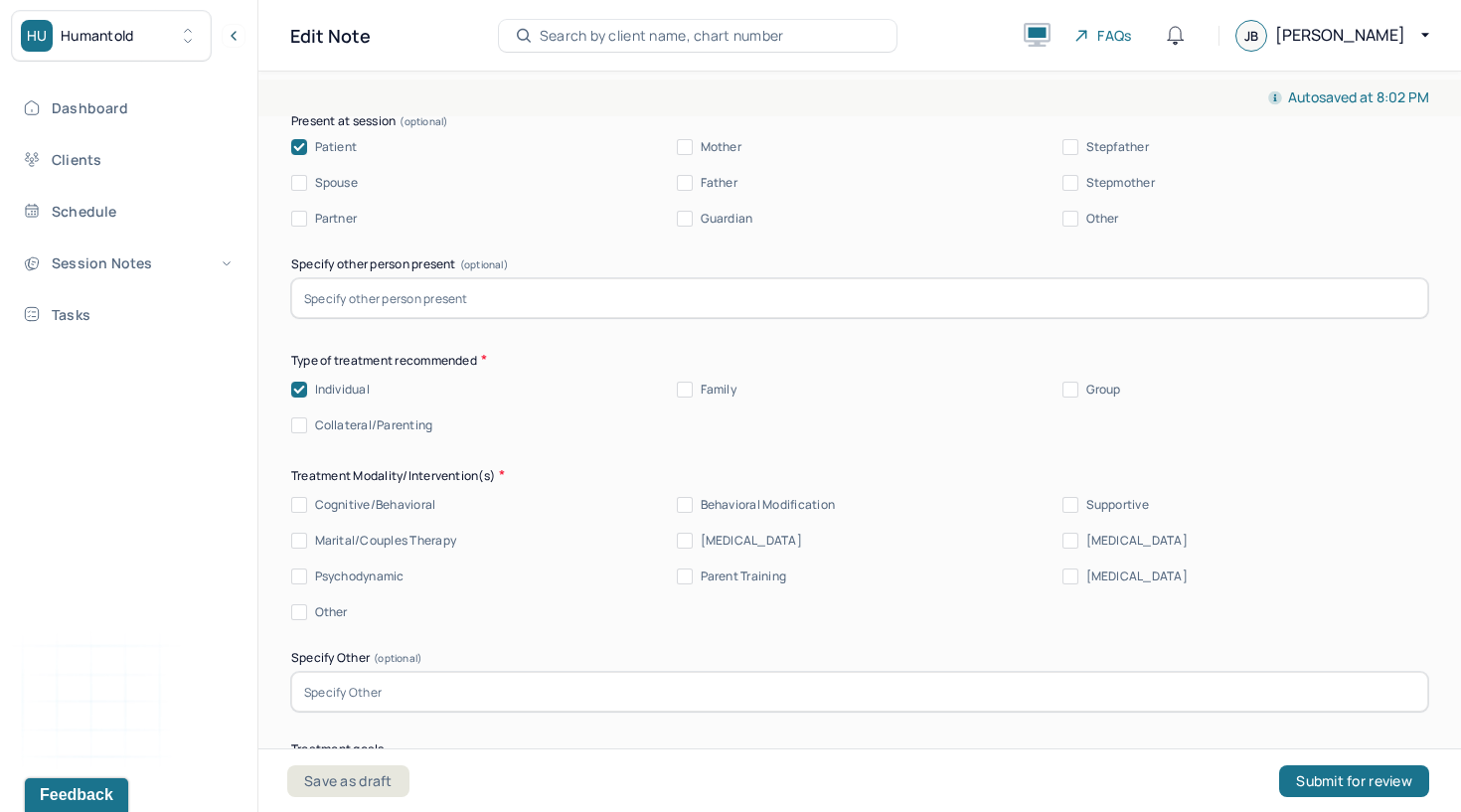 scroll, scrollTop: 4955, scrollLeft: 0, axis: vertical 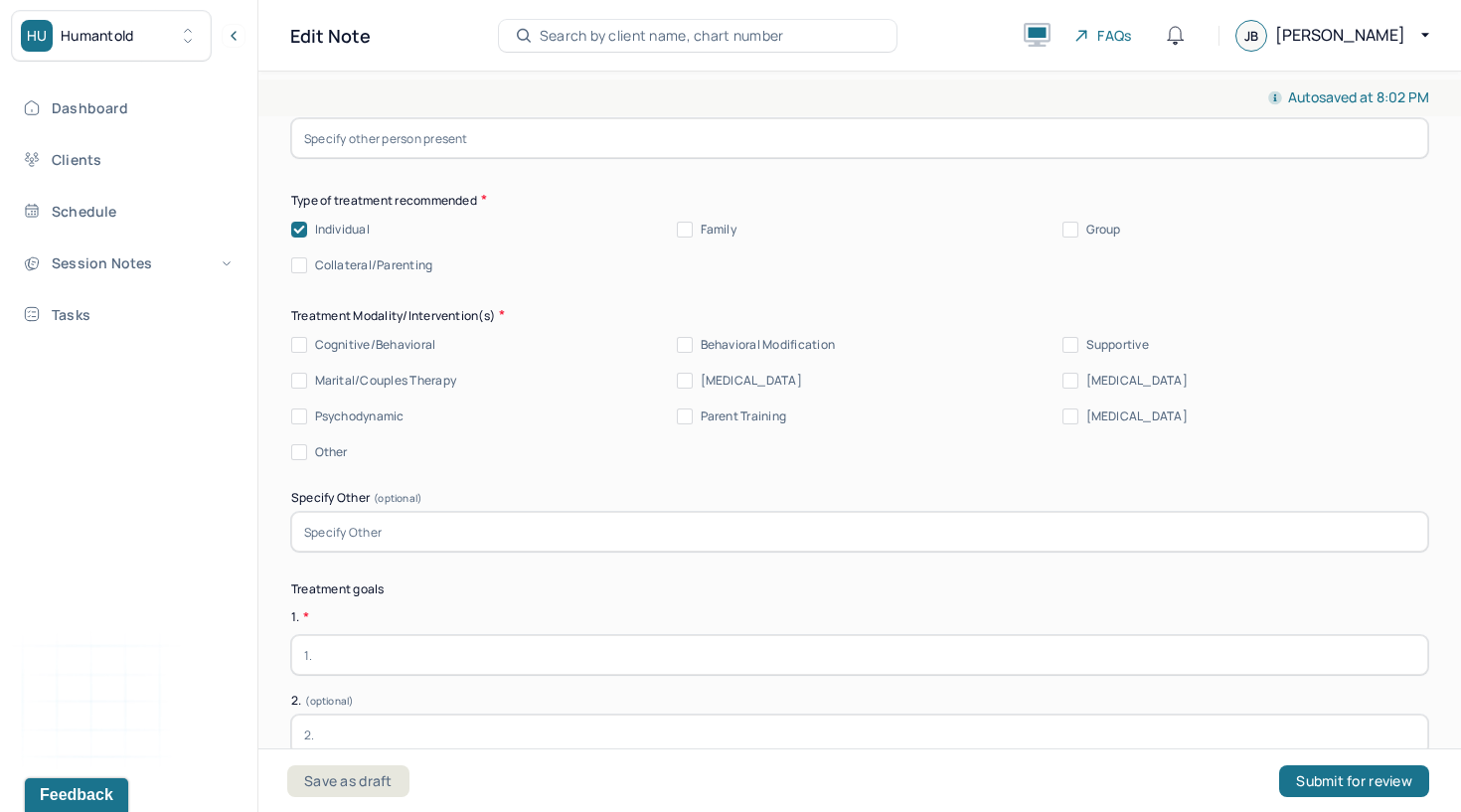 click on "Cognitive/Behavioral" at bounding box center [376, 345] 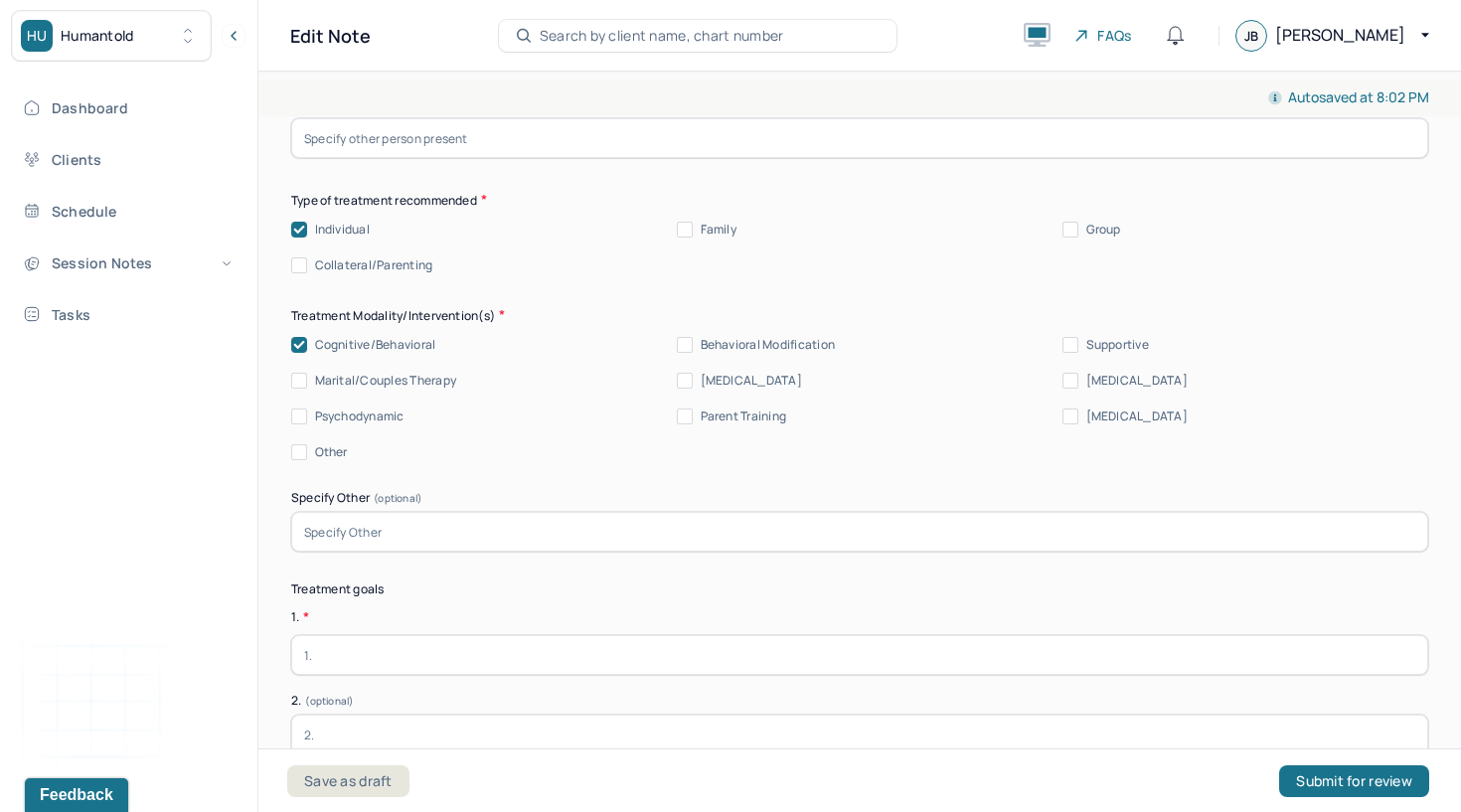 click on "Behavioral Modification" at bounding box center (768, 345) 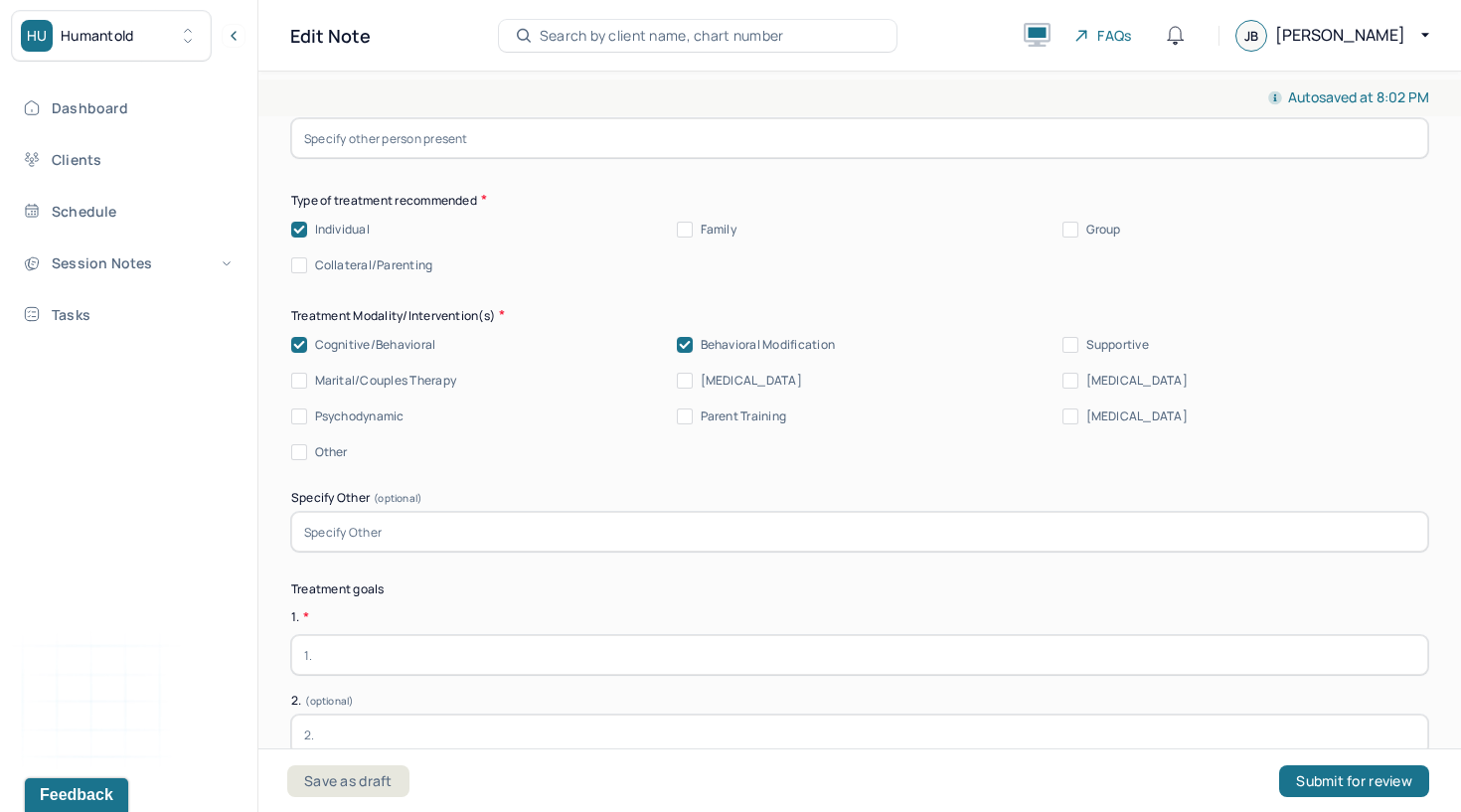 click on "Supportive" at bounding box center [1117, 345] 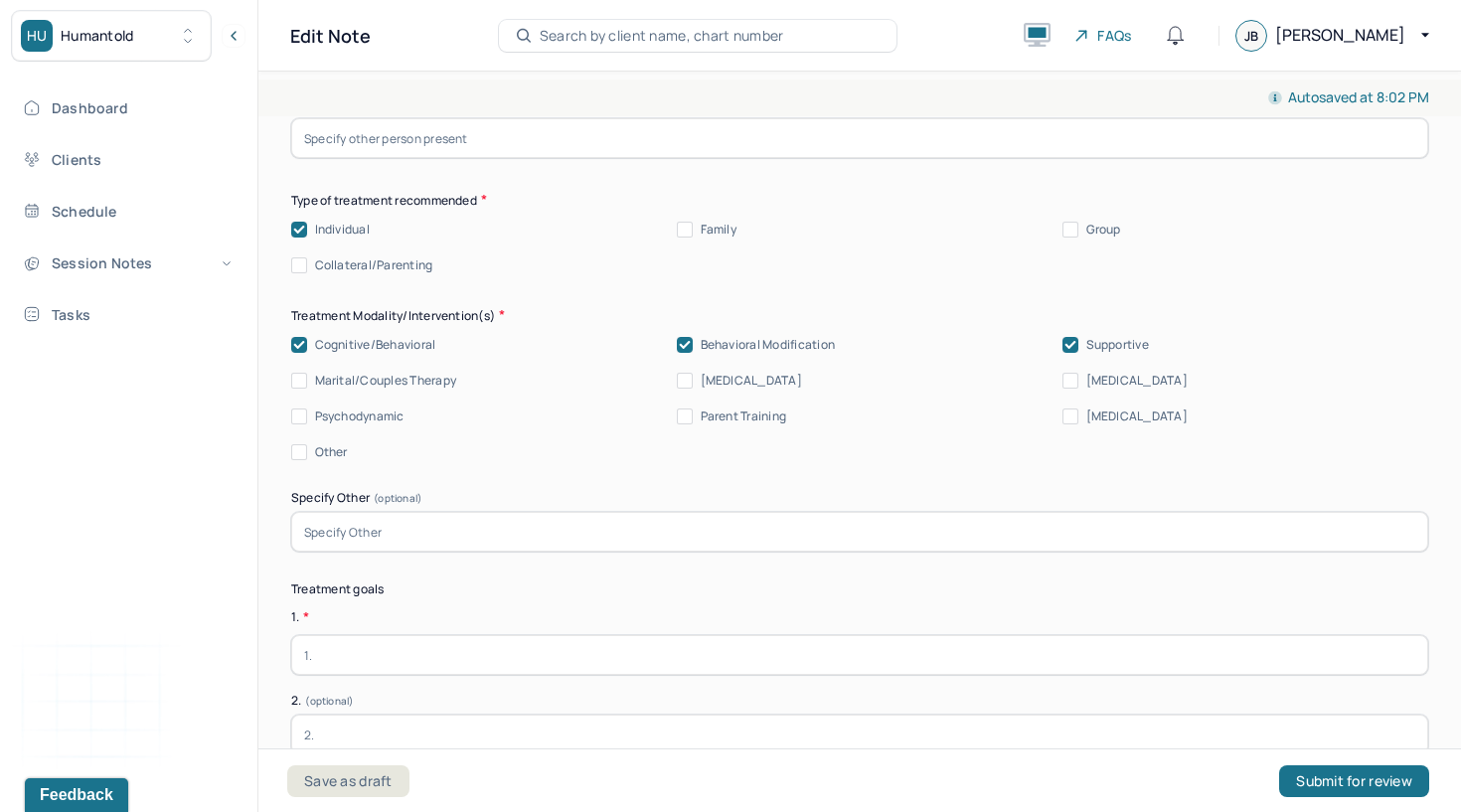 click on "Cognitive/Behavioral Behavioral Modification Supportive Marital/Couples Therapy [MEDICAL_DATA] [MEDICAL_DATA] Psychodynamic Parent Training [MEDICAL_DATA] Other" at bounding box center (860, 399) 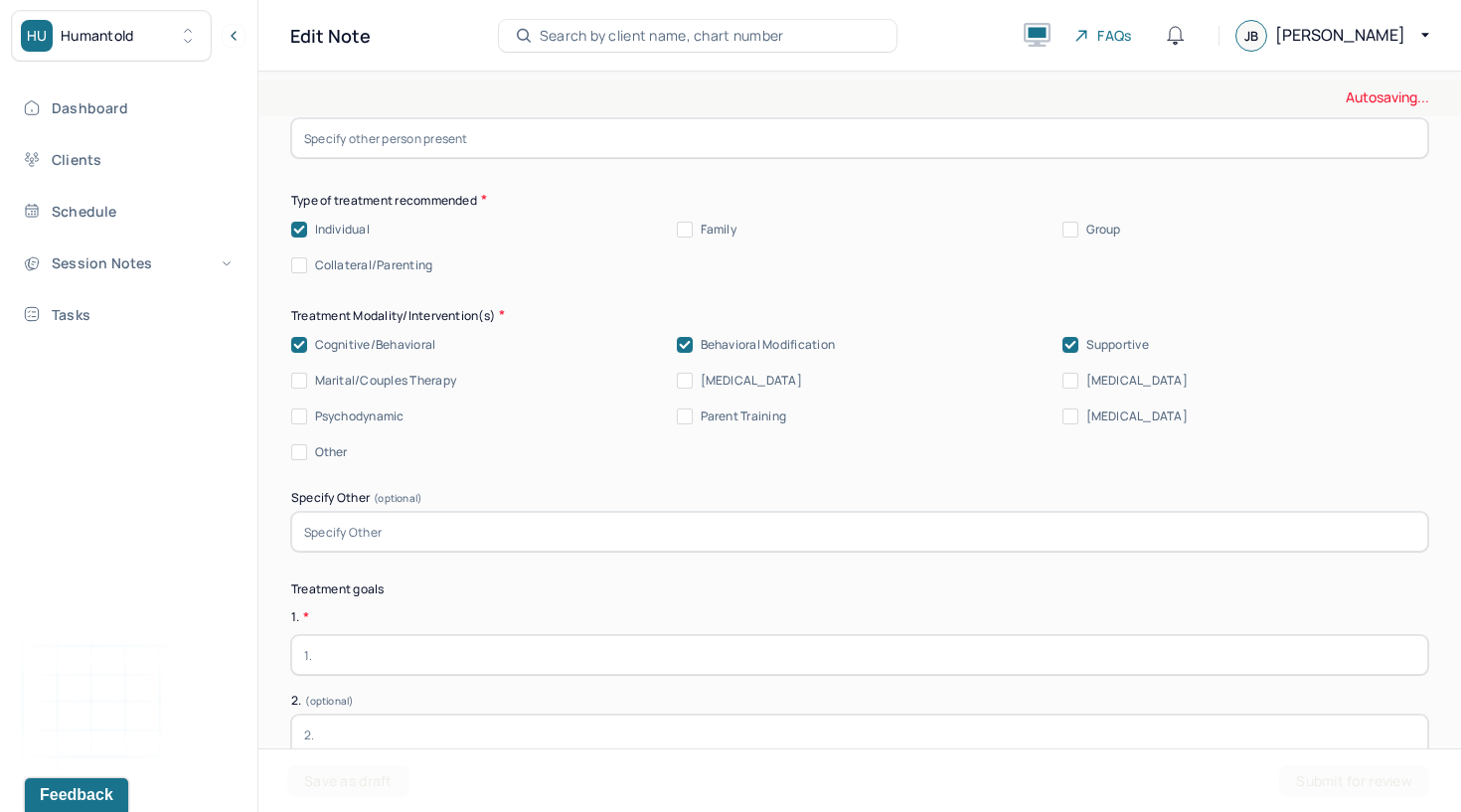 click on "[MEDICAL_DATA]" at bounding box center [1070, 381] 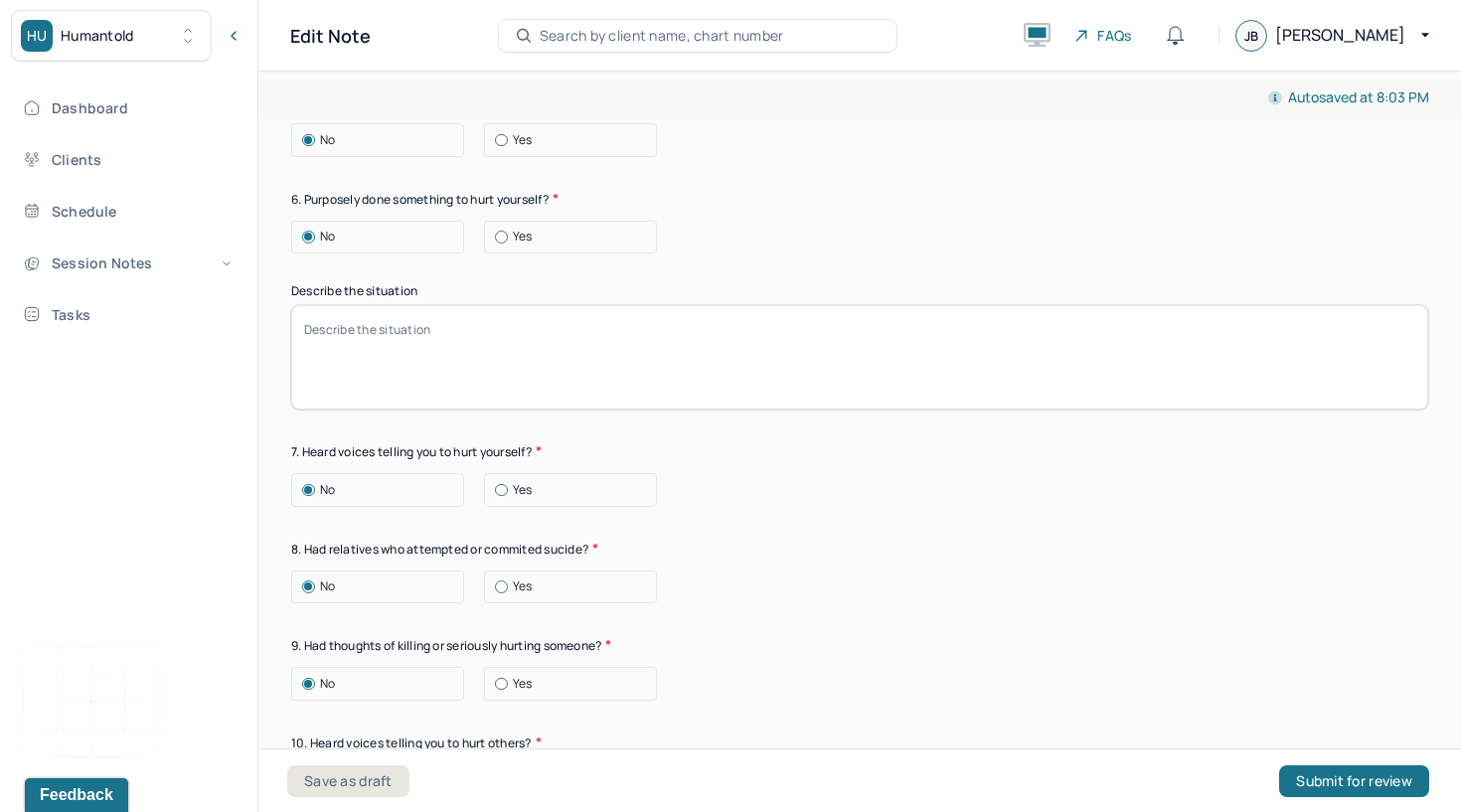 scroll, scrollTop: 3347, scrollLeft: 0, axis: vertical 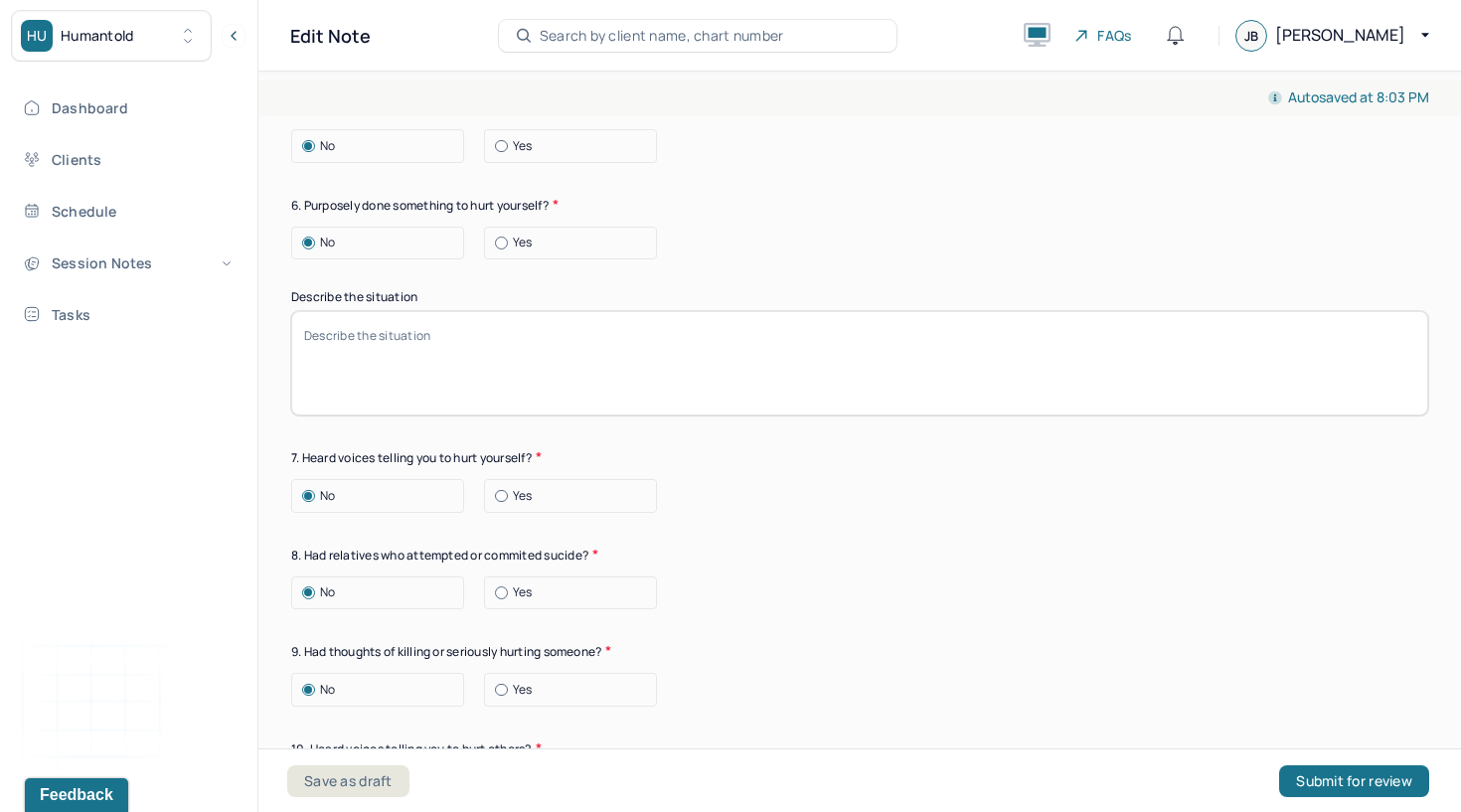 click on "Yes" at bounding box center [575, 243] 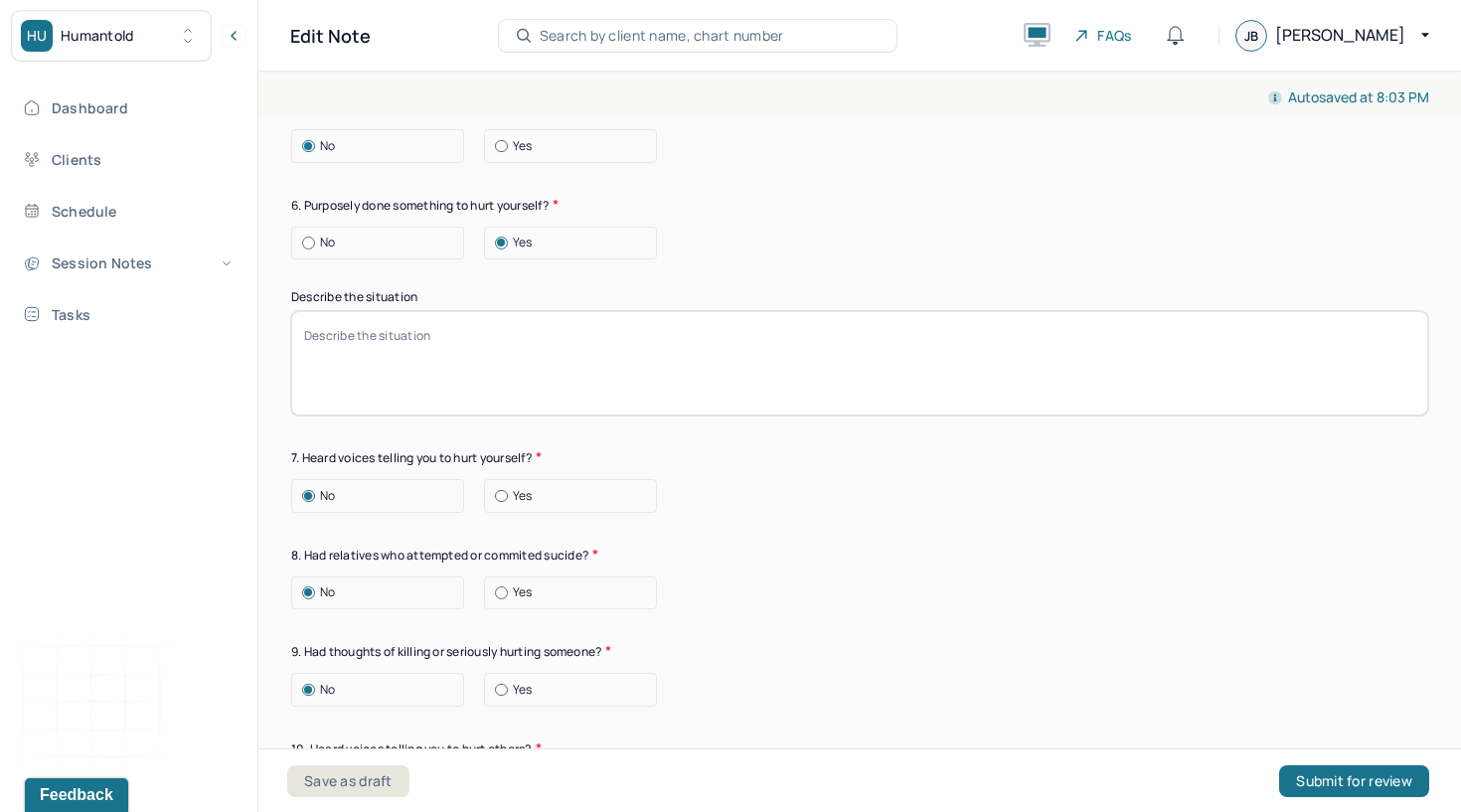 click on "Describe the situation" at bounding box center (860, 363) 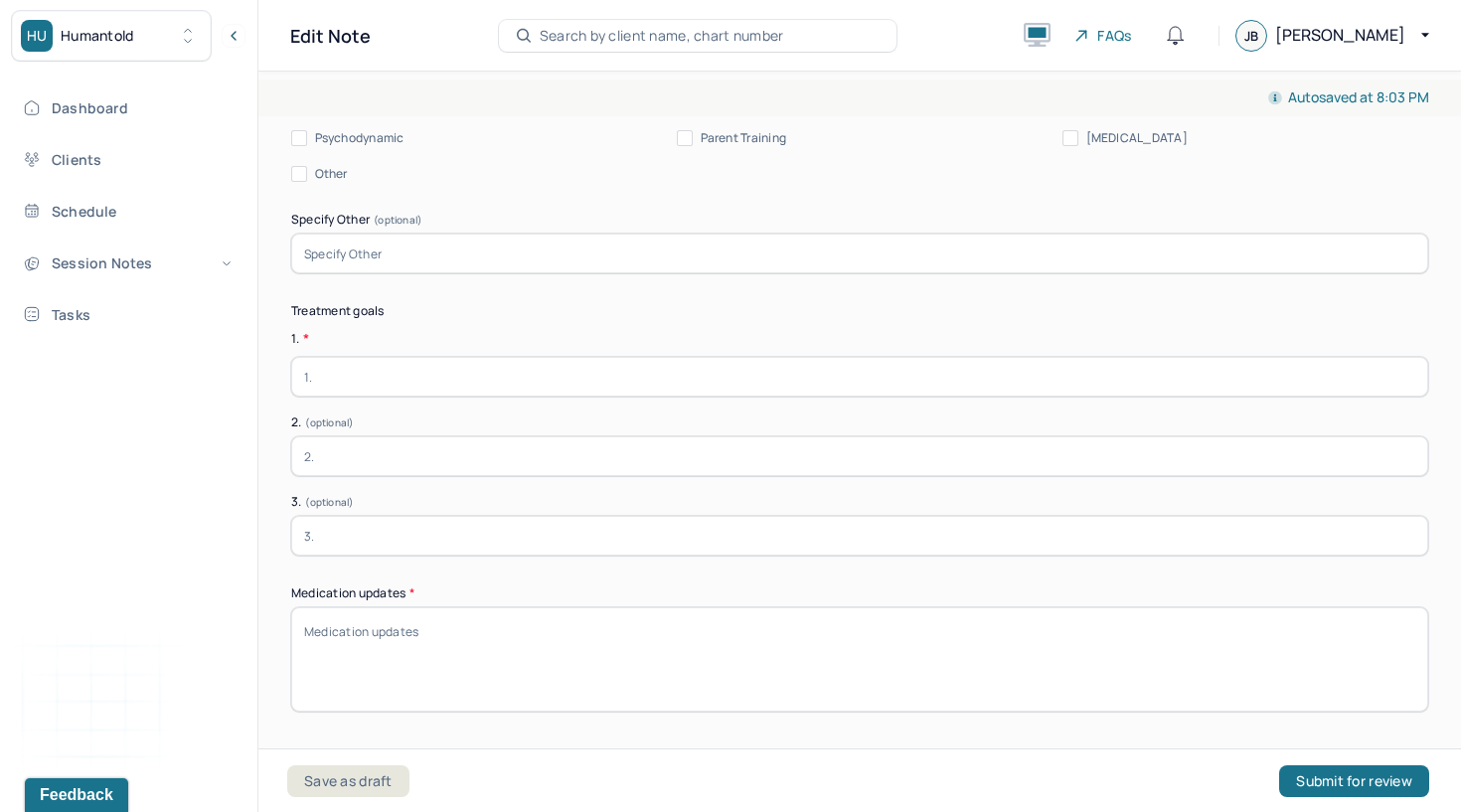 scroll, scrollTop: 5262, scrollLeft: 0, axis: vertical 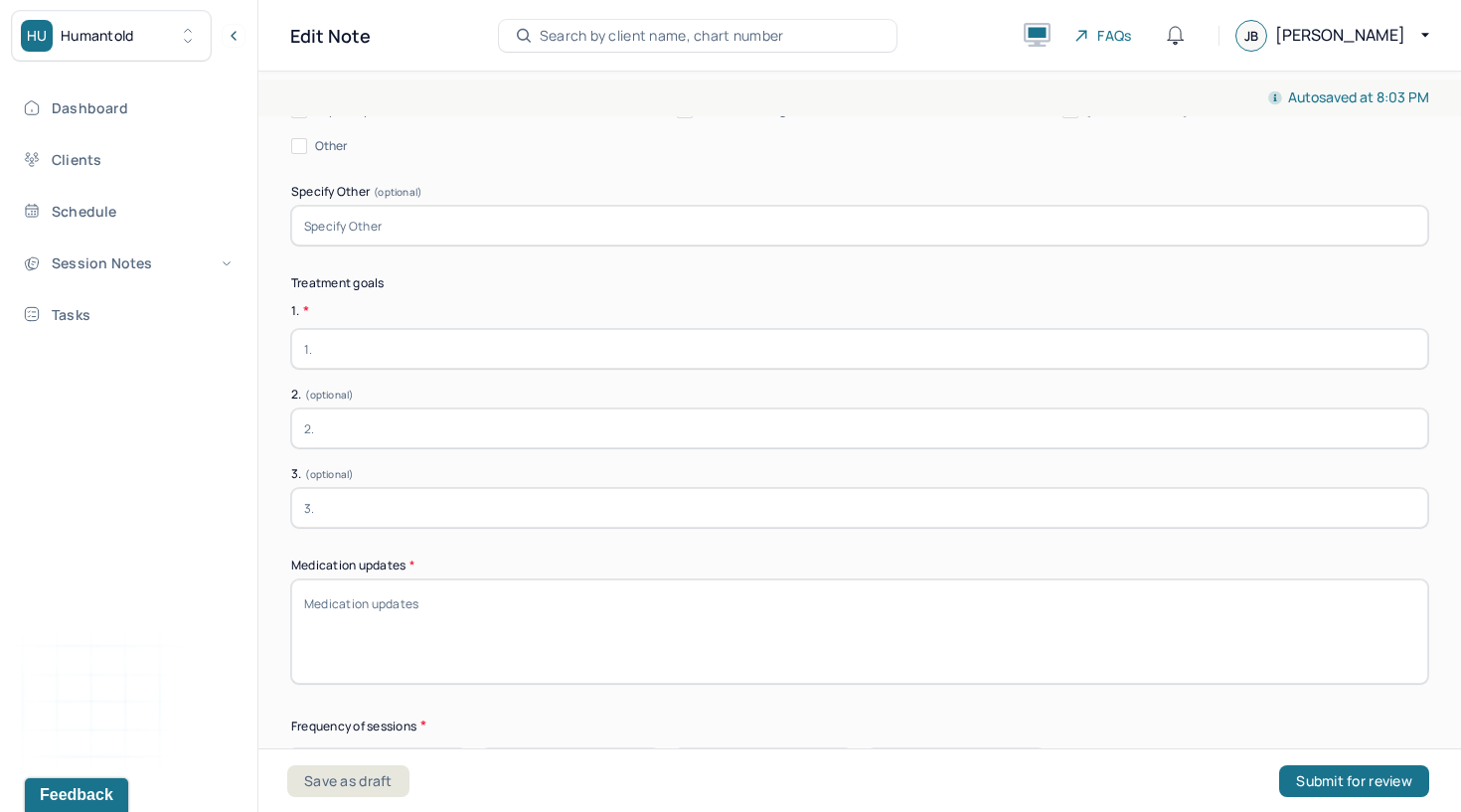 type on "Superficial cutting and pinching in [GEOGRAPHIC_DATA]." 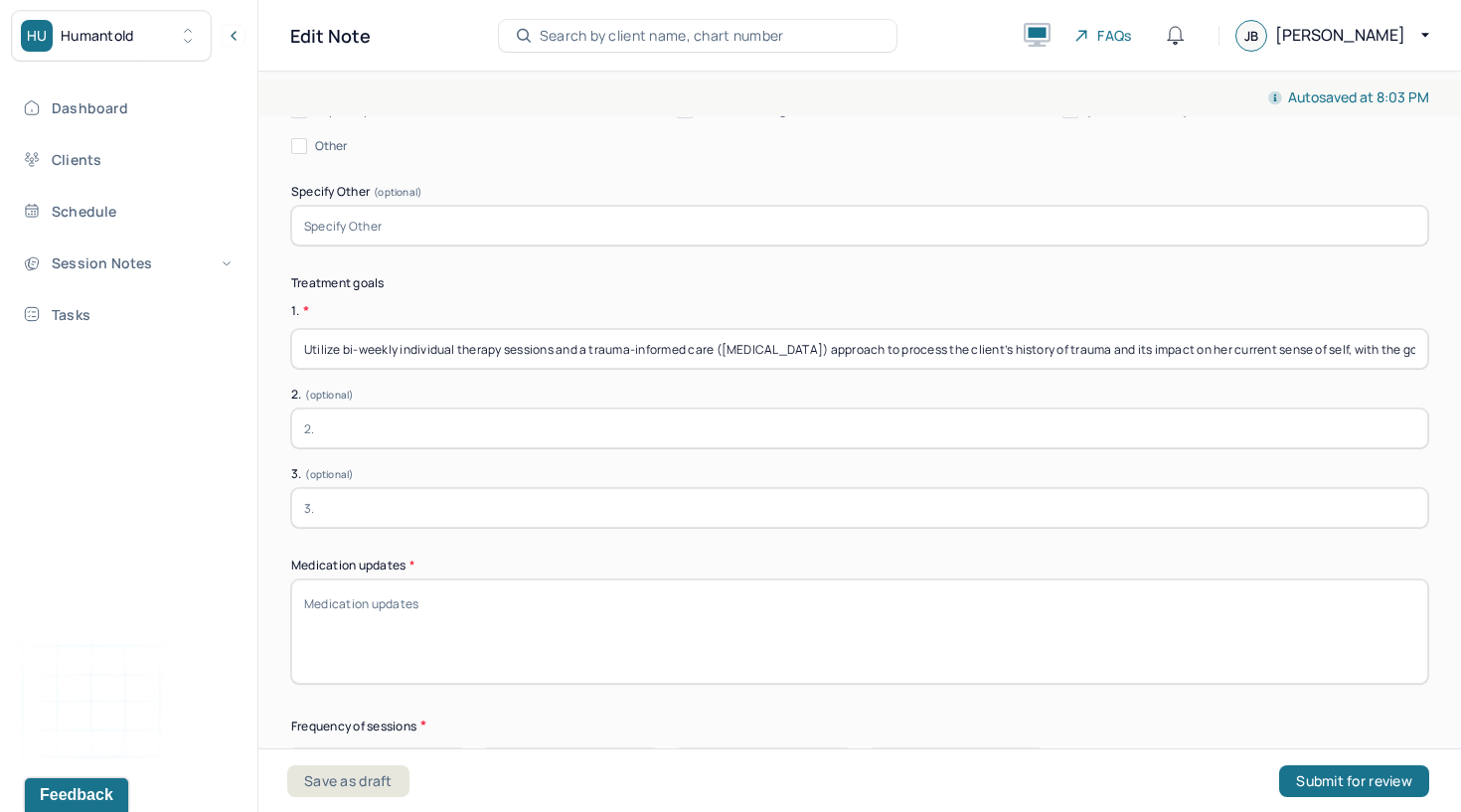 click on "Utilize bi-weekly individual therapy sessions and a trauma-informed care ([MEDICAL_DATA]) approach to process the client’s history of trauma and its impact on her current sense of self, with the goal of reducing symptoms of anxiety and [MEDICAL_DATA]." at bounding box center (860, 349) 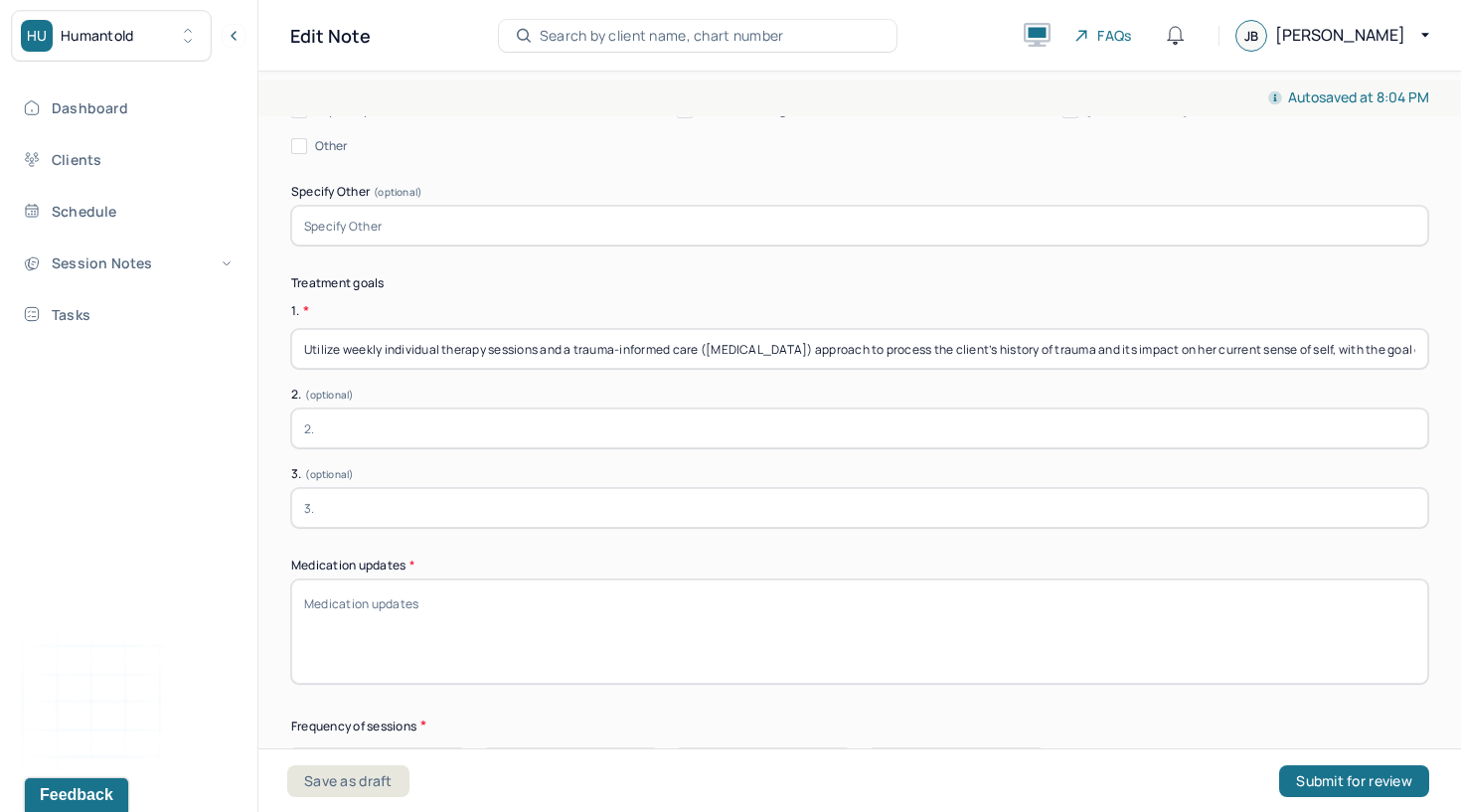 type on "Utilize weekly individual therapy sessions and a trauma-informed care ([MEDICAL_DATA]) approach to process the client’s history of trauma and its impact on her current sense of self, with the goal of reducing symptoms of anxiety and [MEDICAL_DATA]." 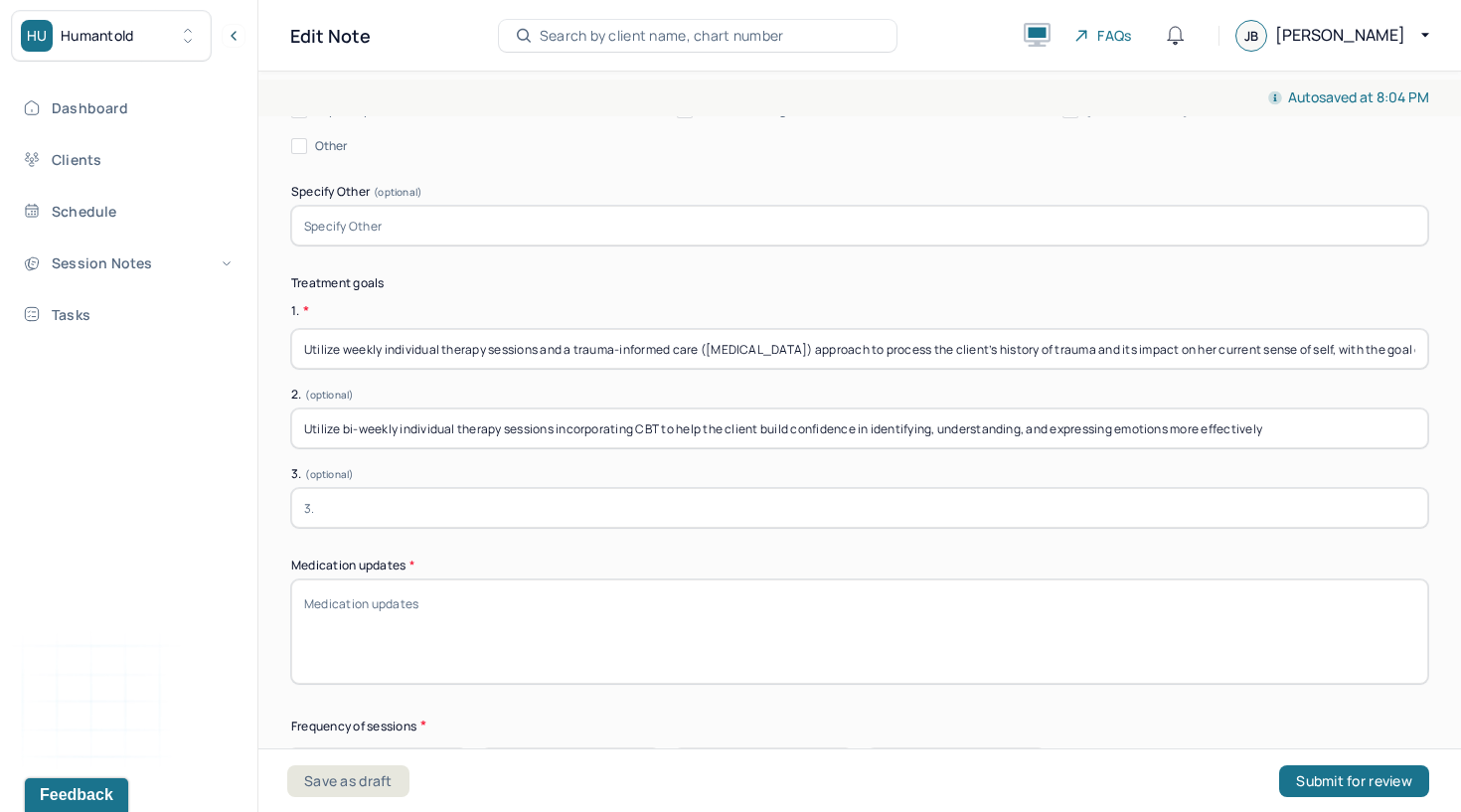 click on "Utilize bi-weekly individual therapy sessions incorporating CBT to help the client build confidence in identifying, understanding, and expressing emotions more effectively" at bounding box center (860, 428) 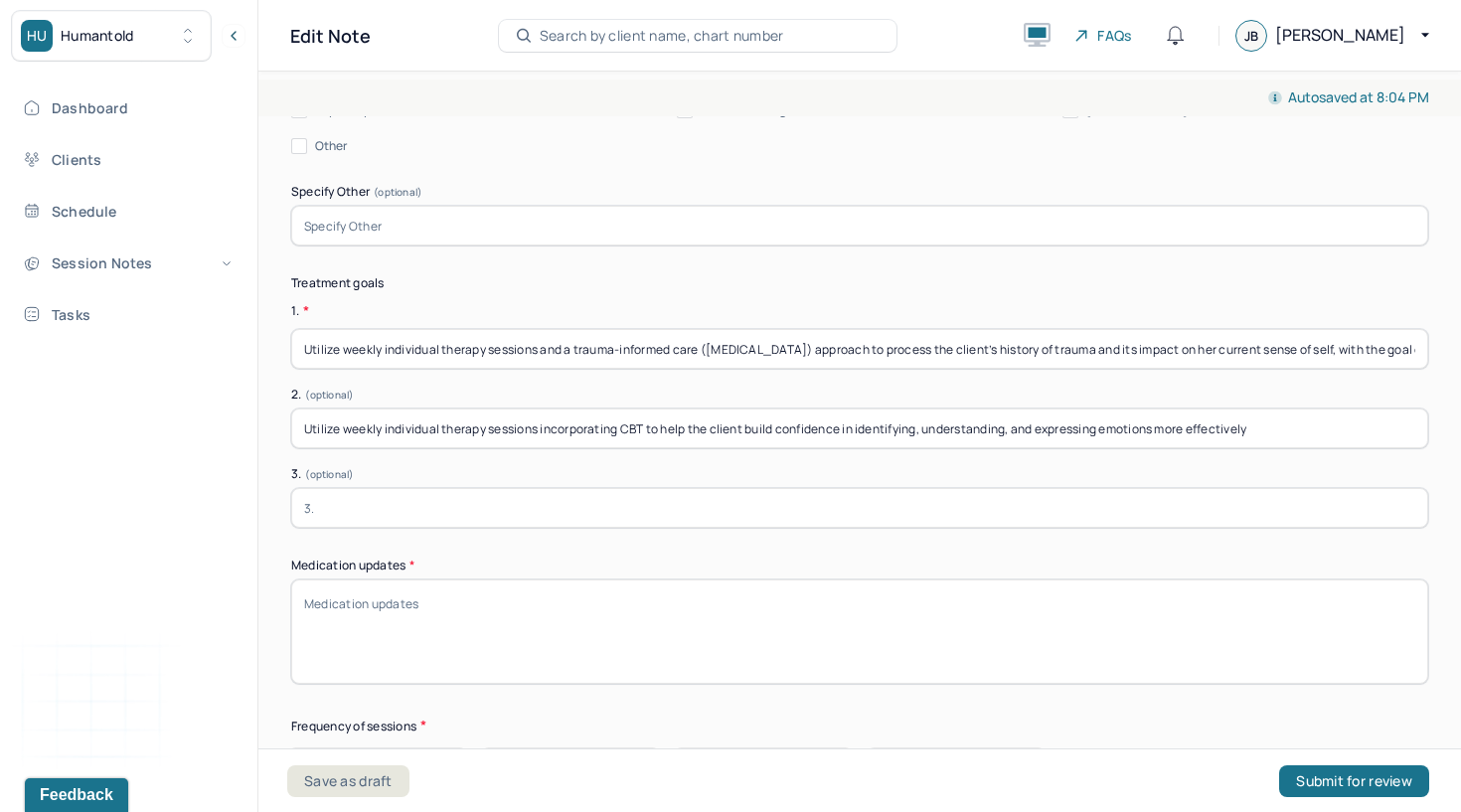 click on "Utilize weekly individual therapy sessions incorporating CBT to help the client build confidence in identifying, understanding, and expressing emotions more effectively" at bounding box center (860, 428) 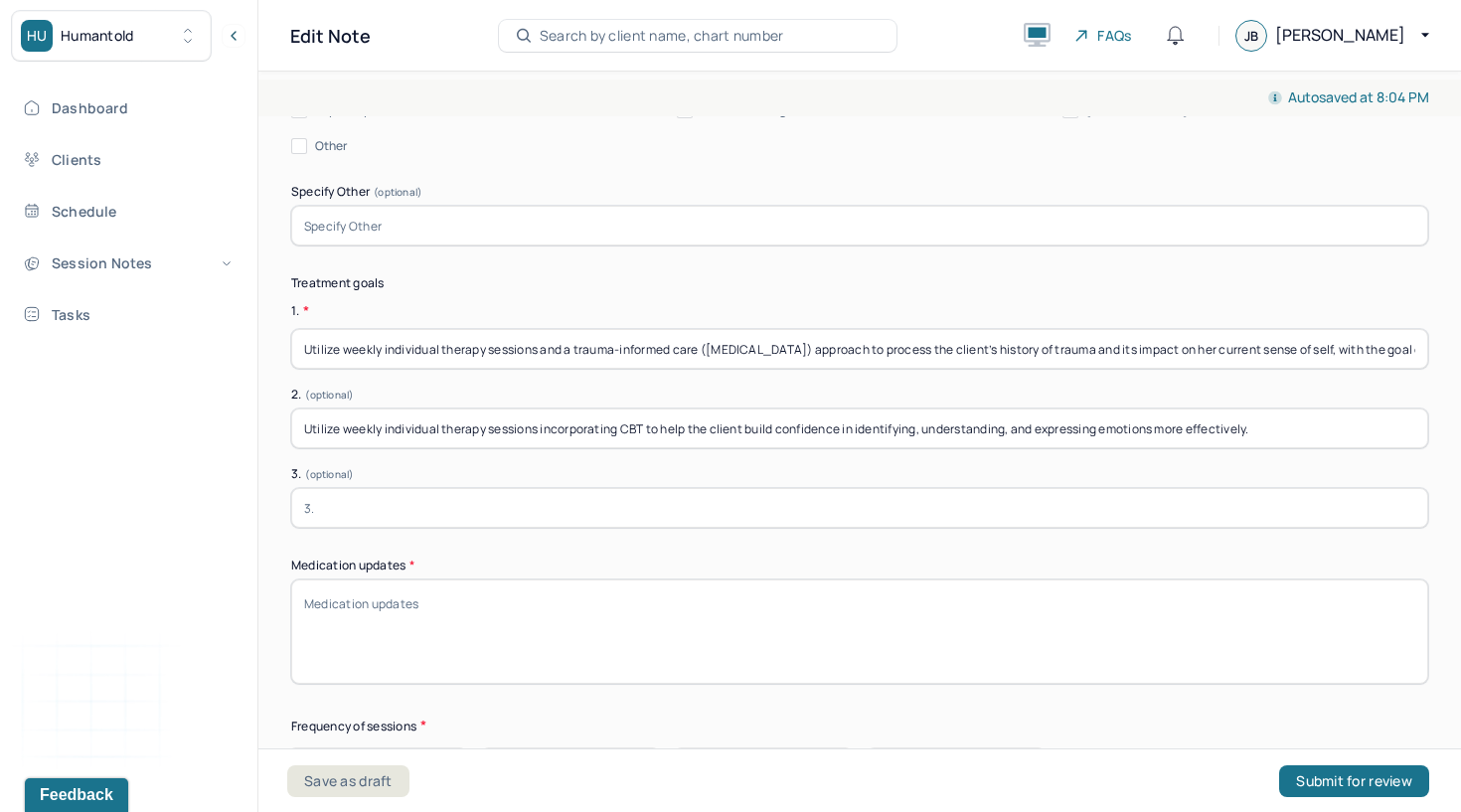 type on "Utilize weekly individual therapy sessions incorporating CBT to help the client build confidence in identifying, understanding, and expressing emotions more effectively." 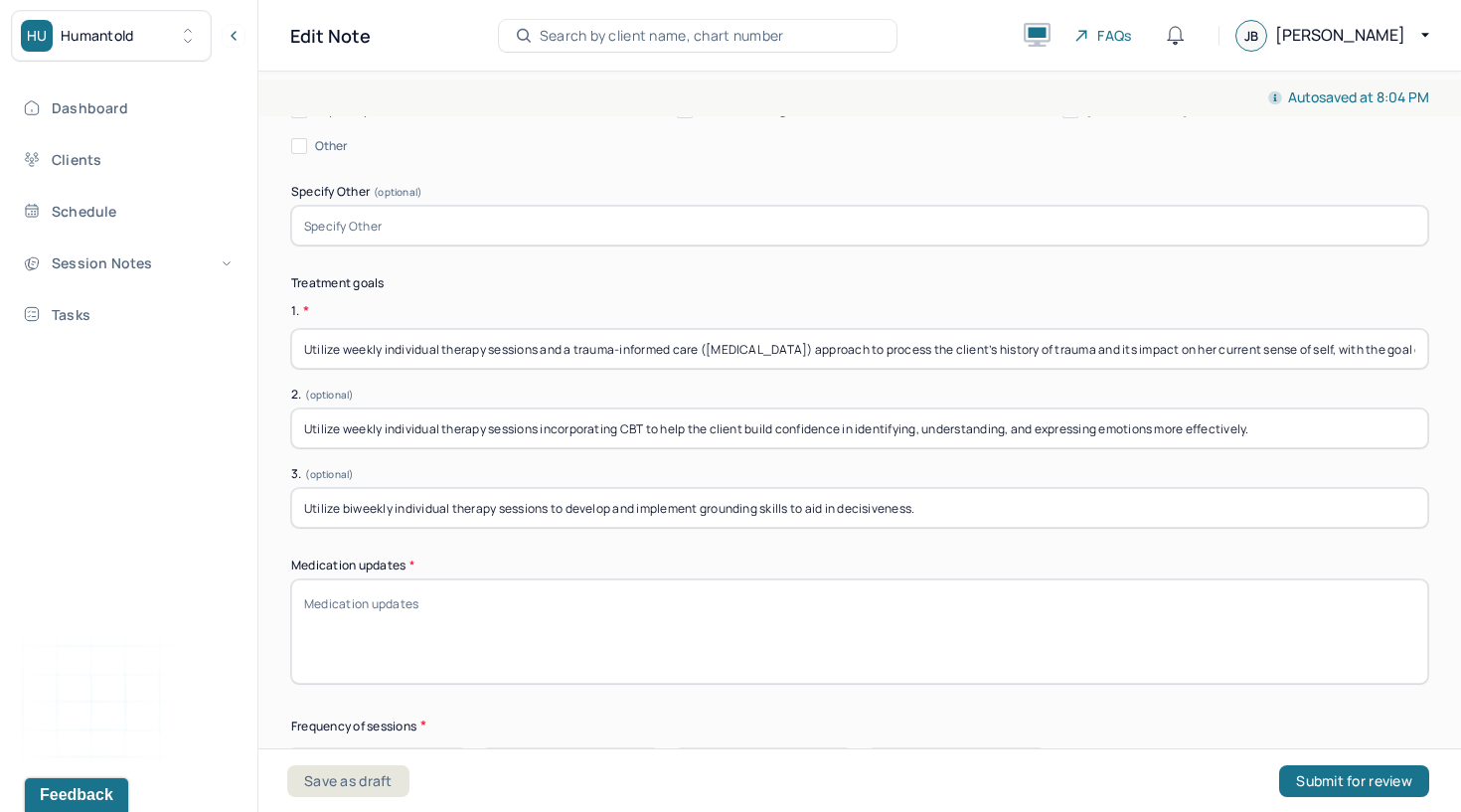 click on "Utilize biweekly individual therapy sessions to develop and implement grounding skills to aid in decisiveness." at bounding box center (860, 508) 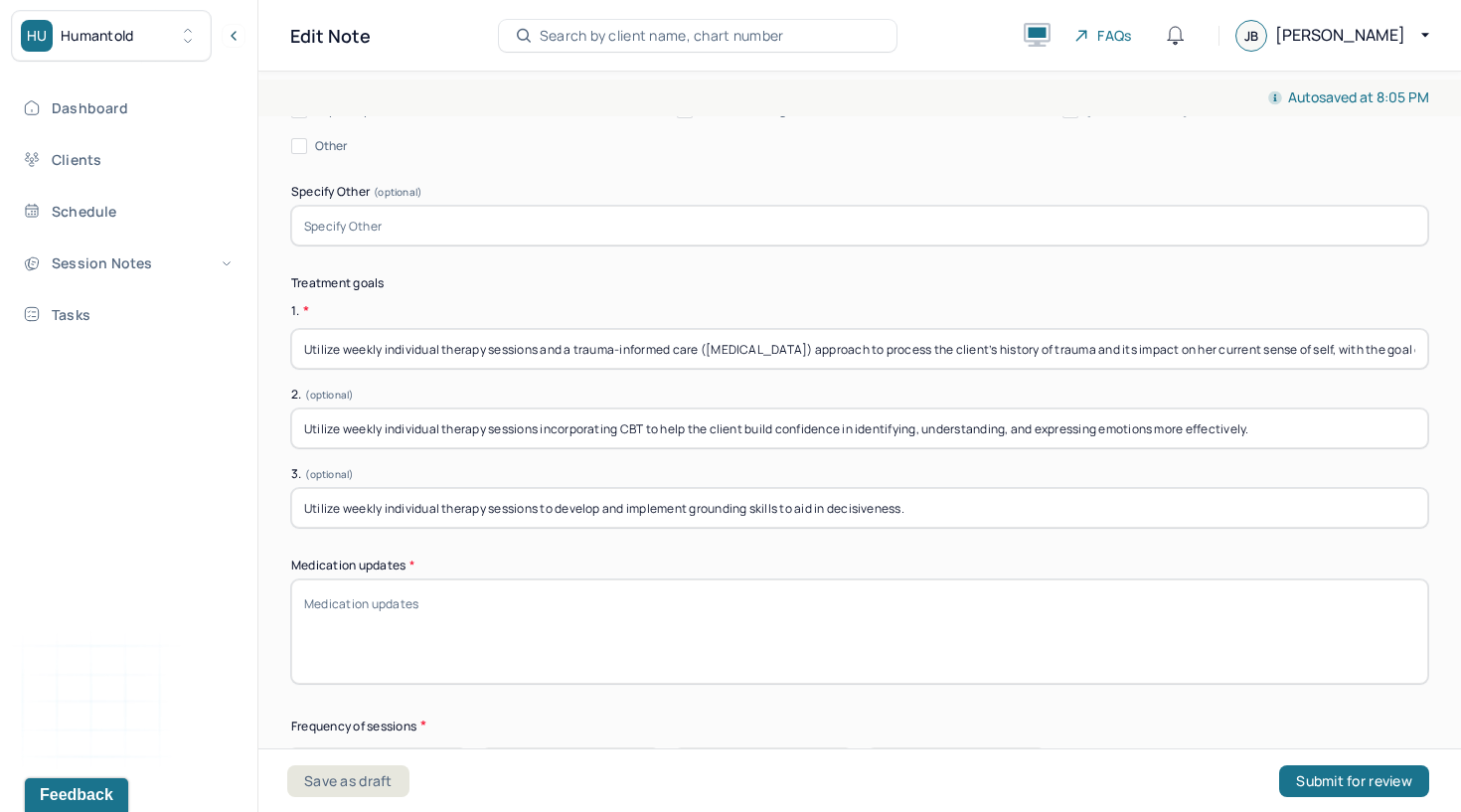 type on "Utilize weekly individual therapy sessions to develop and implement grounding skills to aid in decisiveness." 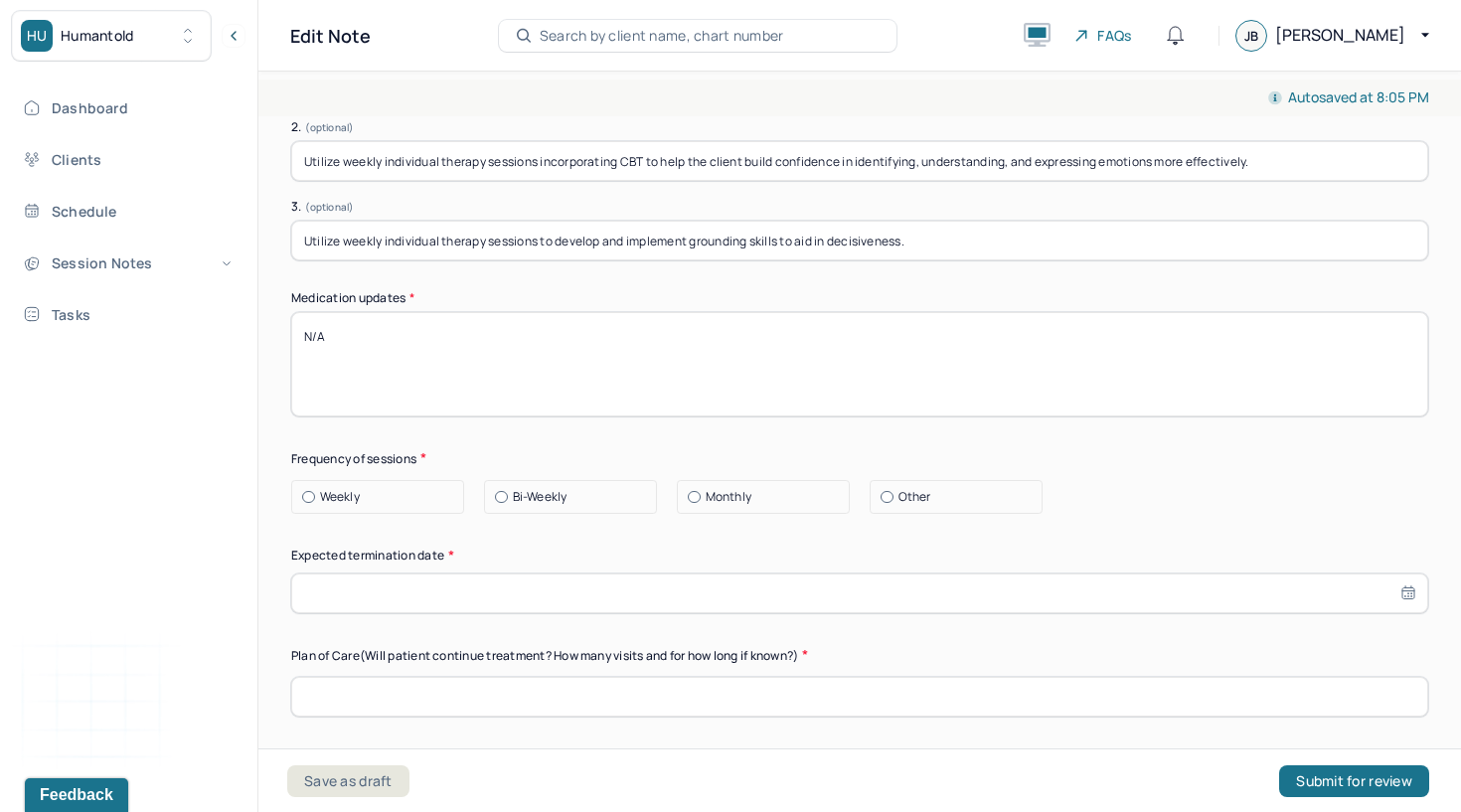 scroll, scrollTop: 5557, scrollLeft: 0, axis: vertical 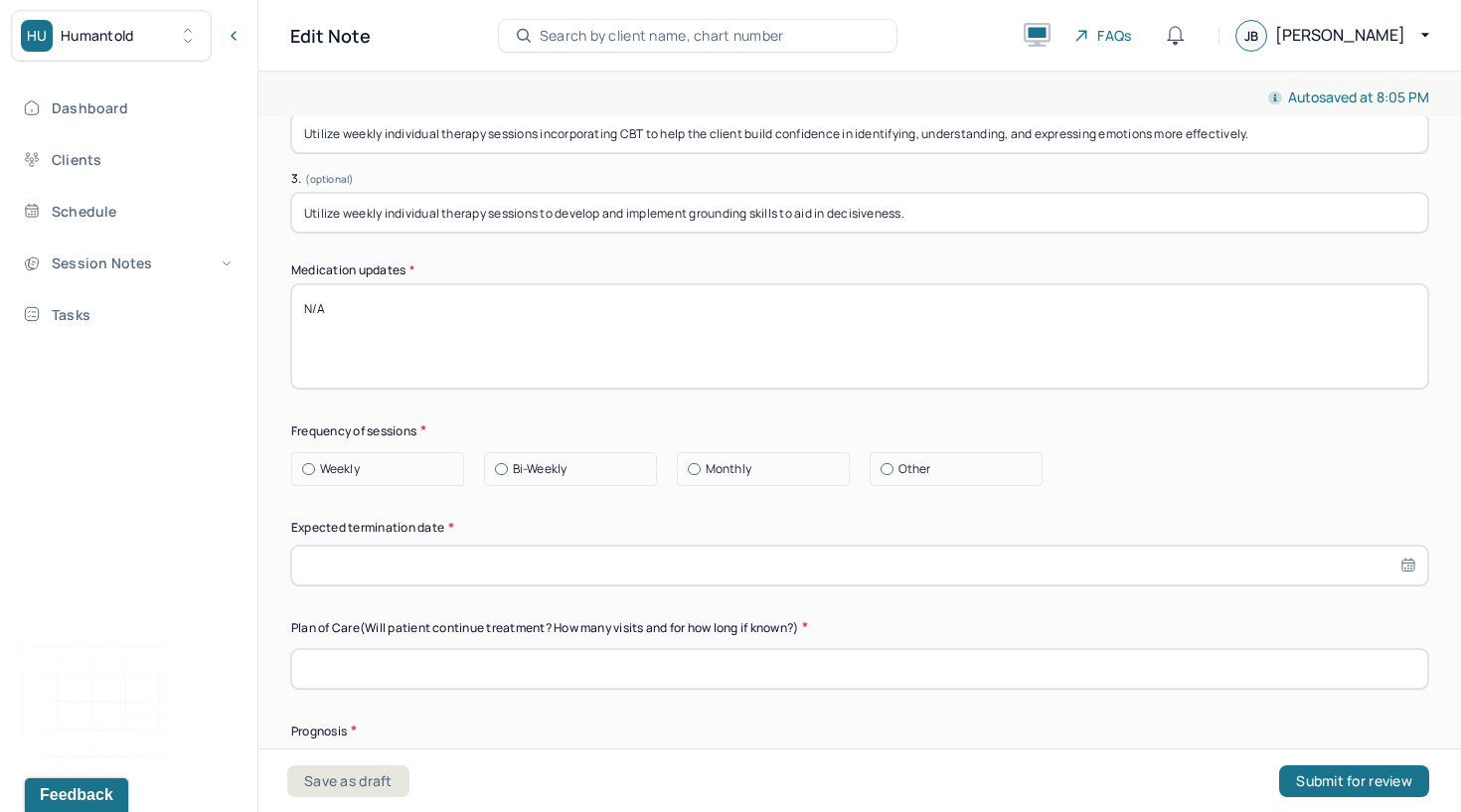 type on "N/A" 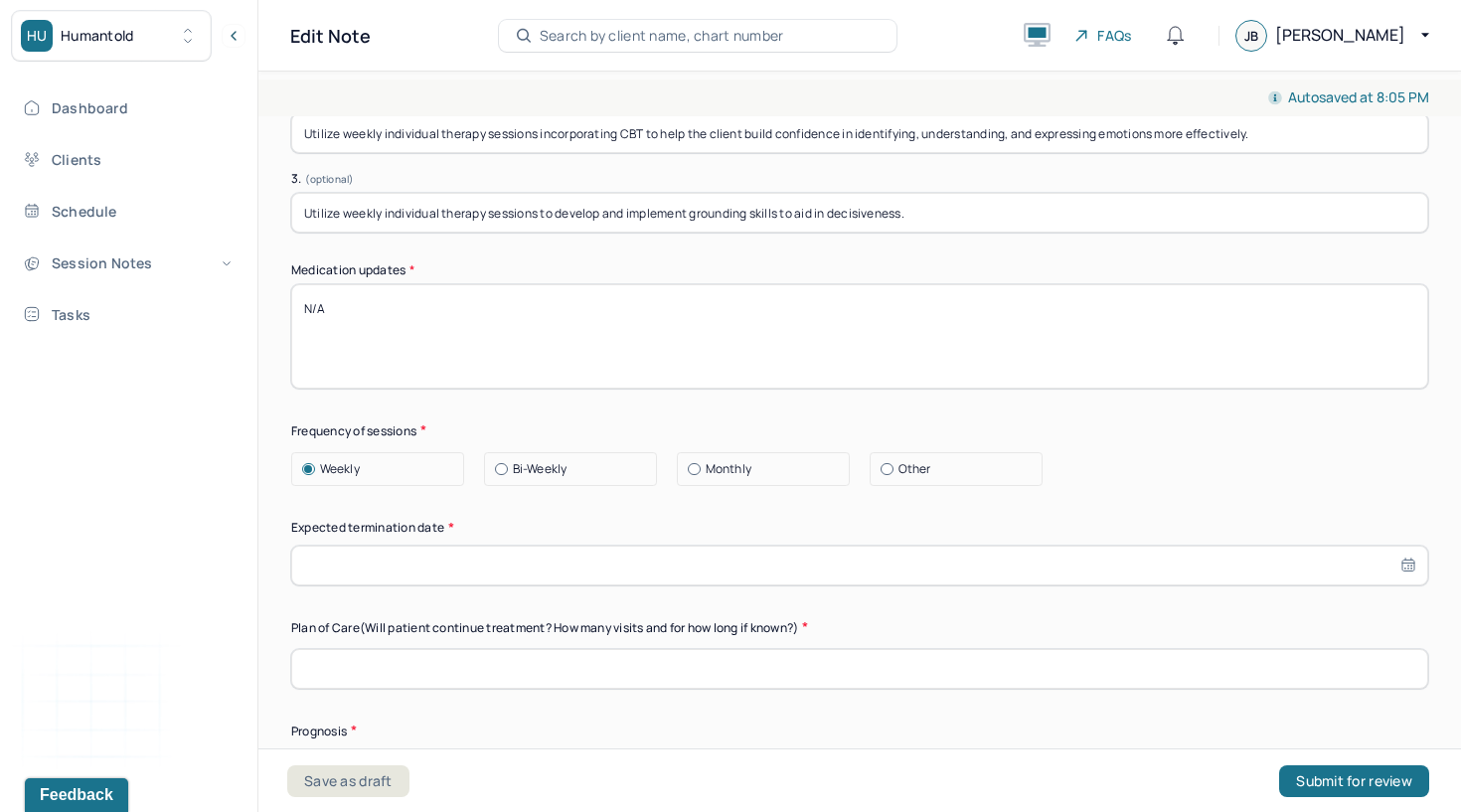 click at bounding box center [860, 566] 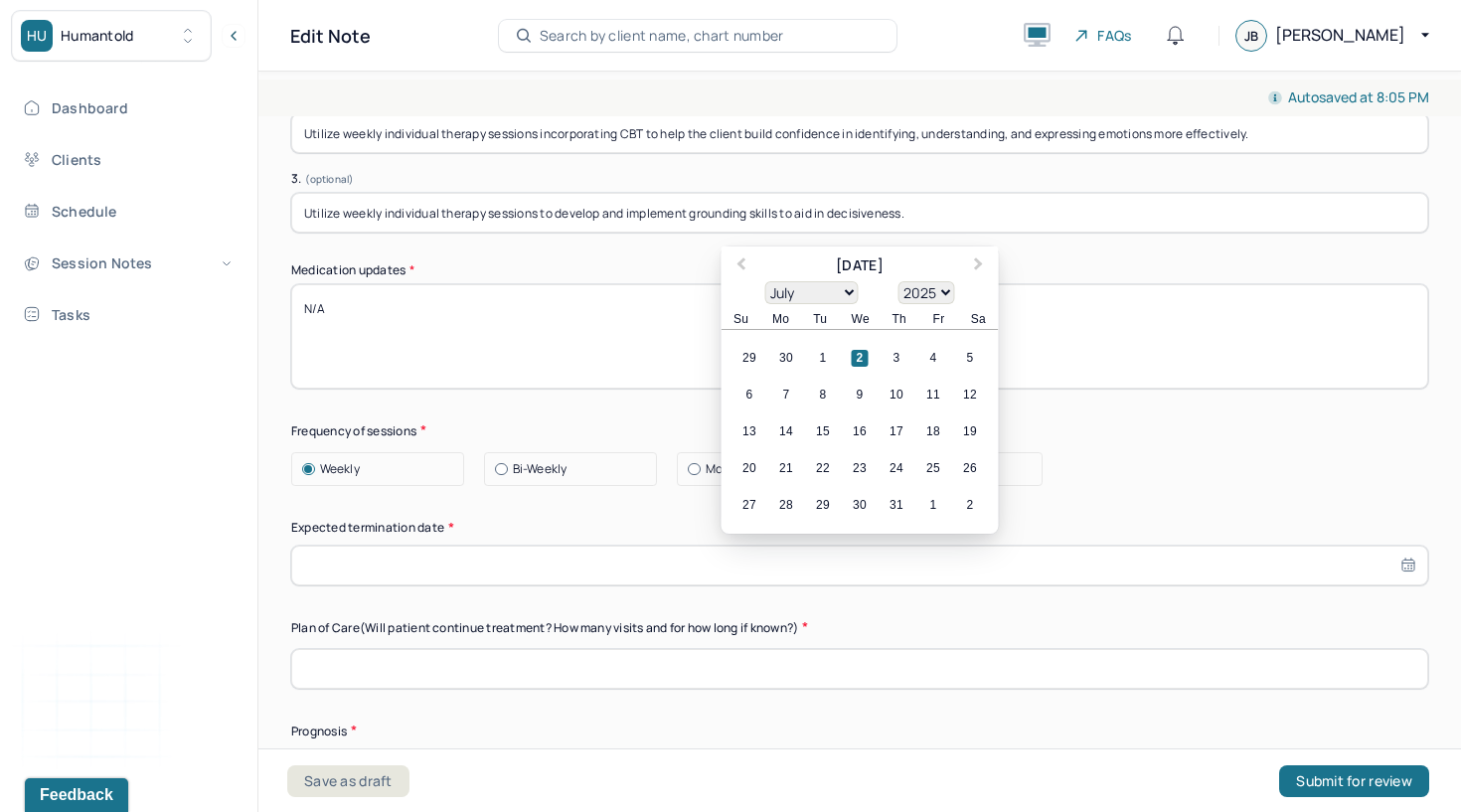 select on "2026" 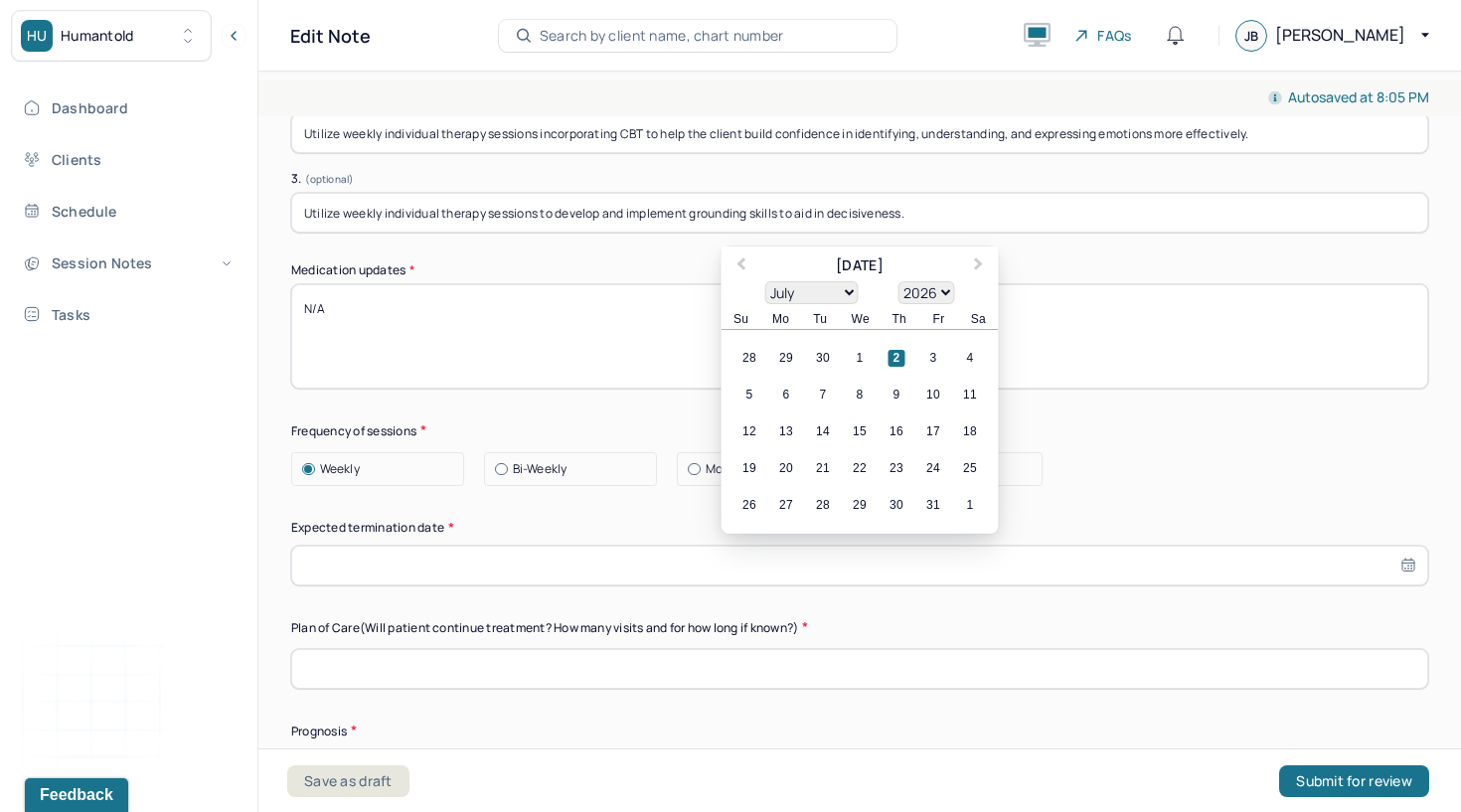 click on "2" at bounding box center (896, 358) 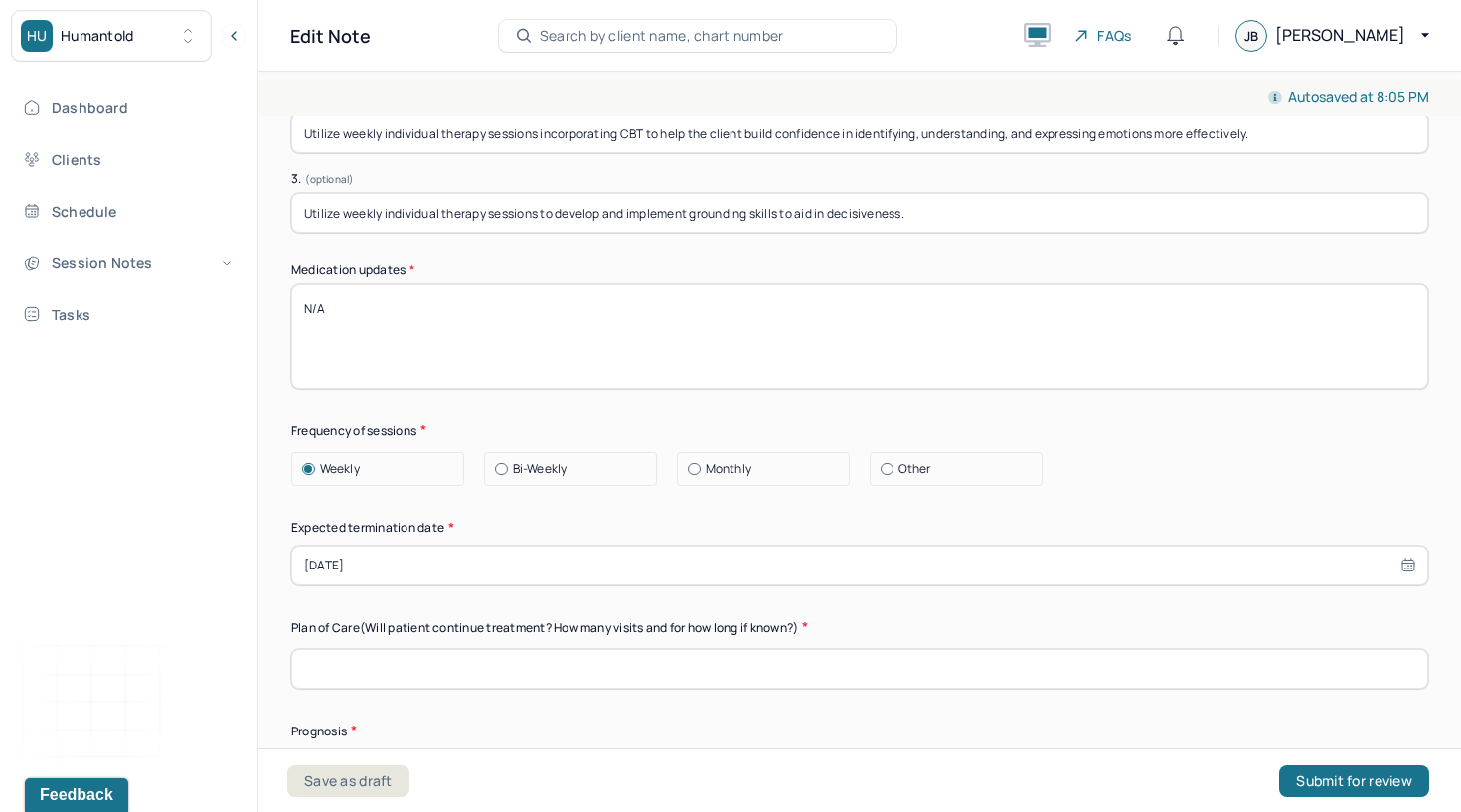 click at bounding box center (860, 669) 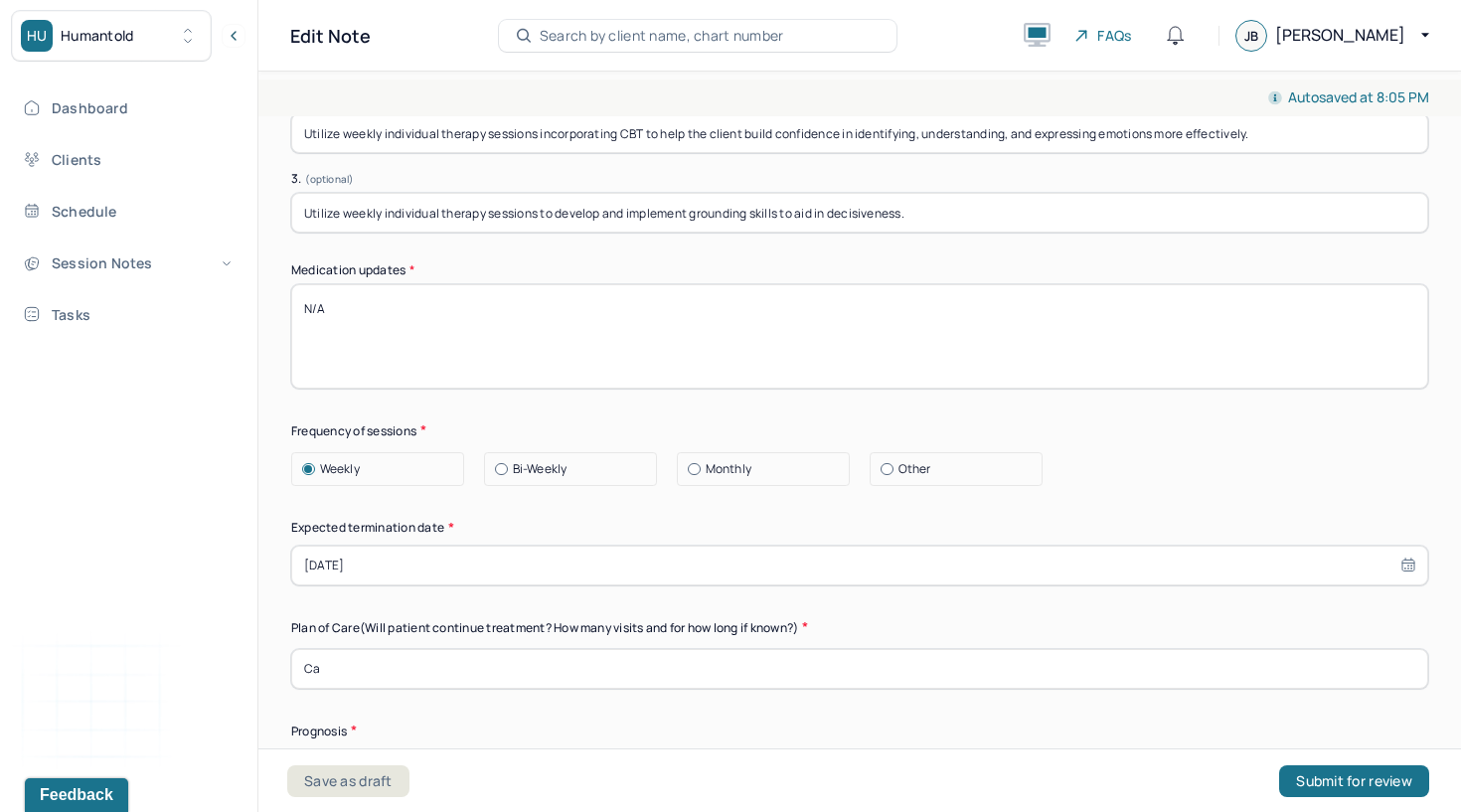 type on "Ca" 